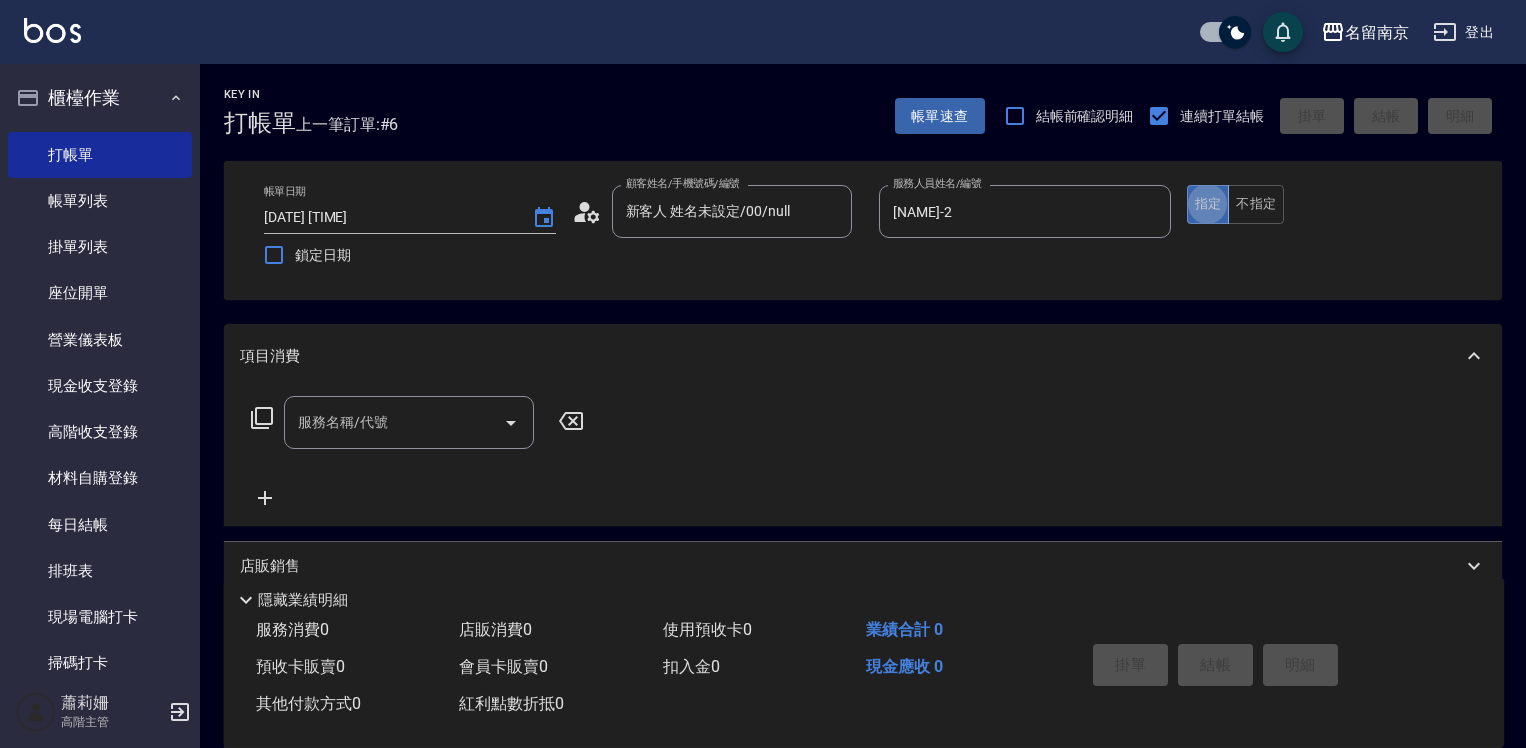 scroll, scrollTop: 0, scrollLeft: 0, axis: both 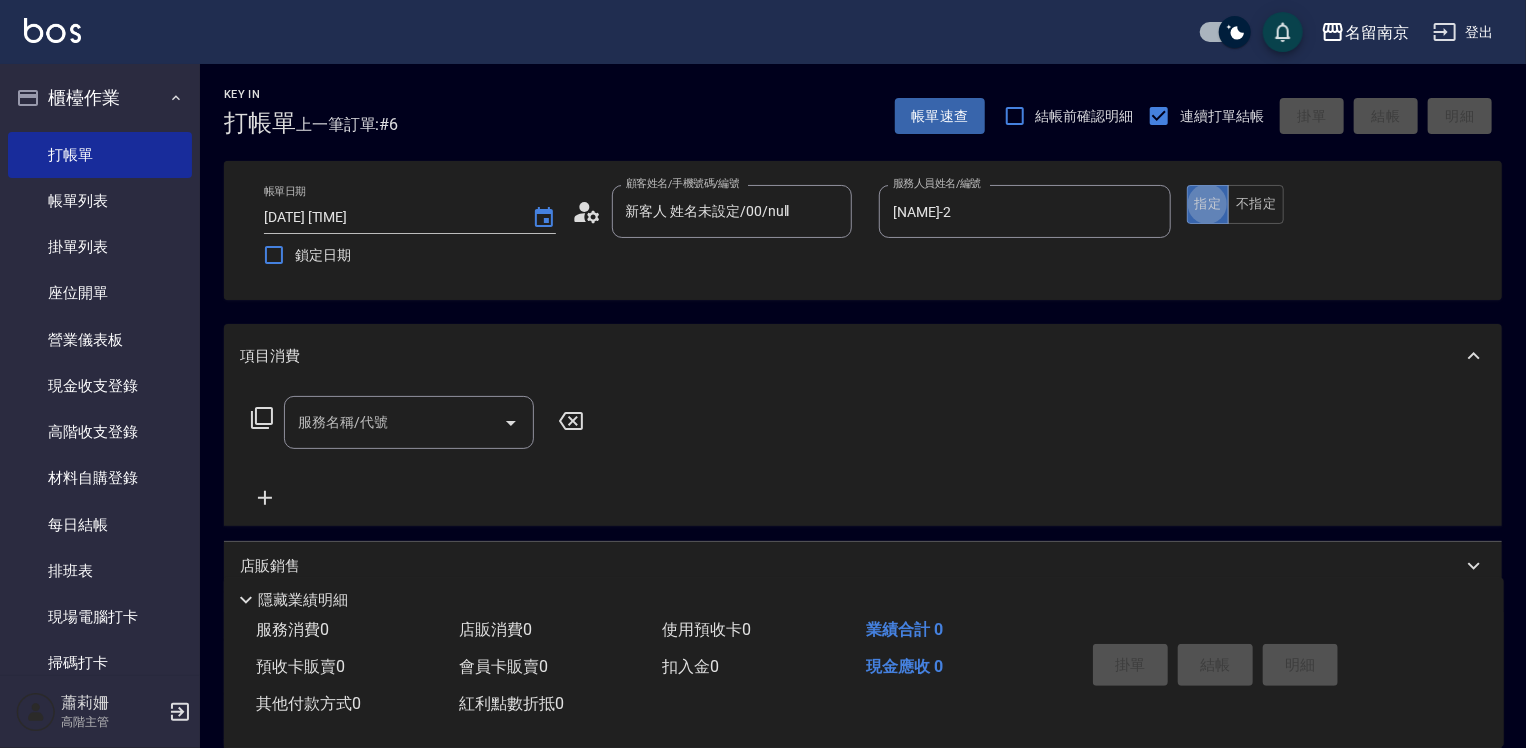 click on "服務名稱/代號" at bounding box center (394, 422) 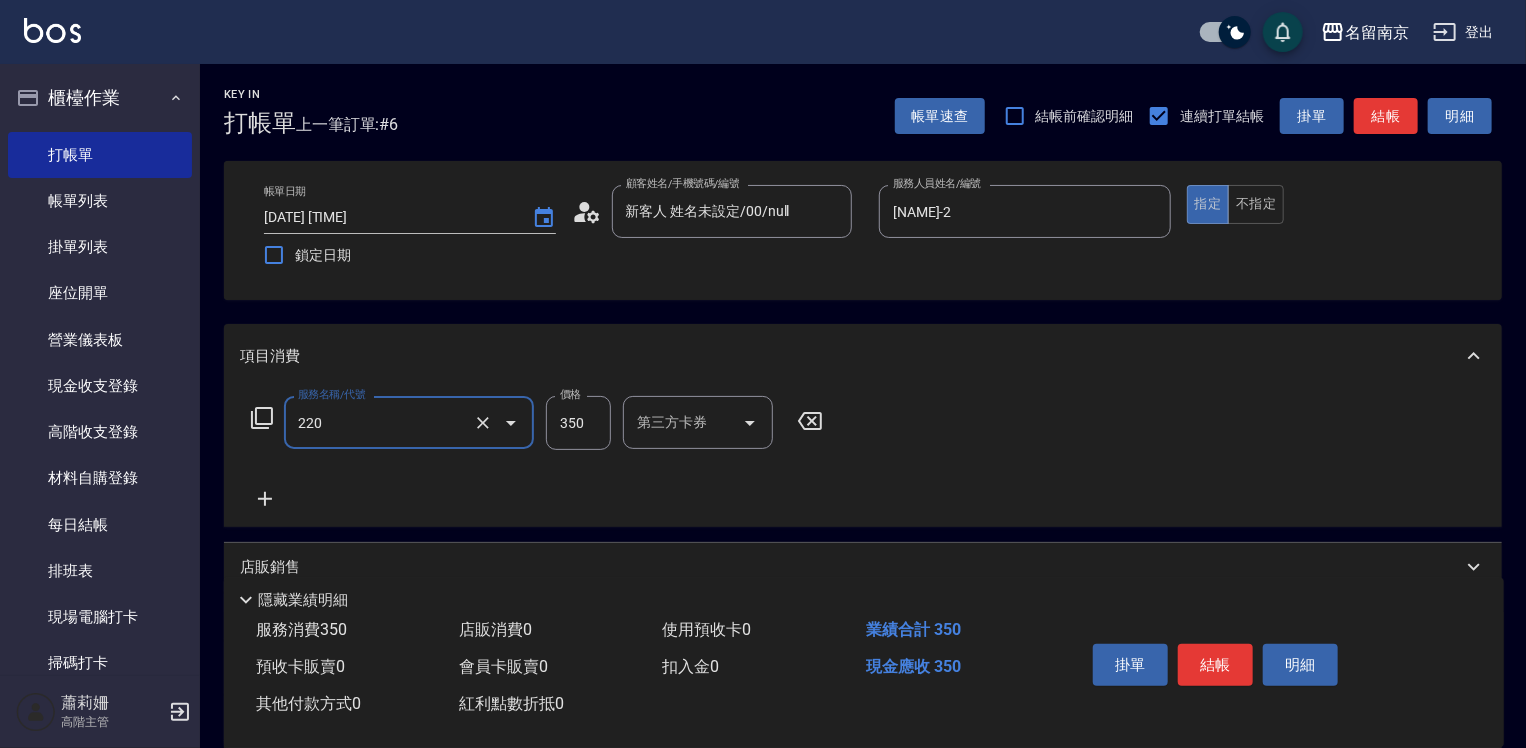 type on "洗髮(220)" 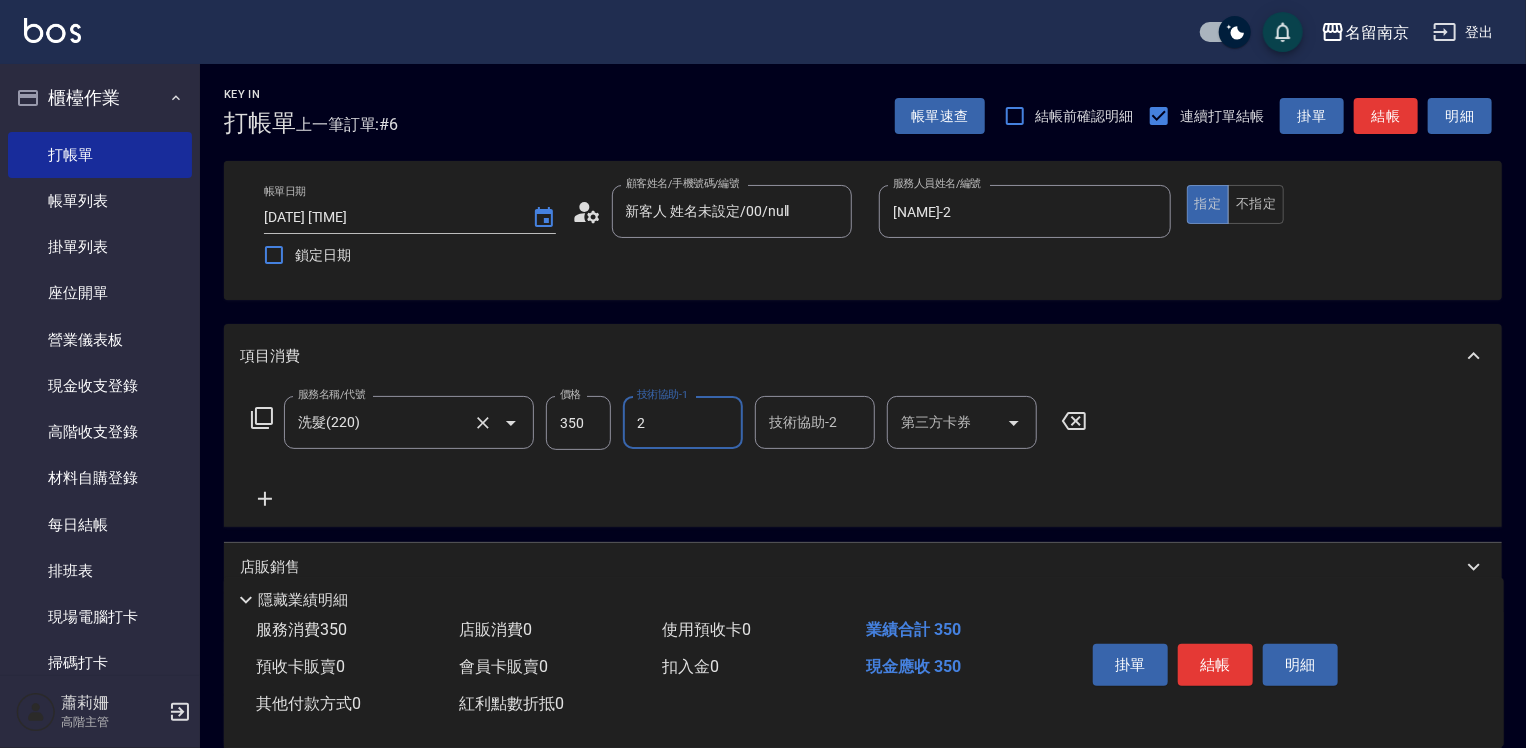 type on "Jenny-2" 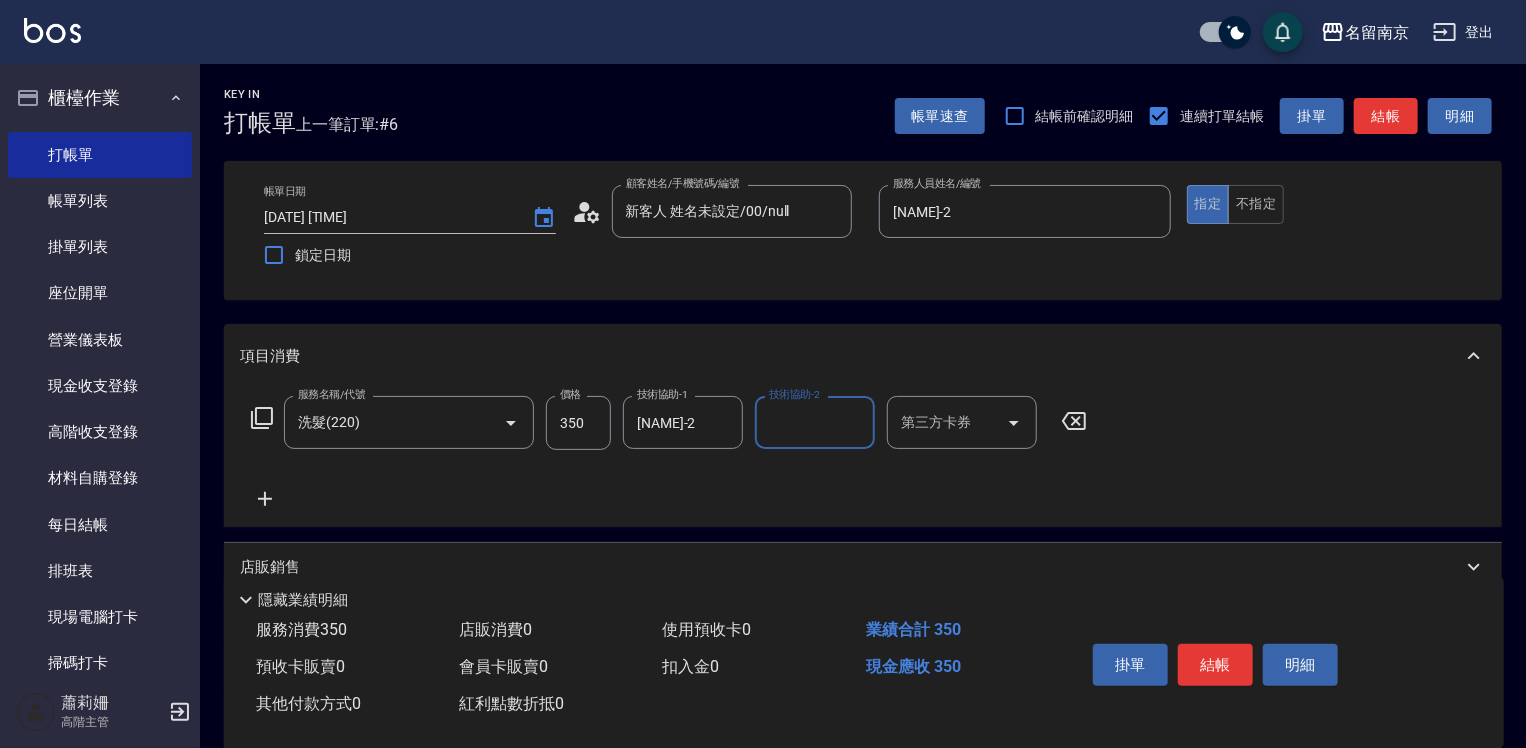 drag, startPoint x: 268, startPoint y: 496, endPoint x: 286, endPoint y: 500, distance: 18.439089 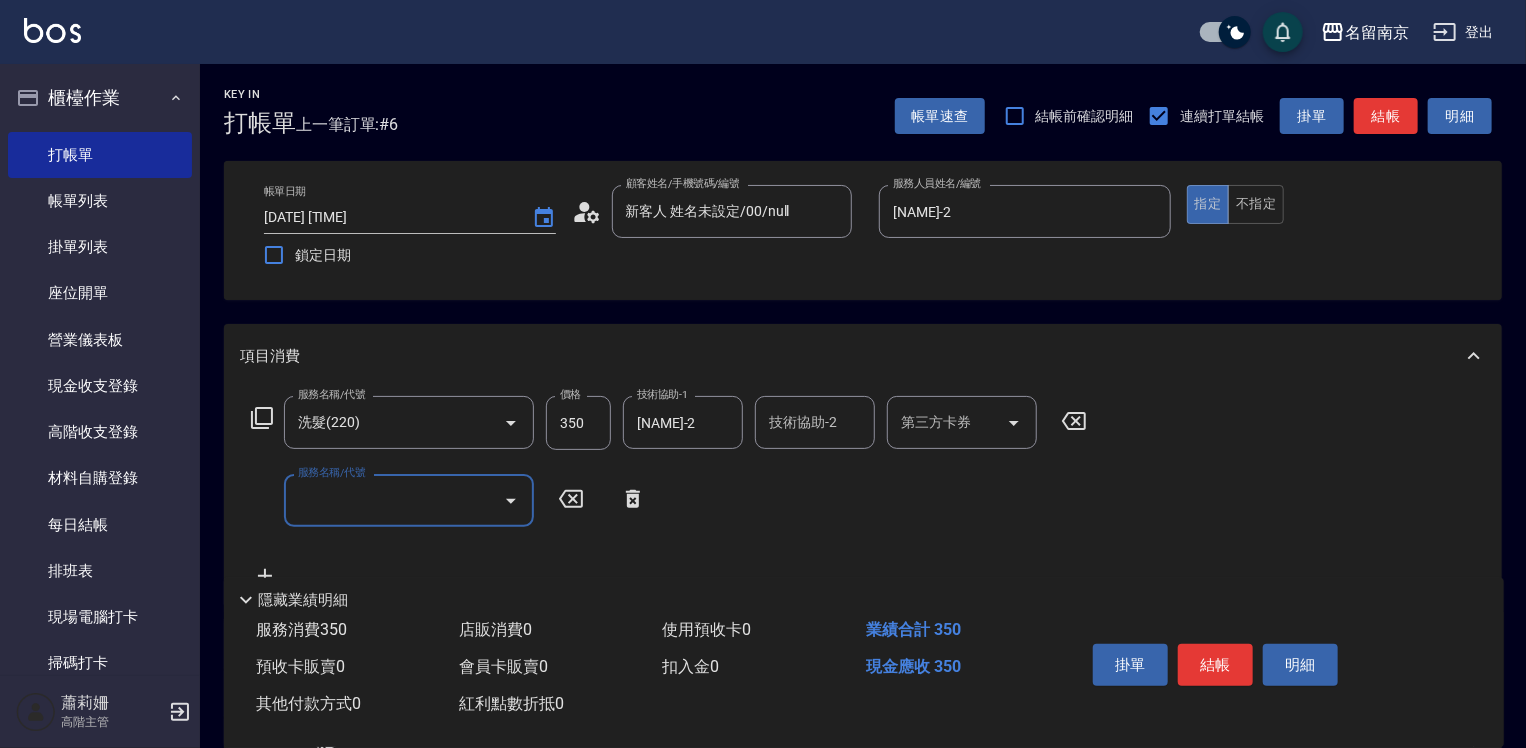 click on "服務名稱/代號" at bounding box center [409, 500] 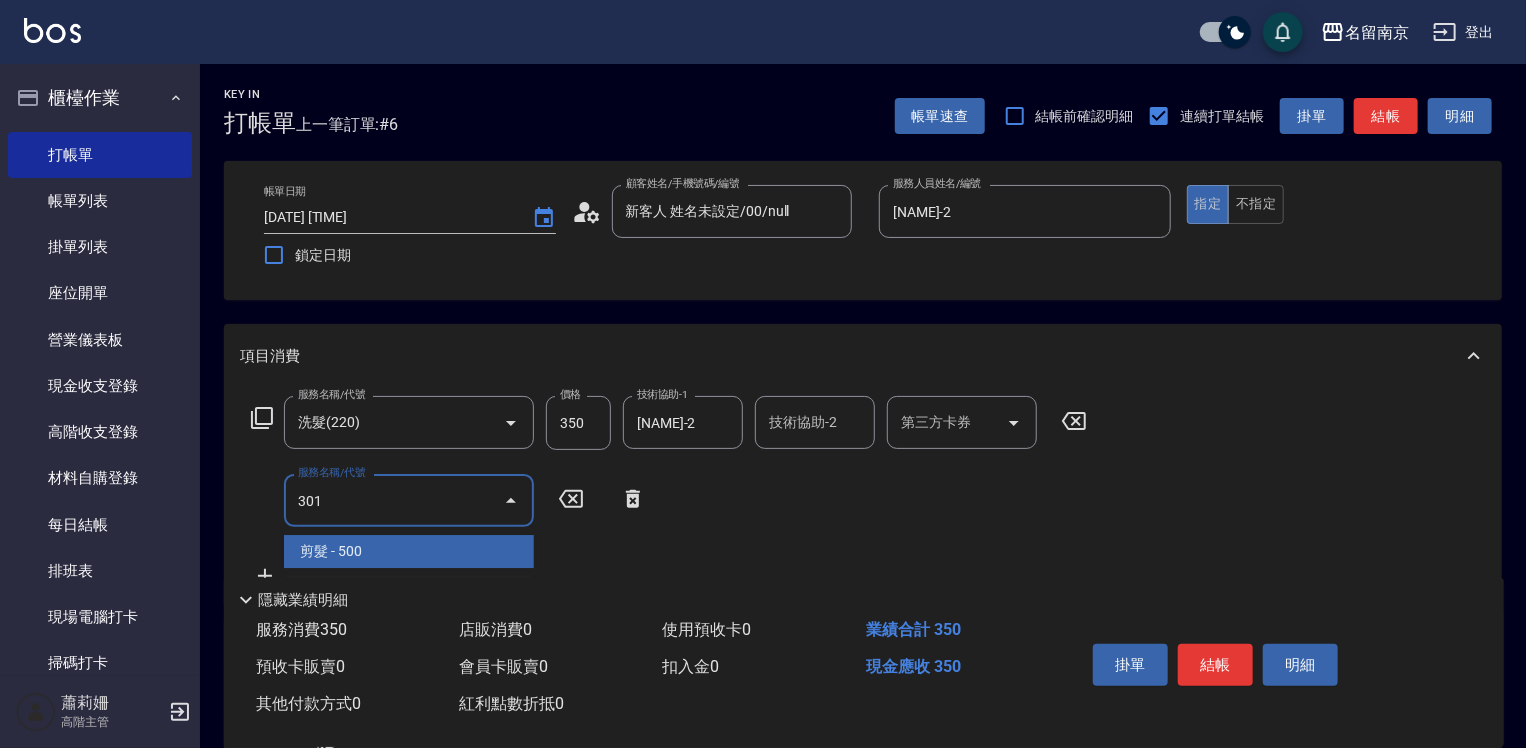 type on "剪髮(301)" 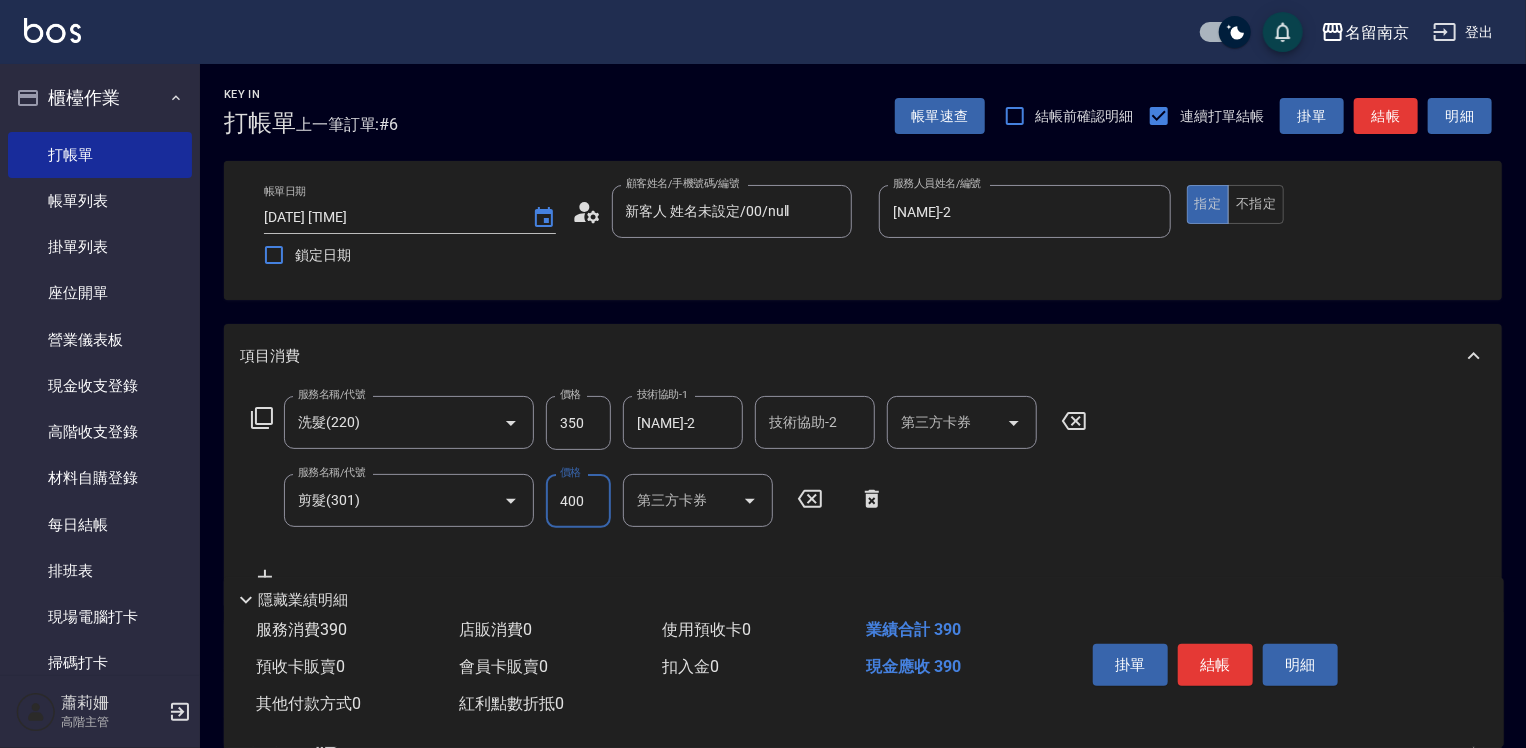 type on "400" 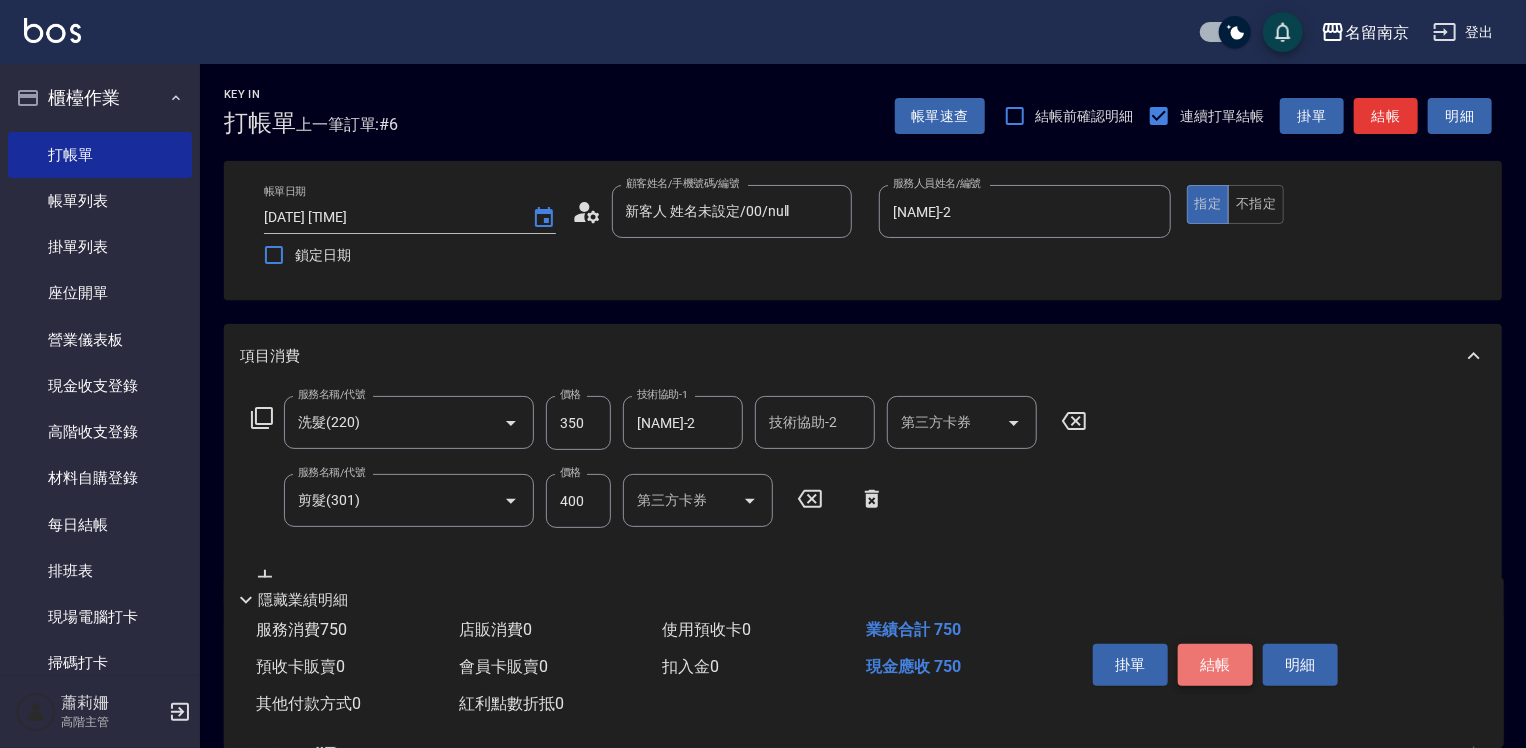 click on "結帳" at bounding box center [1215, 665] 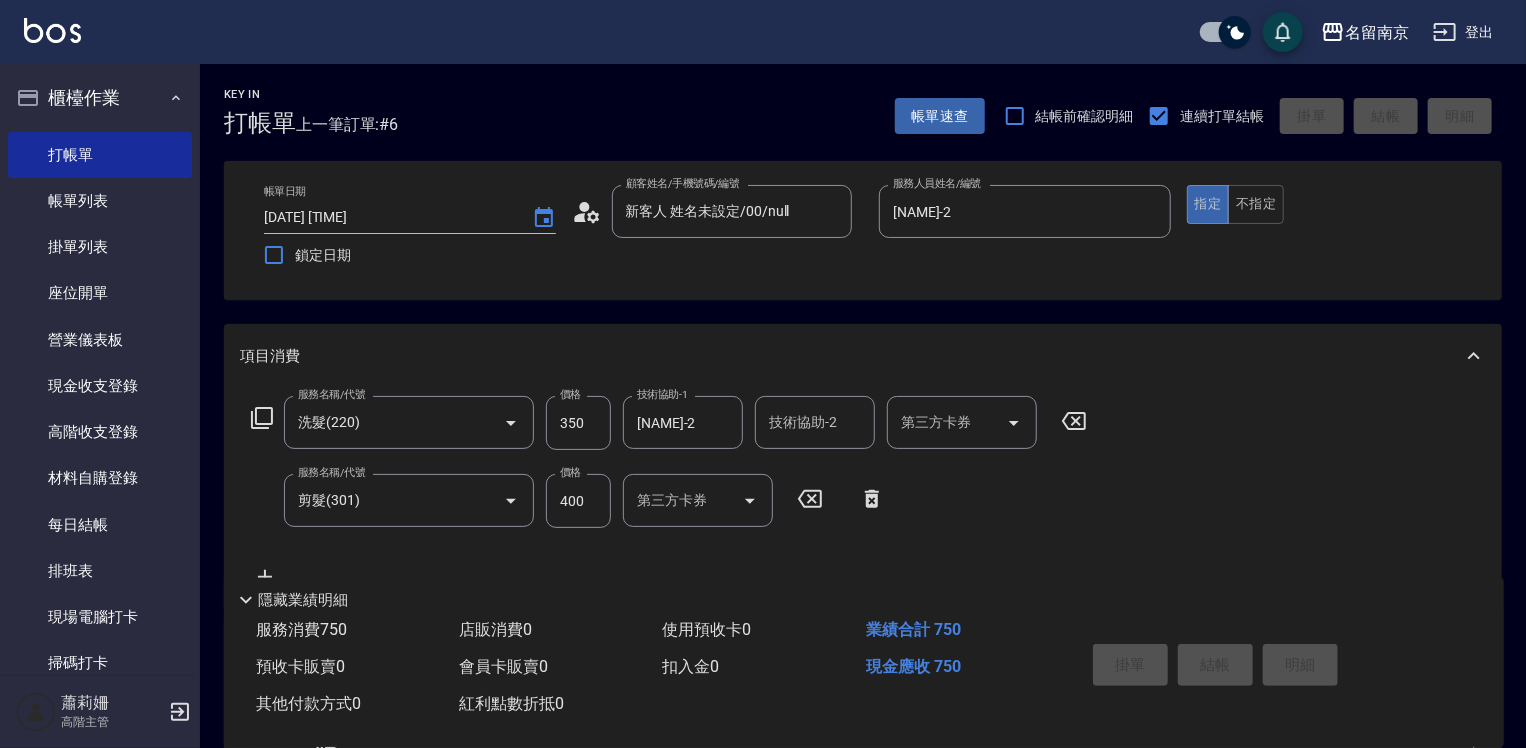 click on "掛單 結帳 明細" at bounding box center (1215, 667) 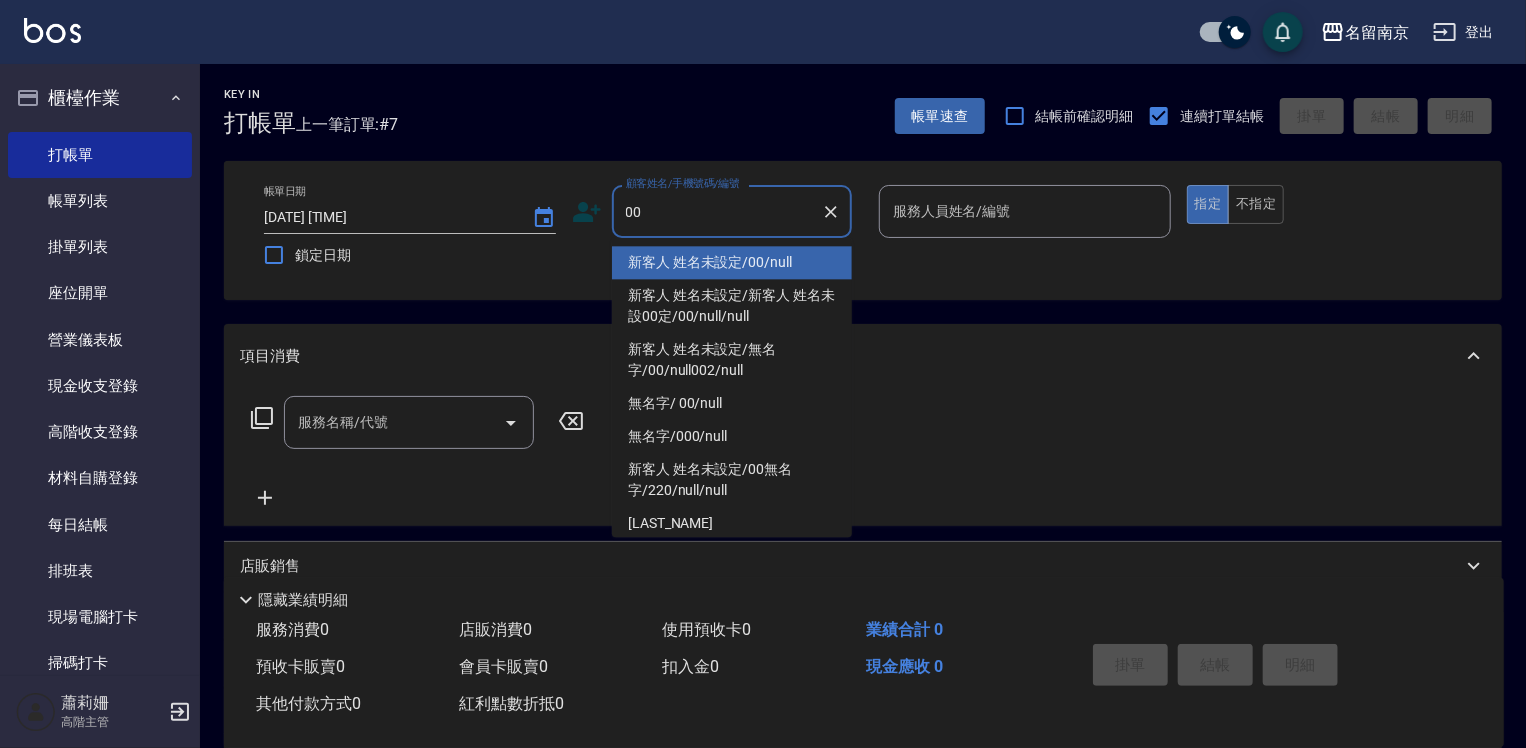 type on "新客人 姓名未設定/00/null" 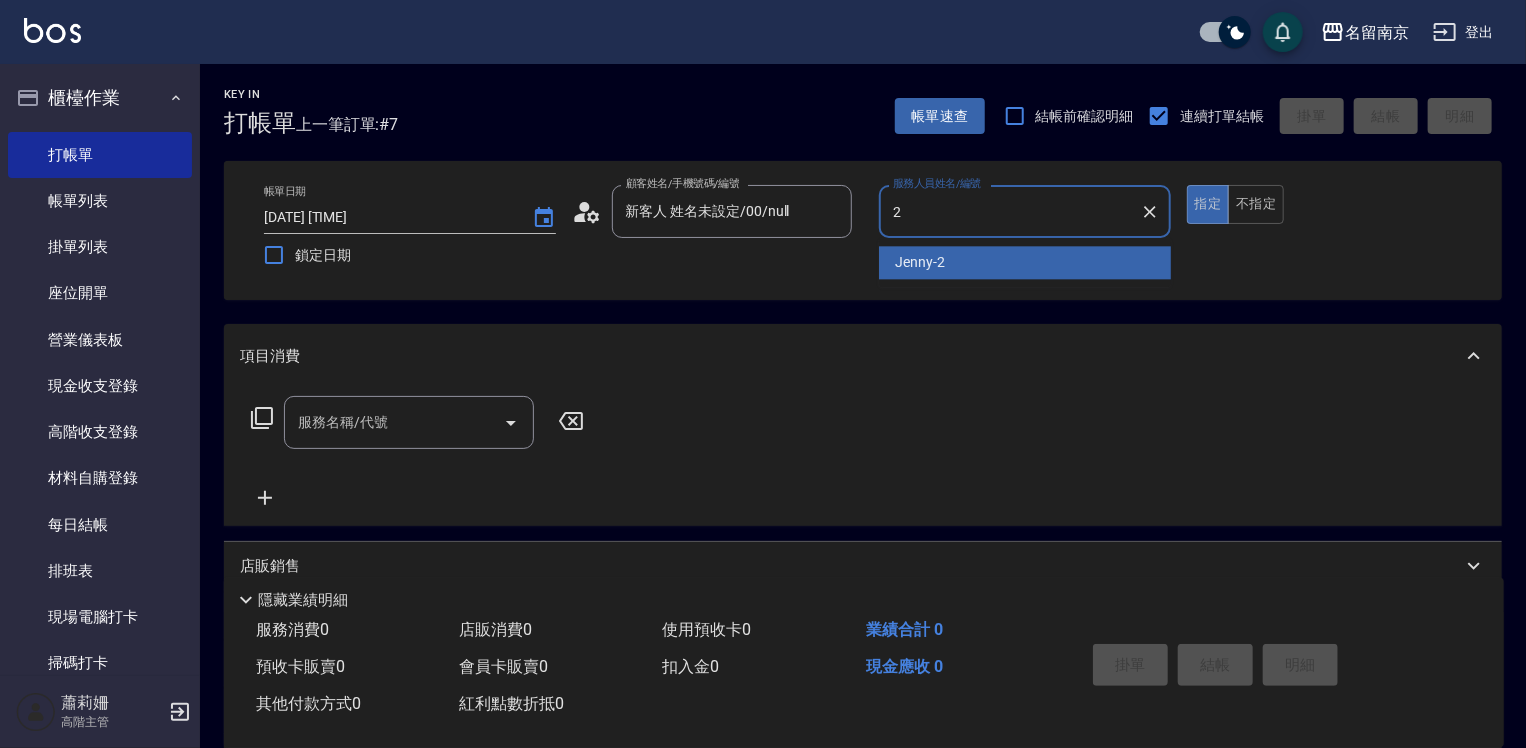 type on "Jenny-2" 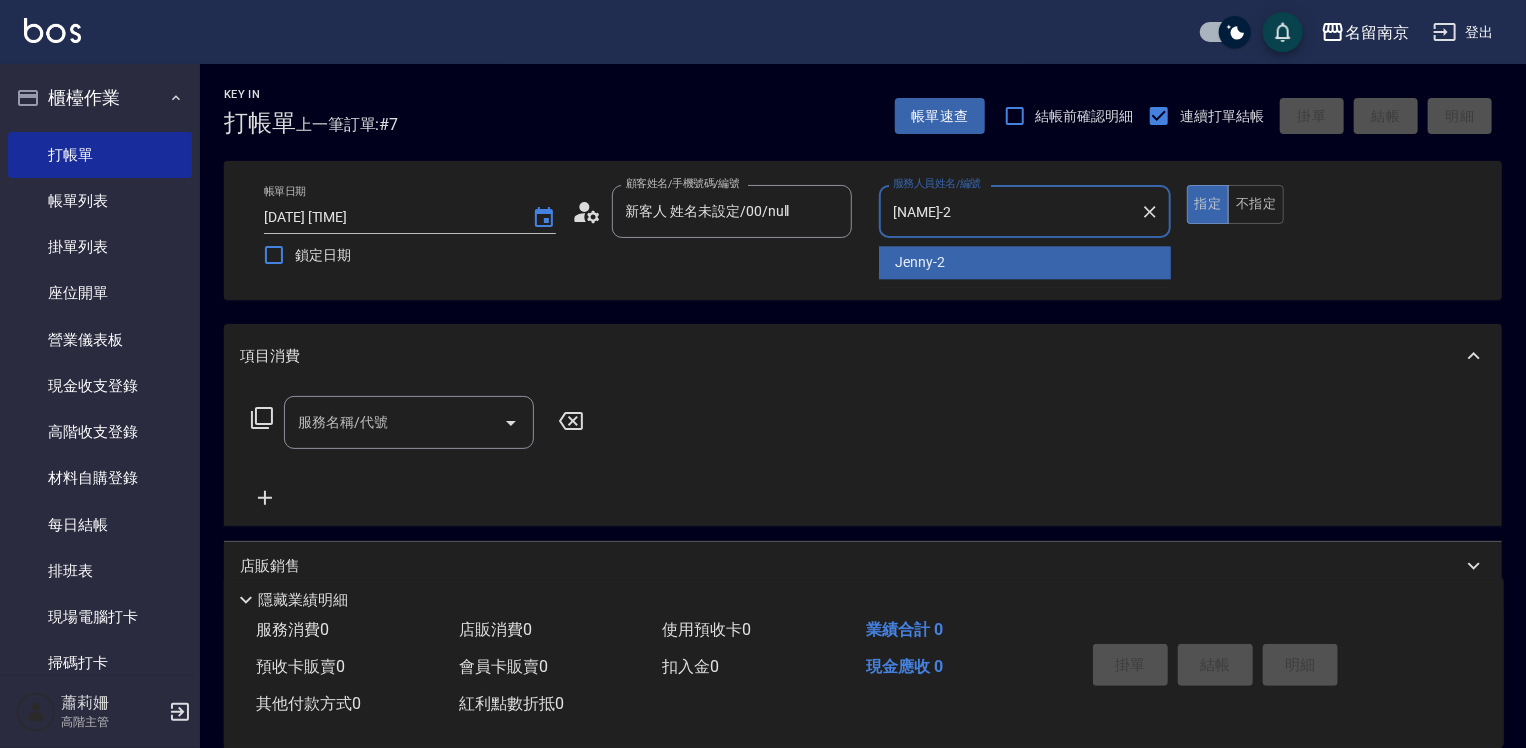 type on "true" 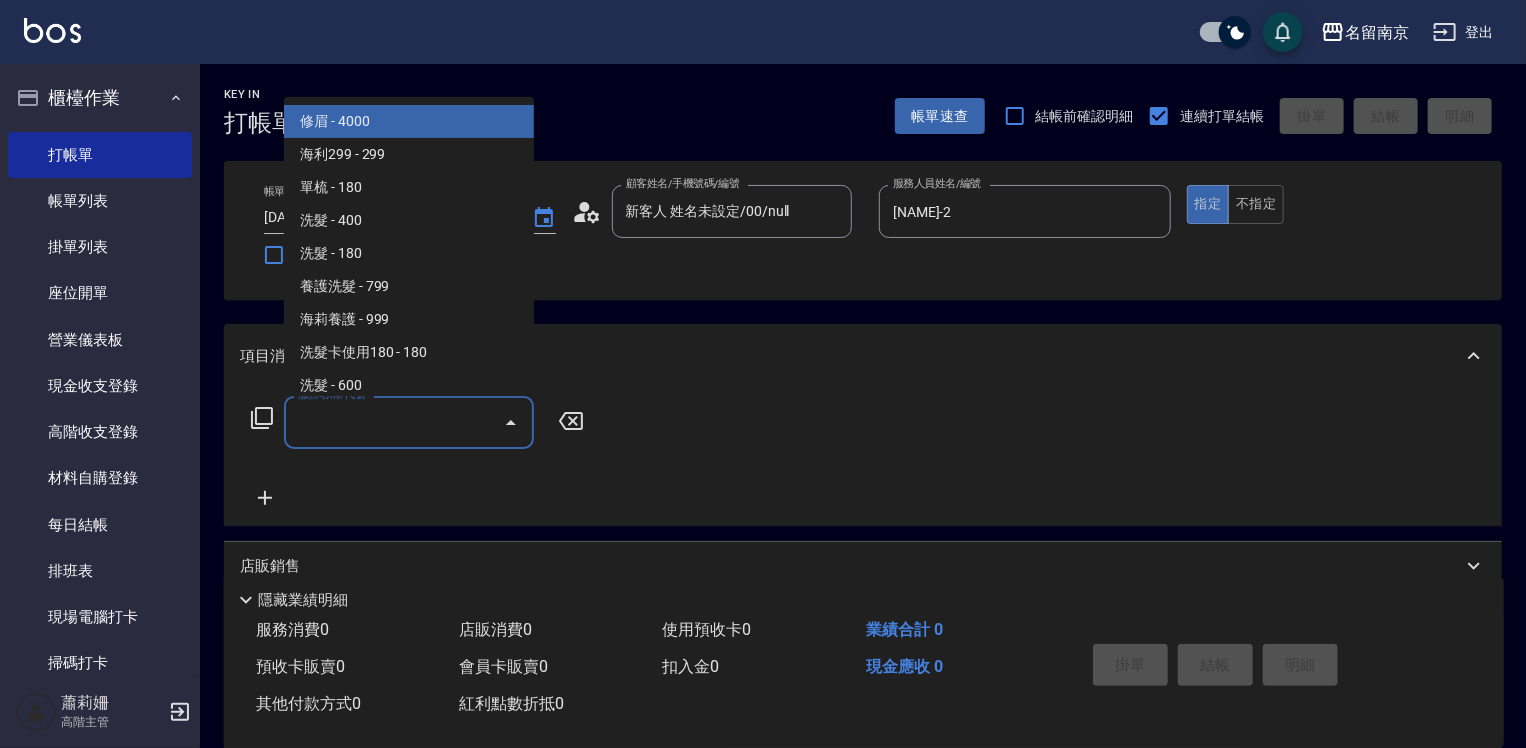 drag, startPoint x: 404, startPoint y: 427, endPoint x: 1172, endPoint y: 593, distance: 785.73535 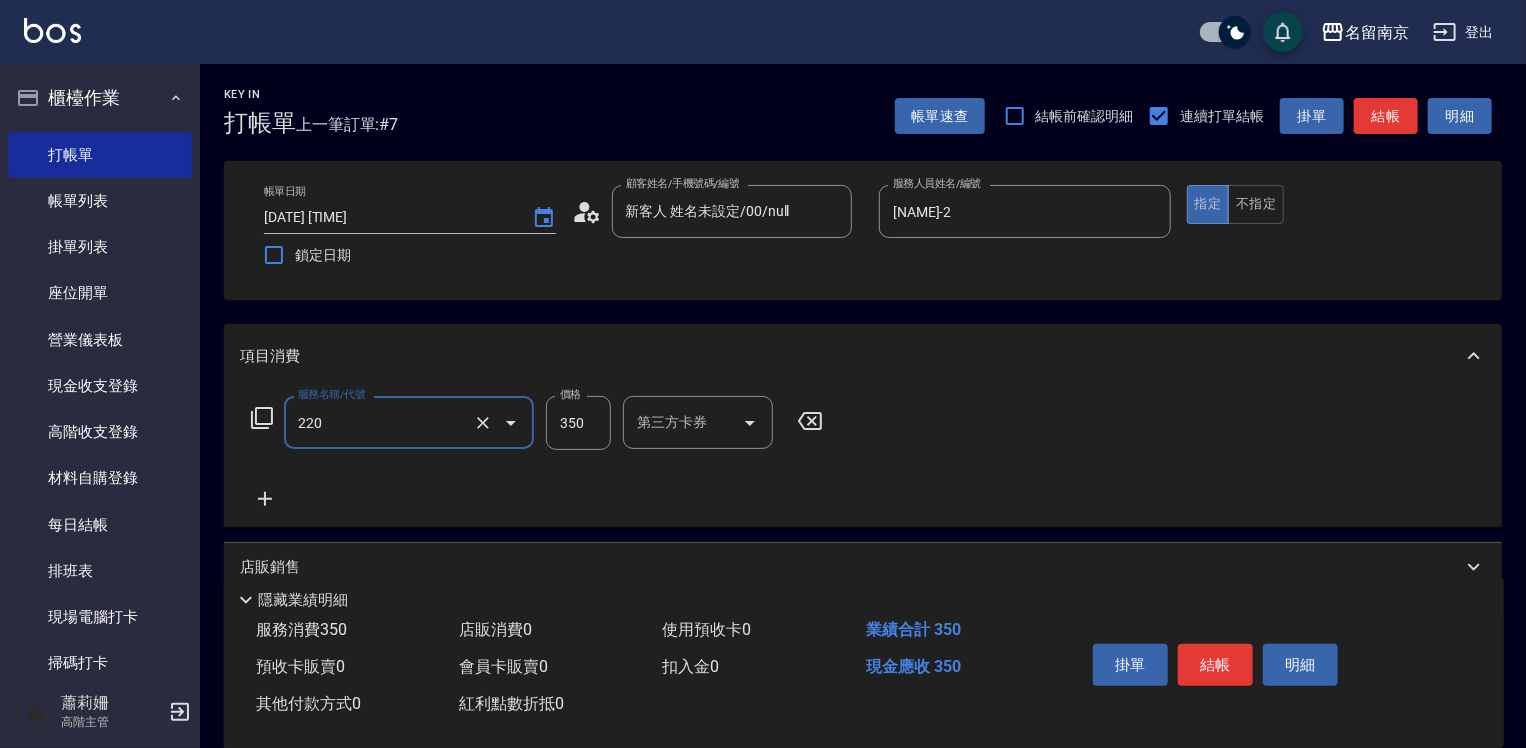 type on "洗髮(220)" 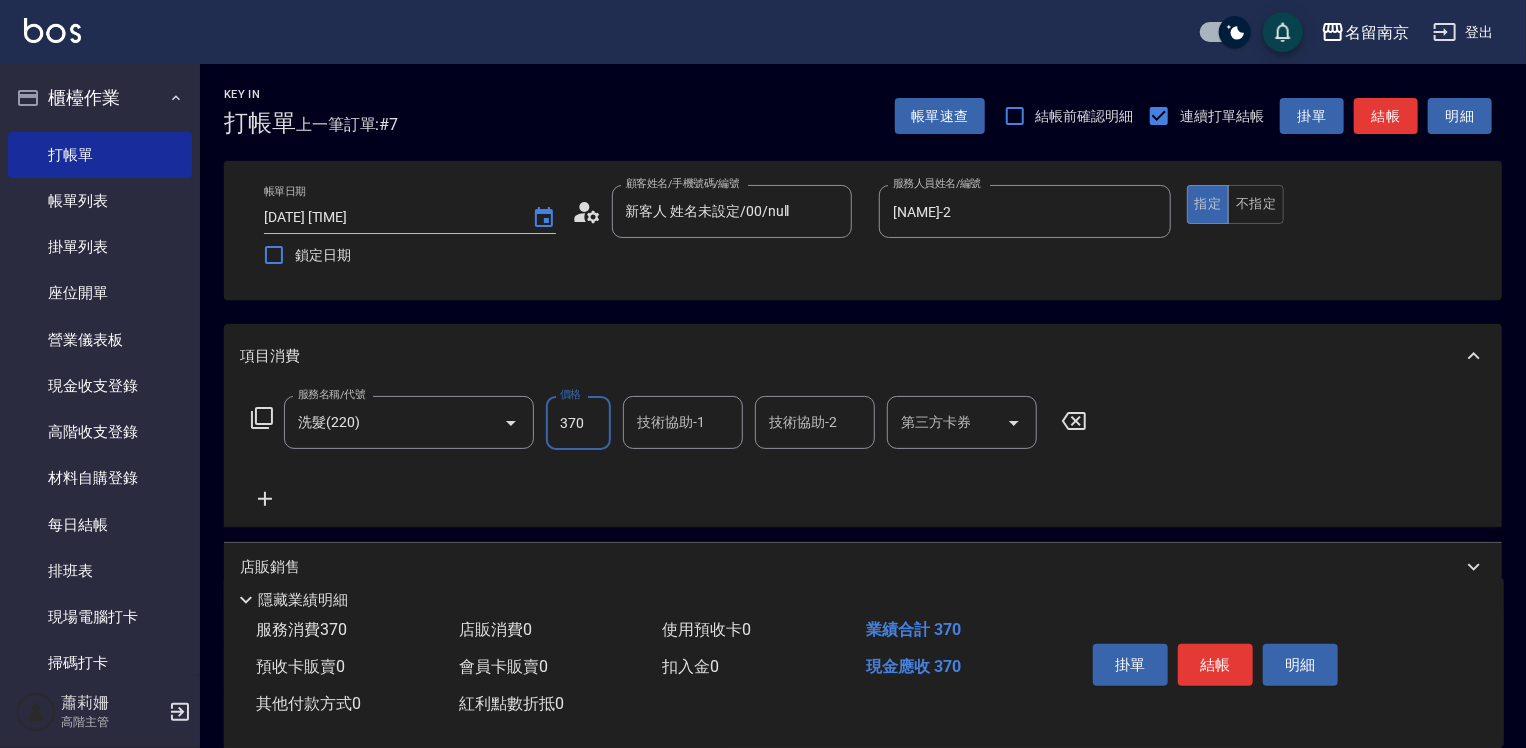 type on "370" 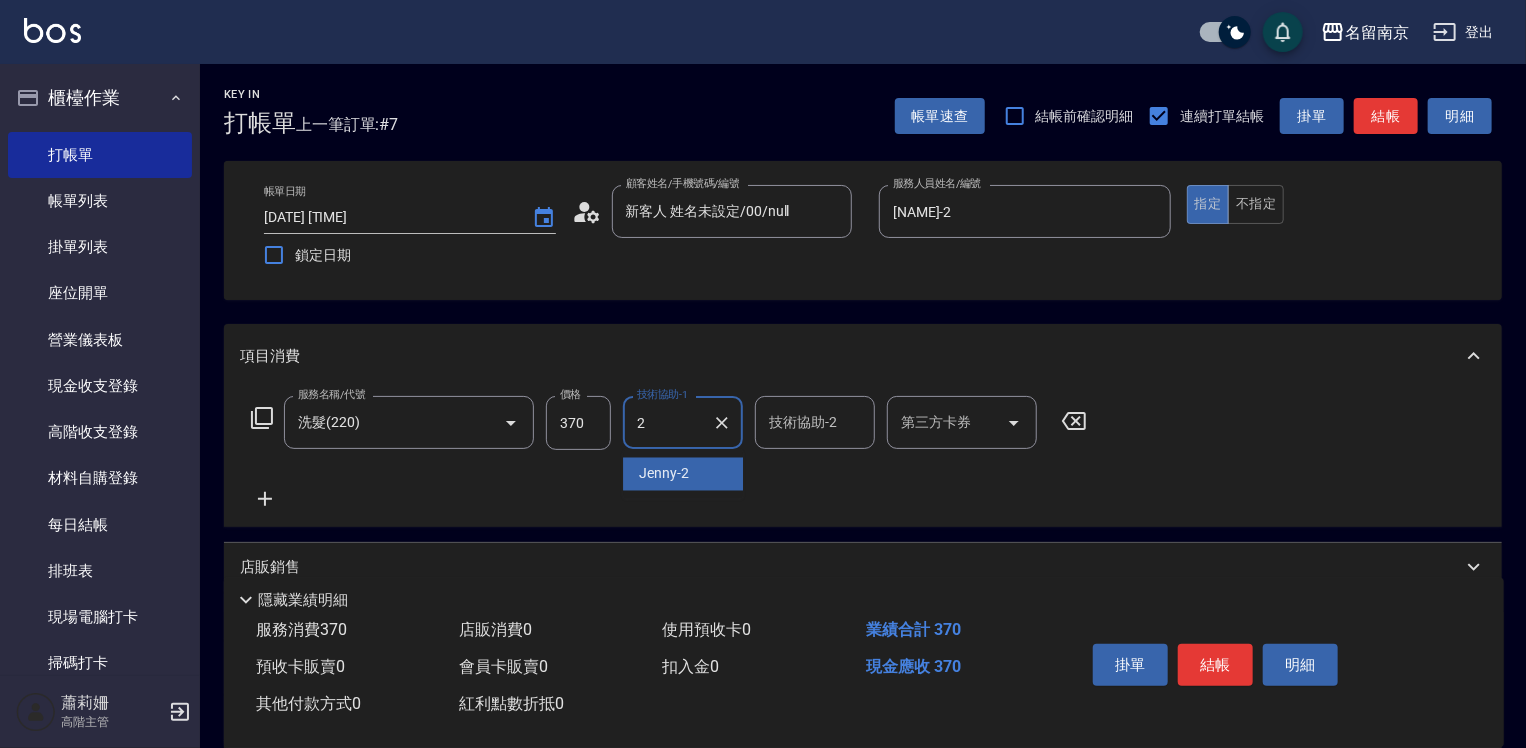 type on "Jenny-2" 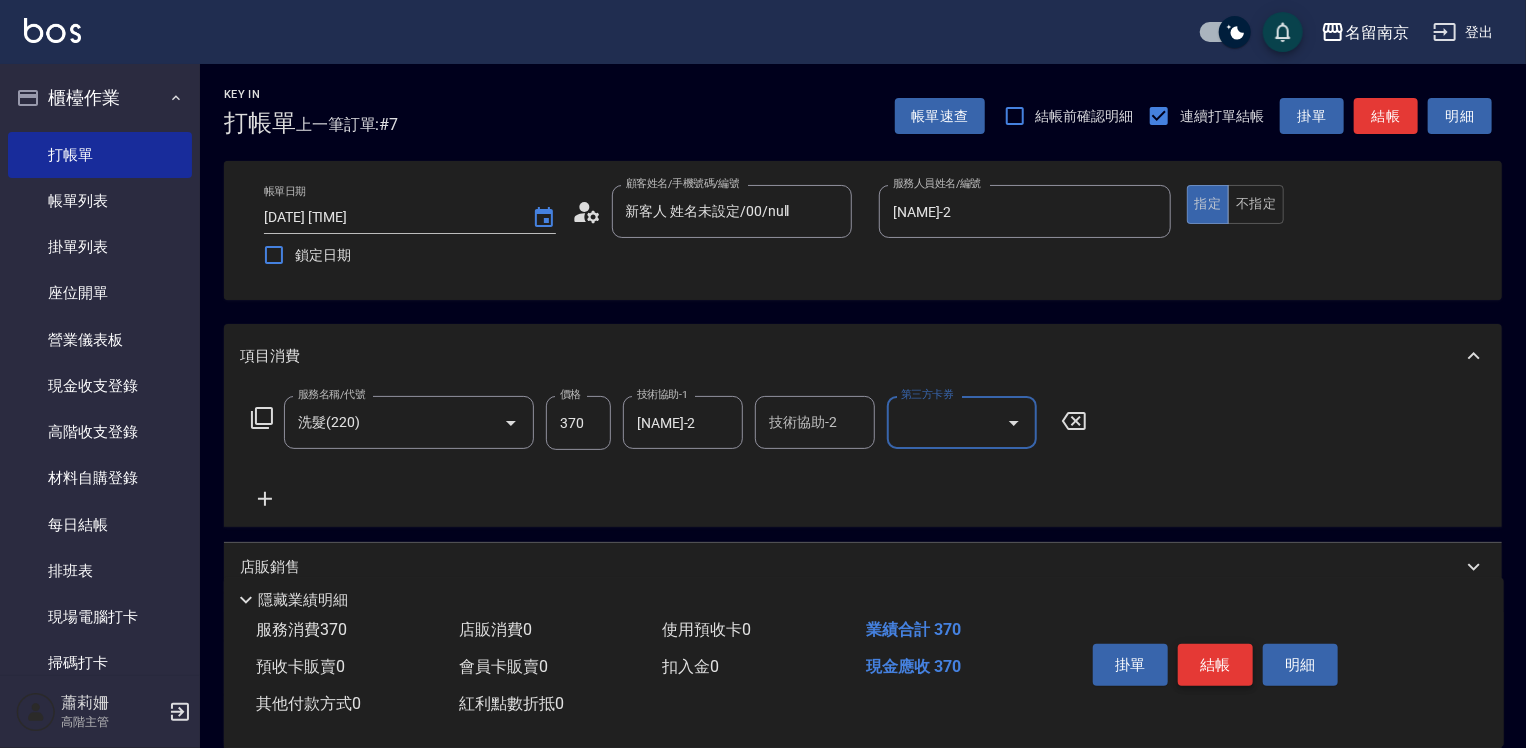 click on "結帳" at bounding box center (1215, 665) 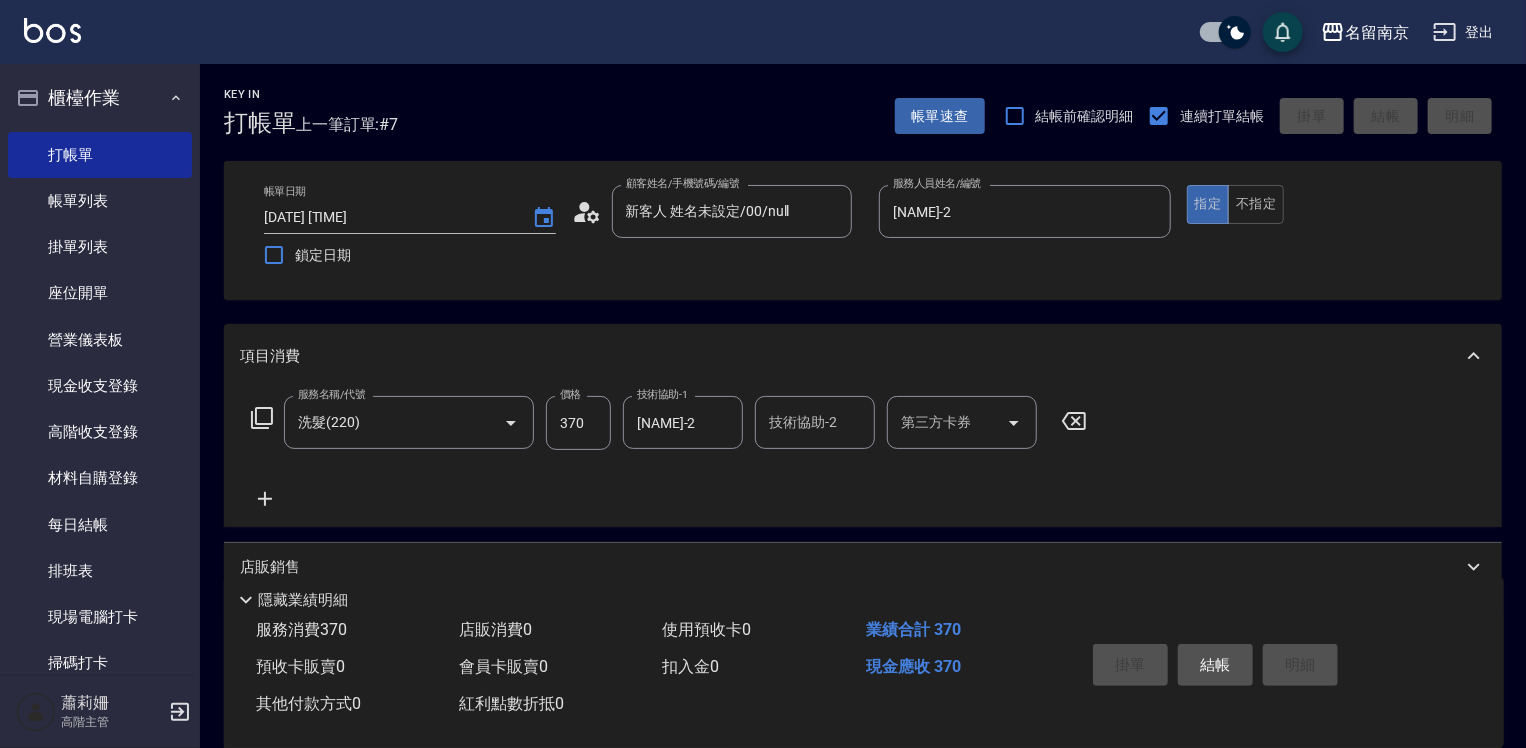 type 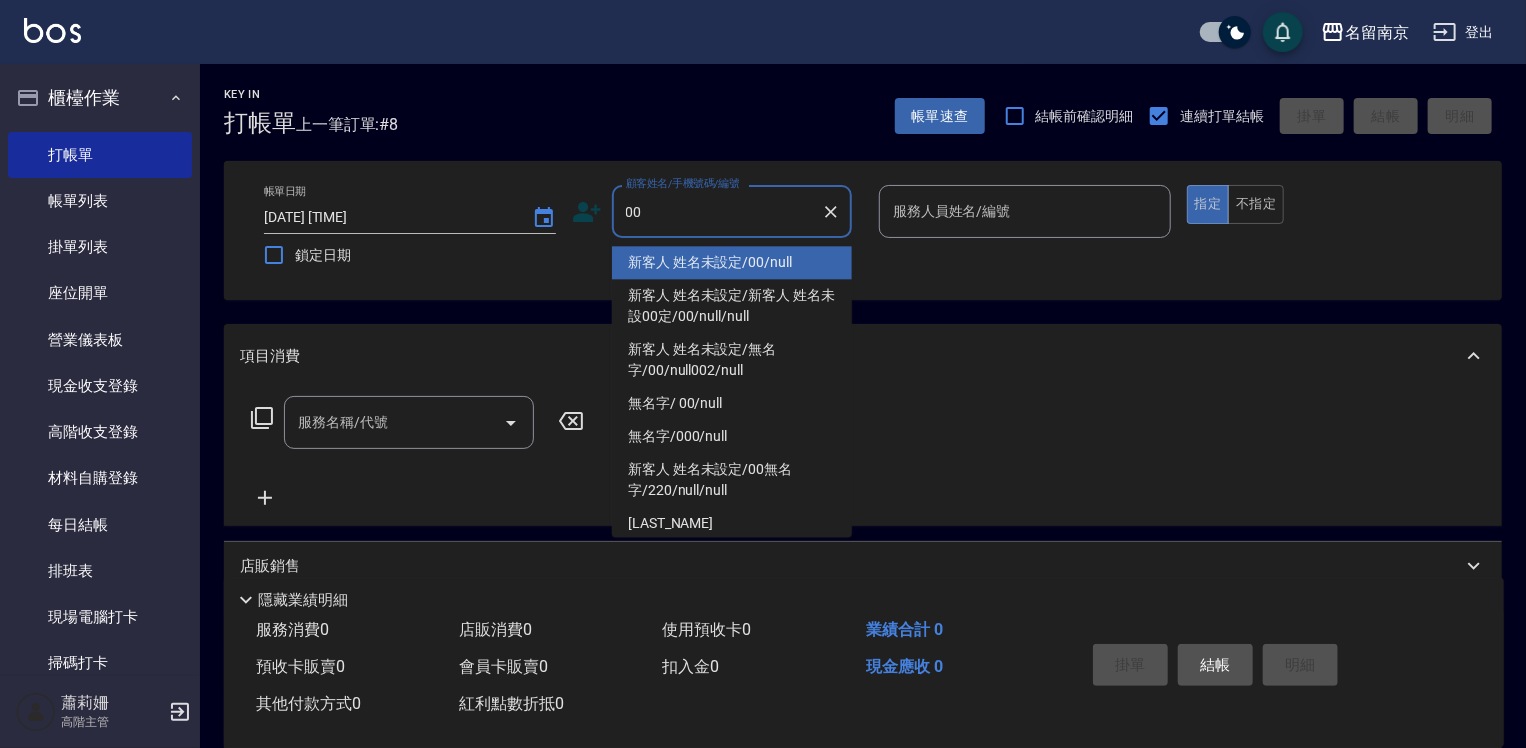 type on "新客人 姓名未設定/00/null" 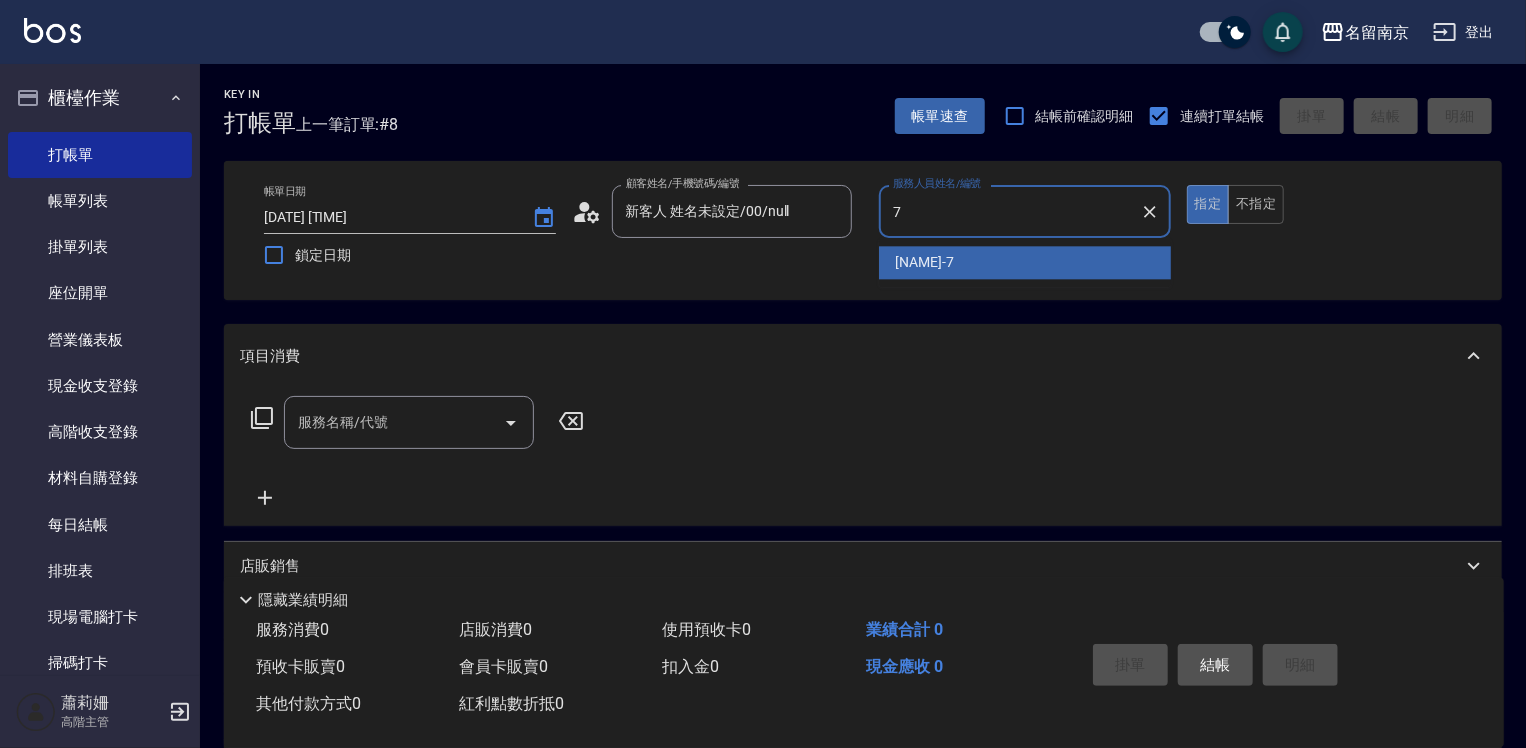 type on "Terrisa-7" 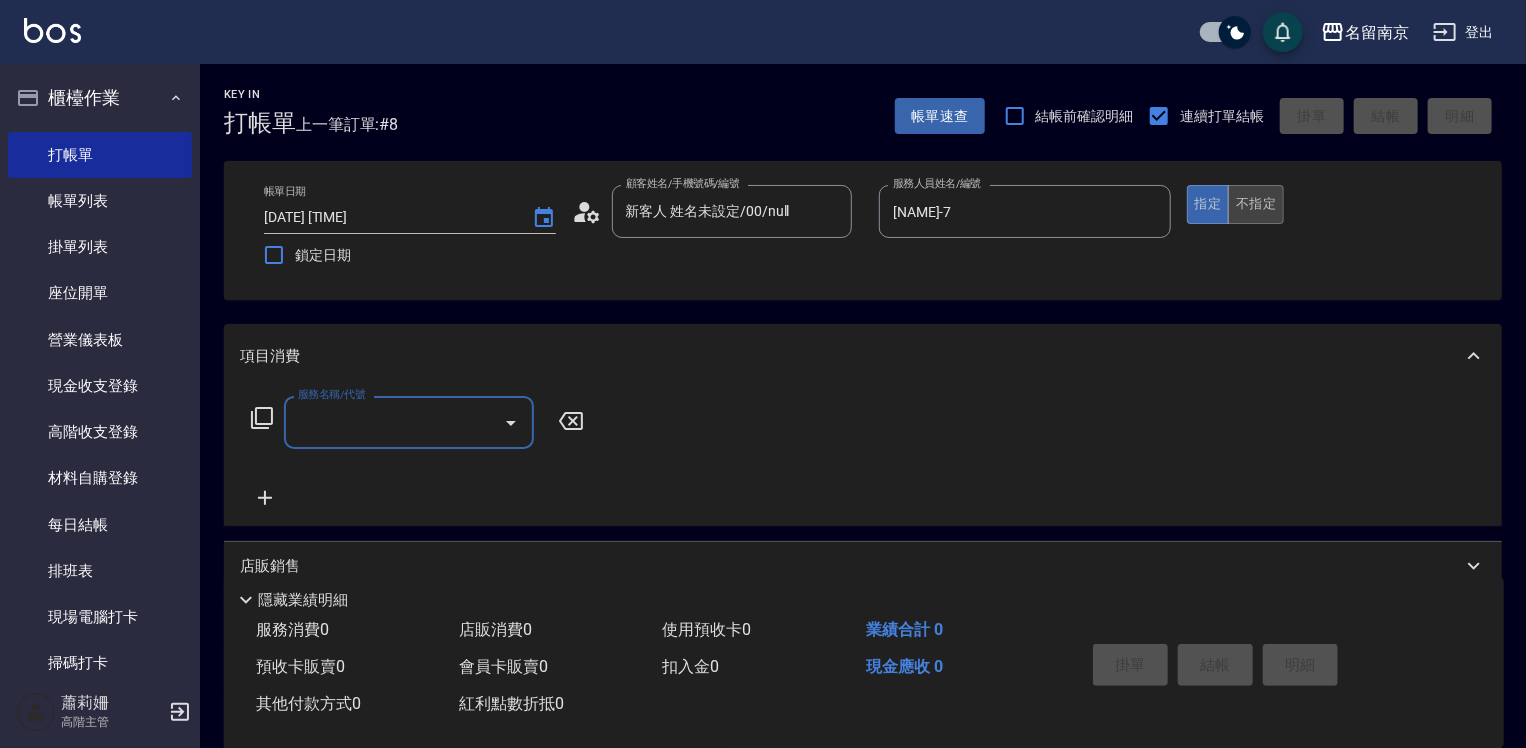 click on "不指定" at bounding box center [1256, 204] 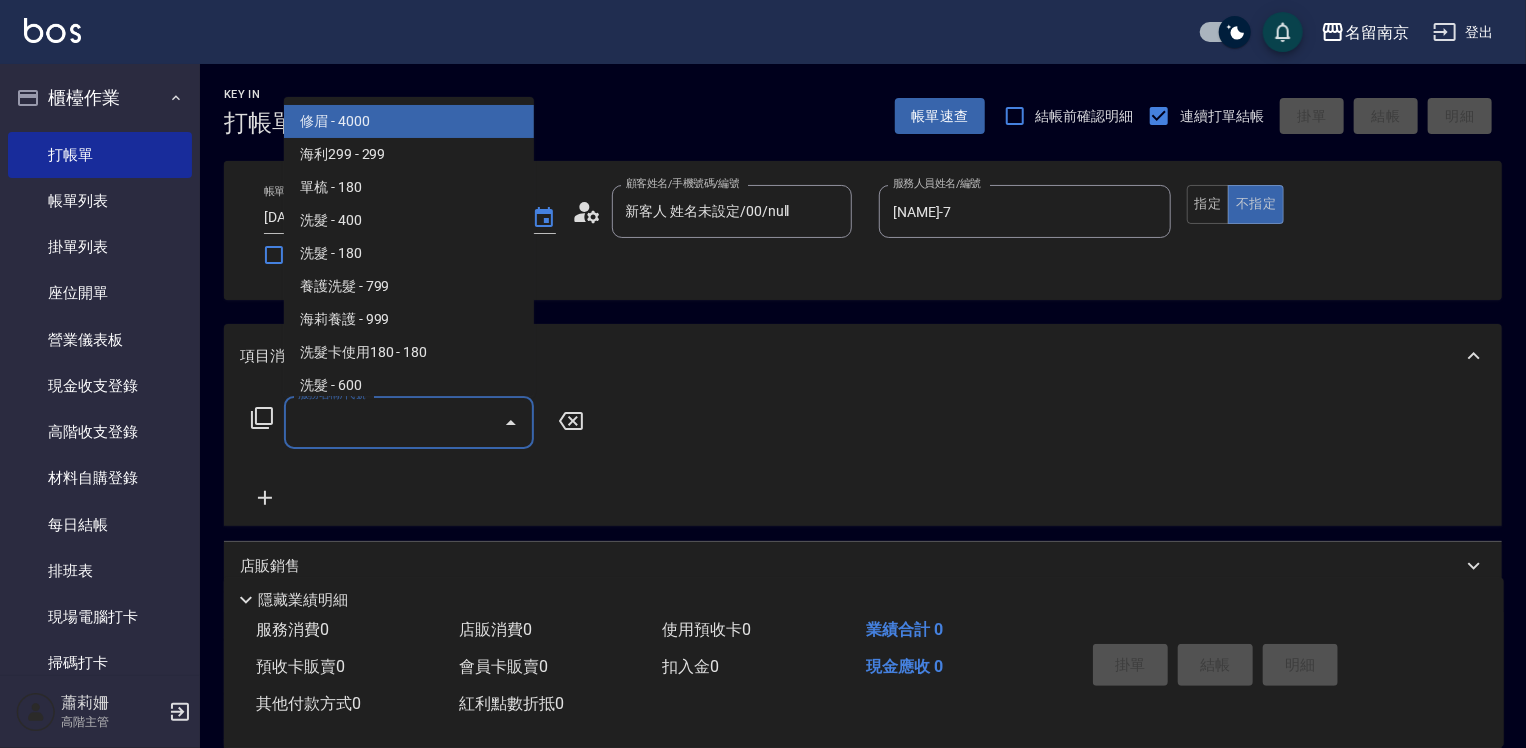 click on "服務名稱/代號" at bounding box center [394, 422] 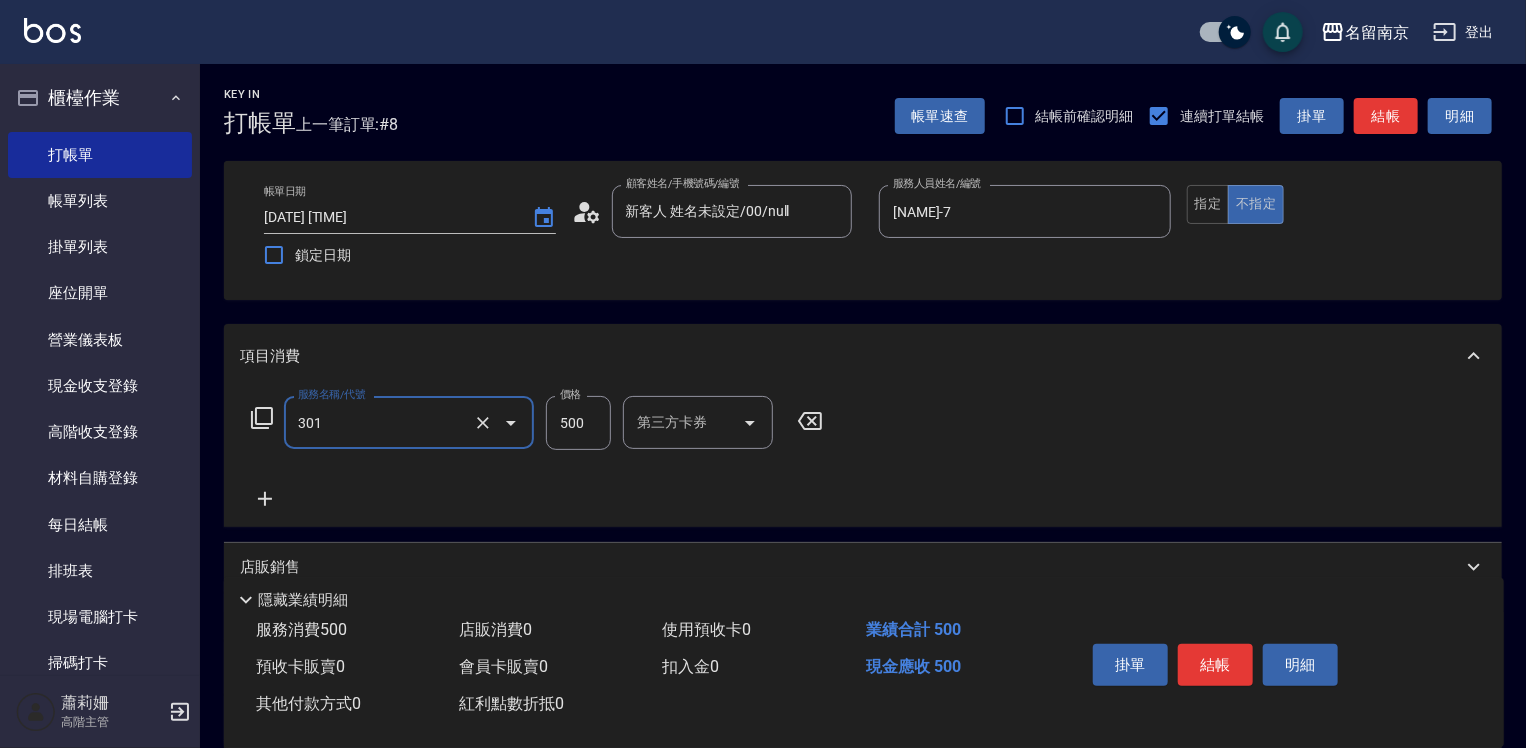 type on "剪髮(301)" 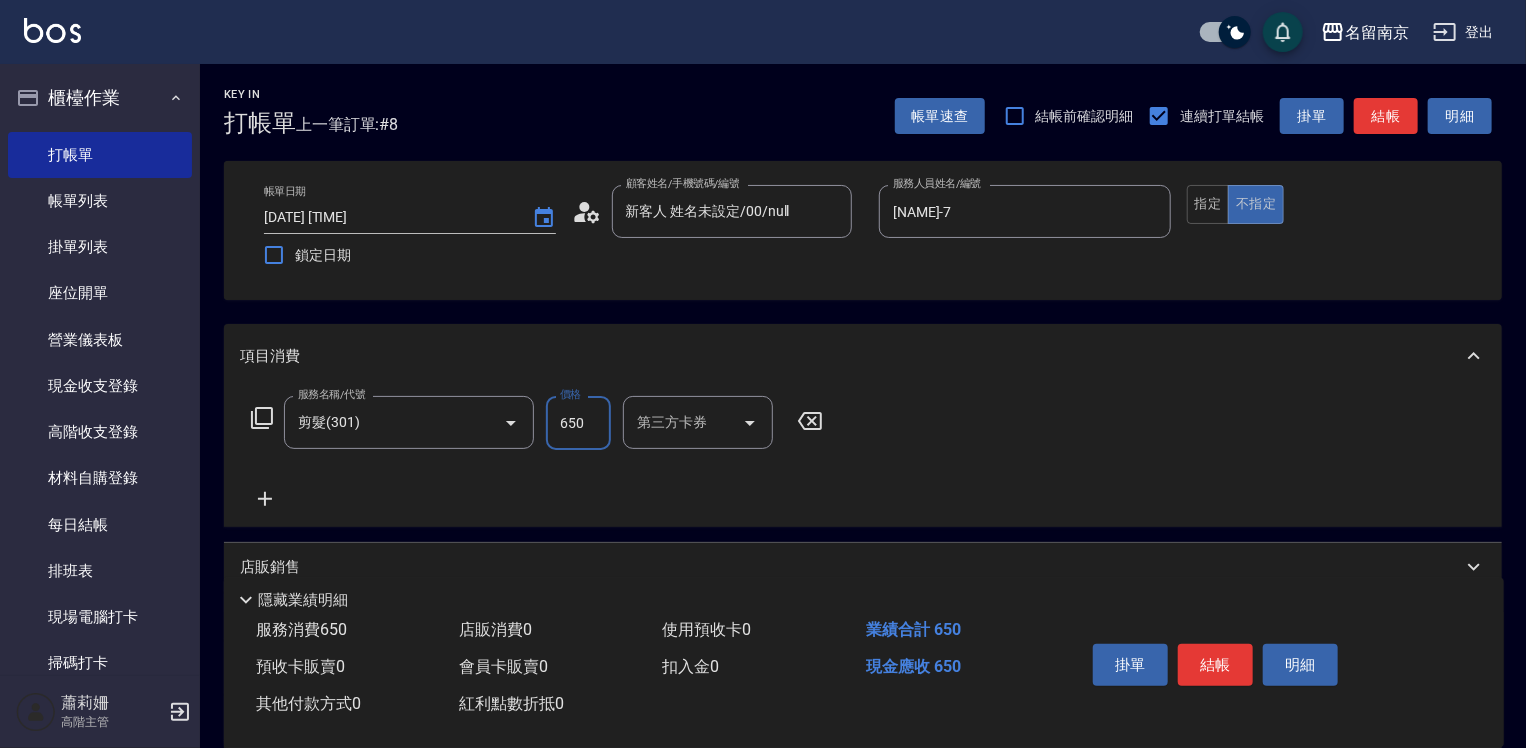 type on "650" 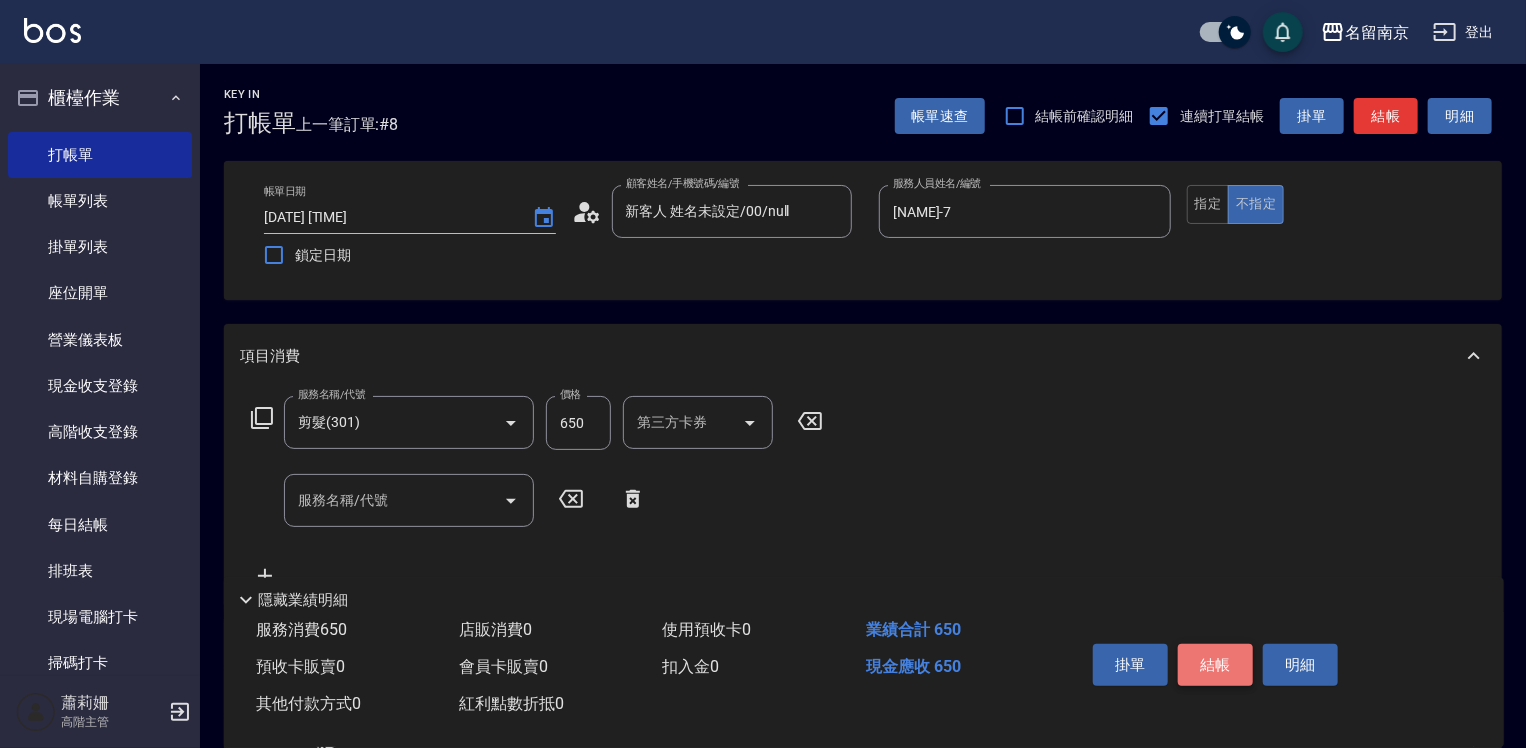 click on "結帳" at bounding box center (1215, 665) 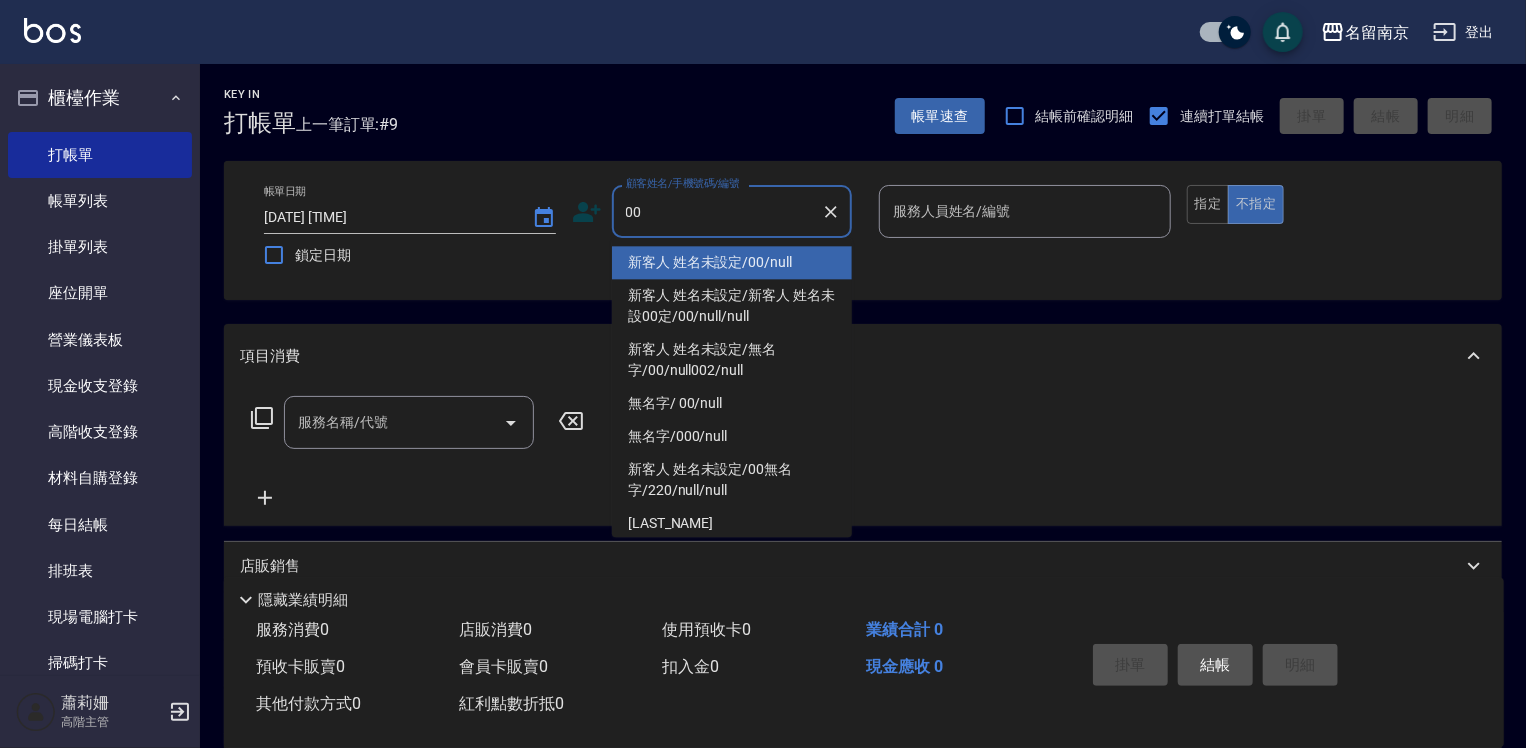 type on "新客人 姓名未設定/00/null" 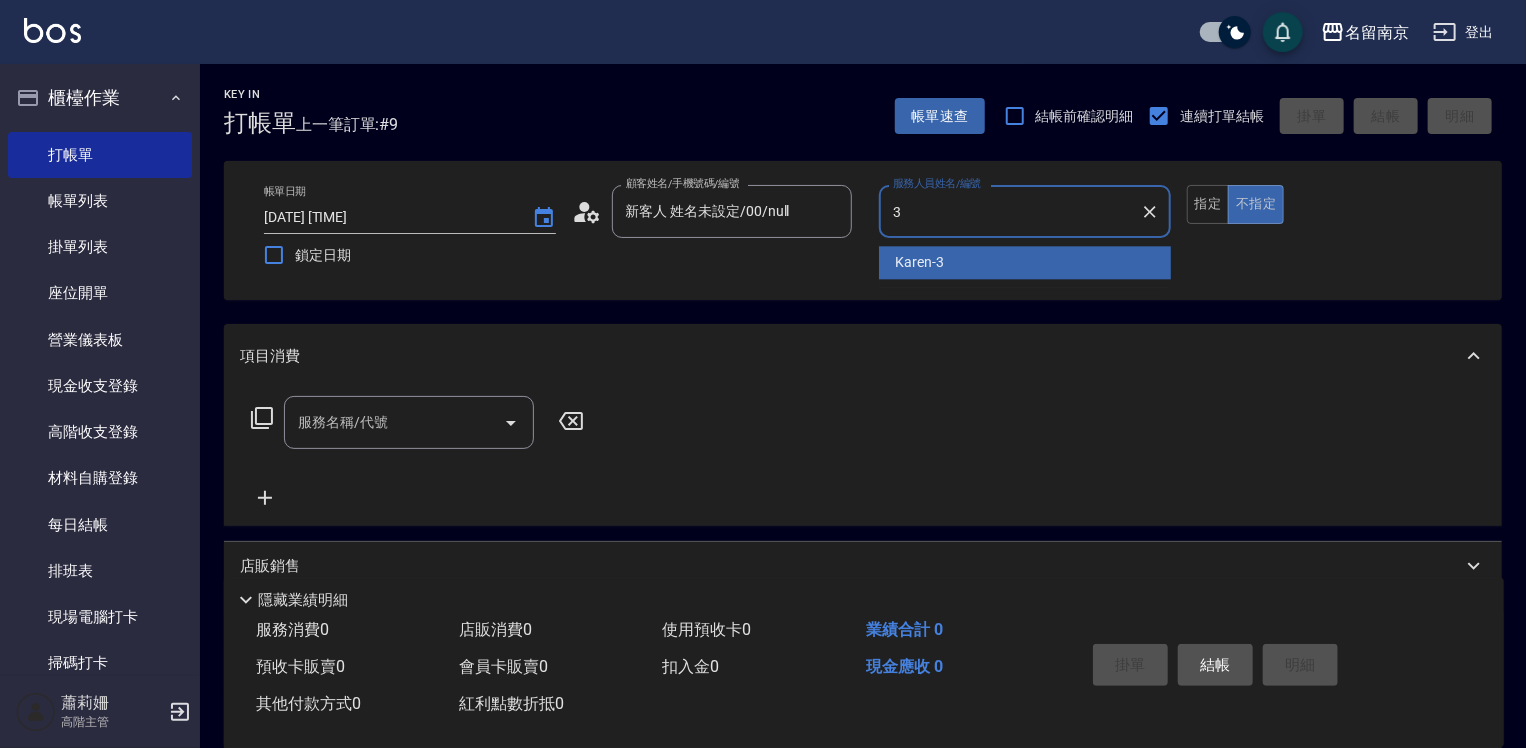 type on "Karen-3" 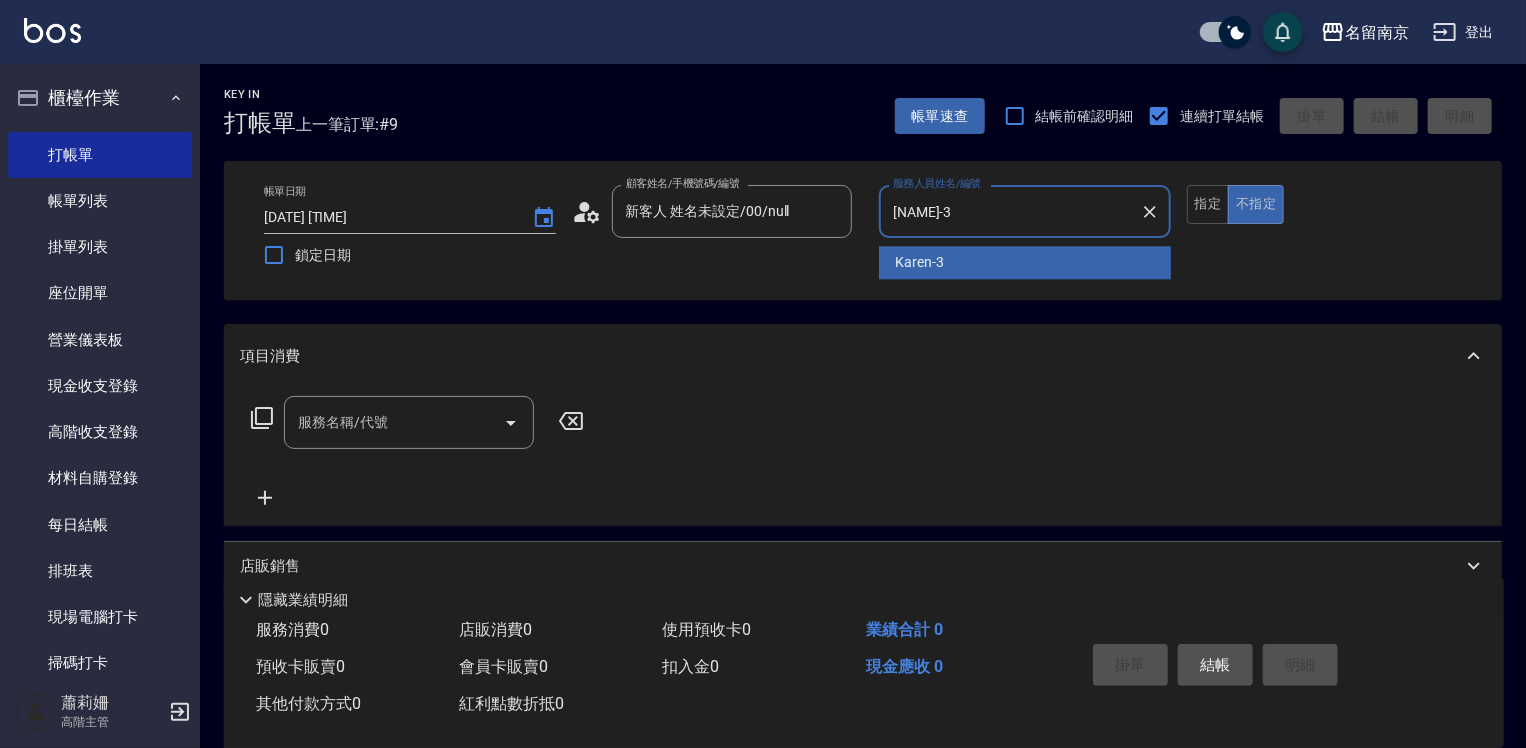 type on "false" 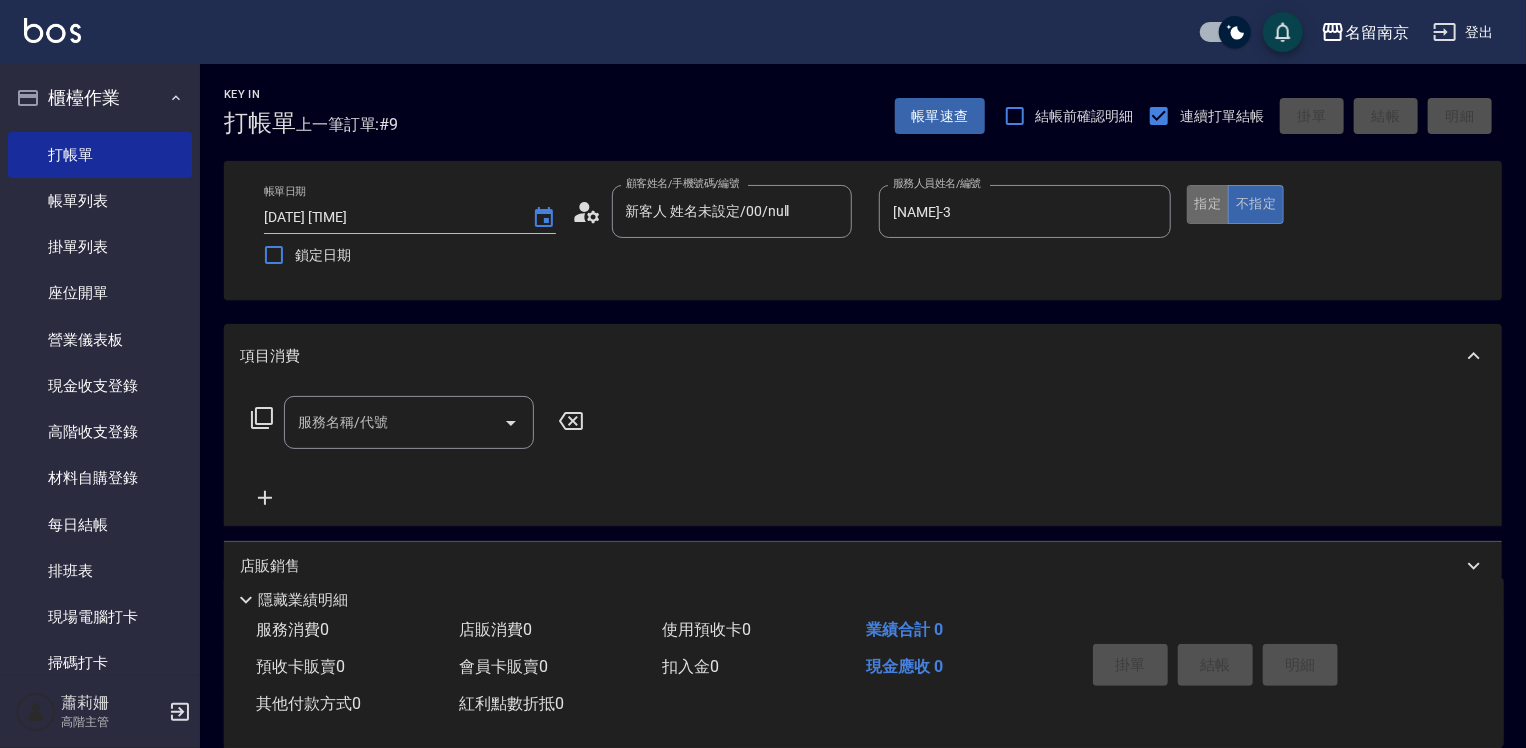 click on "指定" at bounding box center [1208, 204] 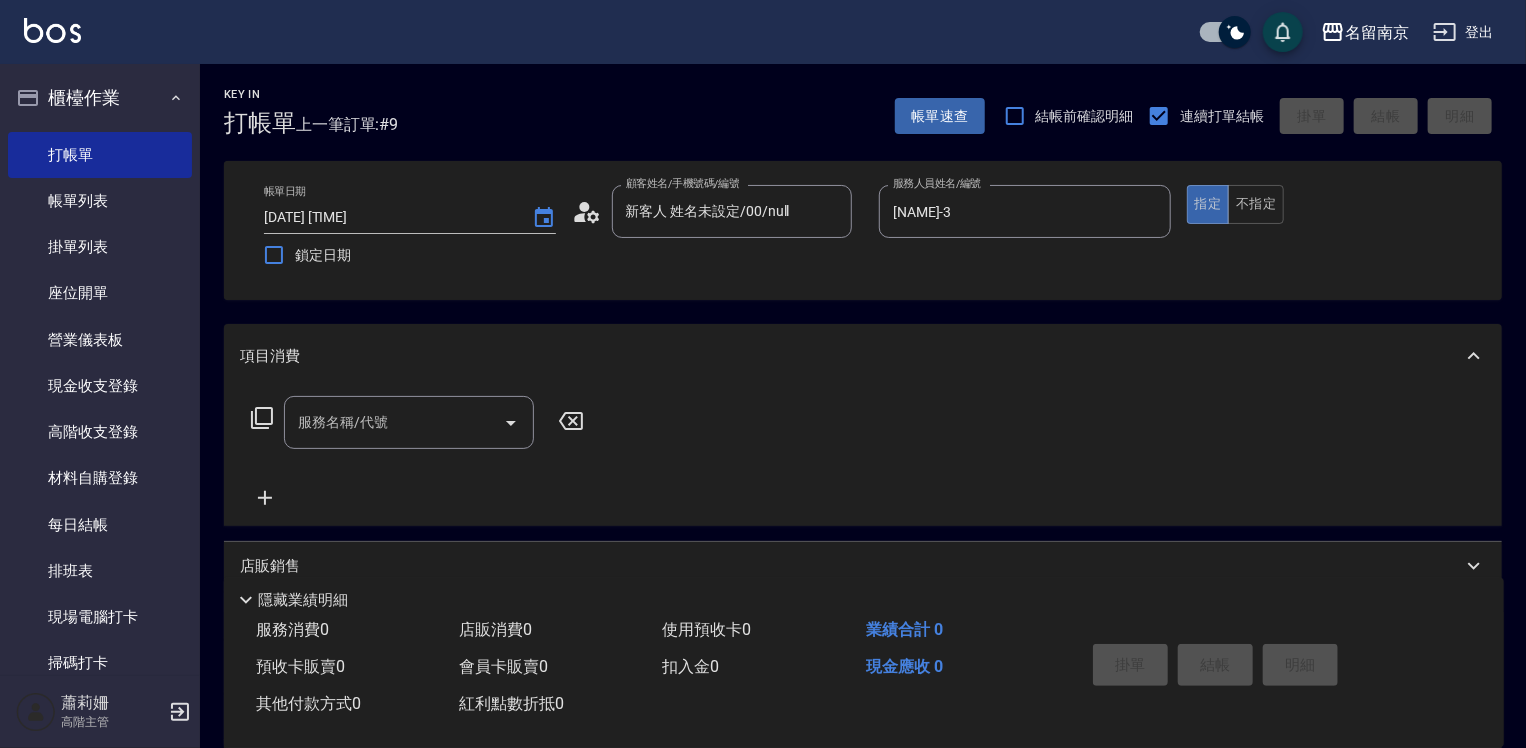 drag, startPoint x: 354, startPoint y: 427, endPoint x: 576, endPoint y: 440, distance: 222.38031 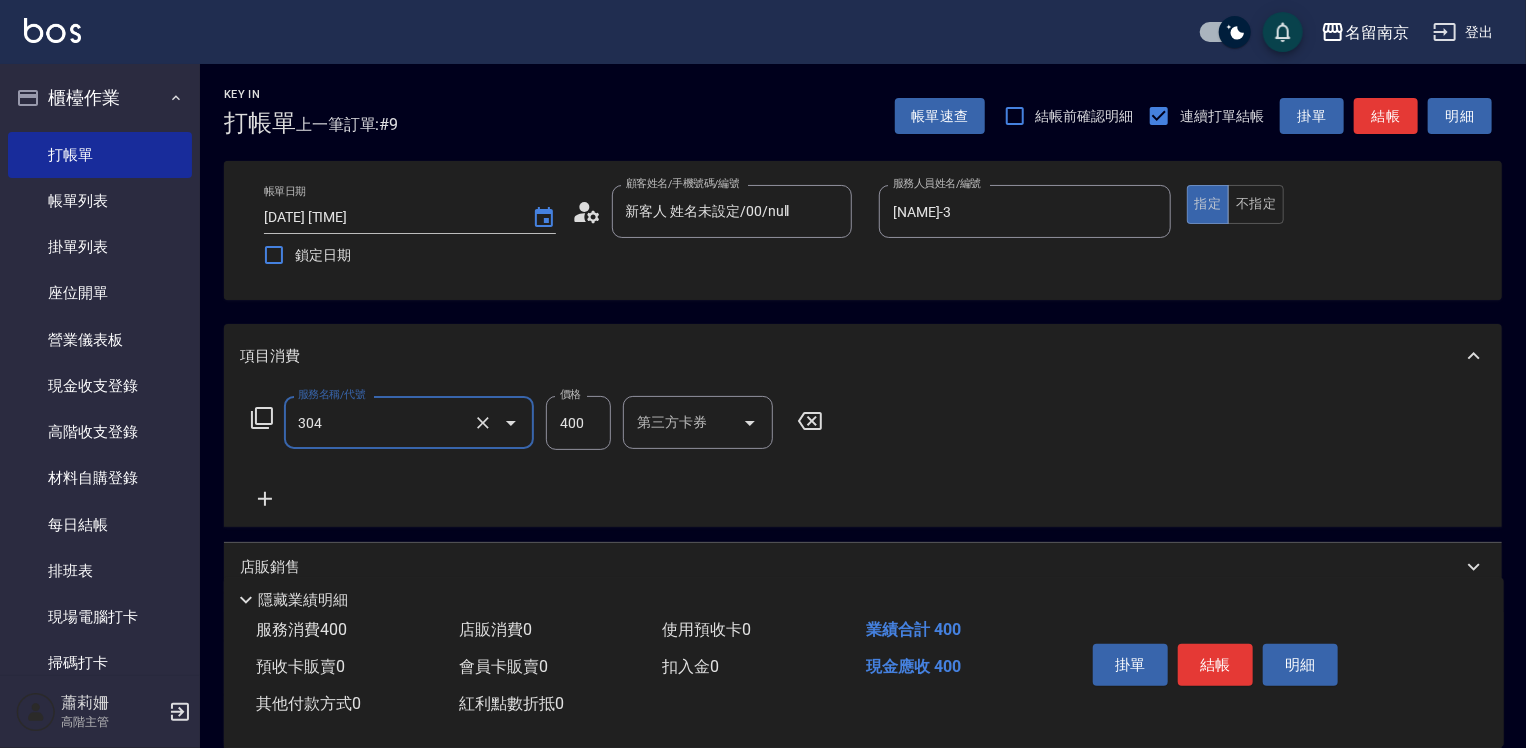 type on "剪髮卡(304)" 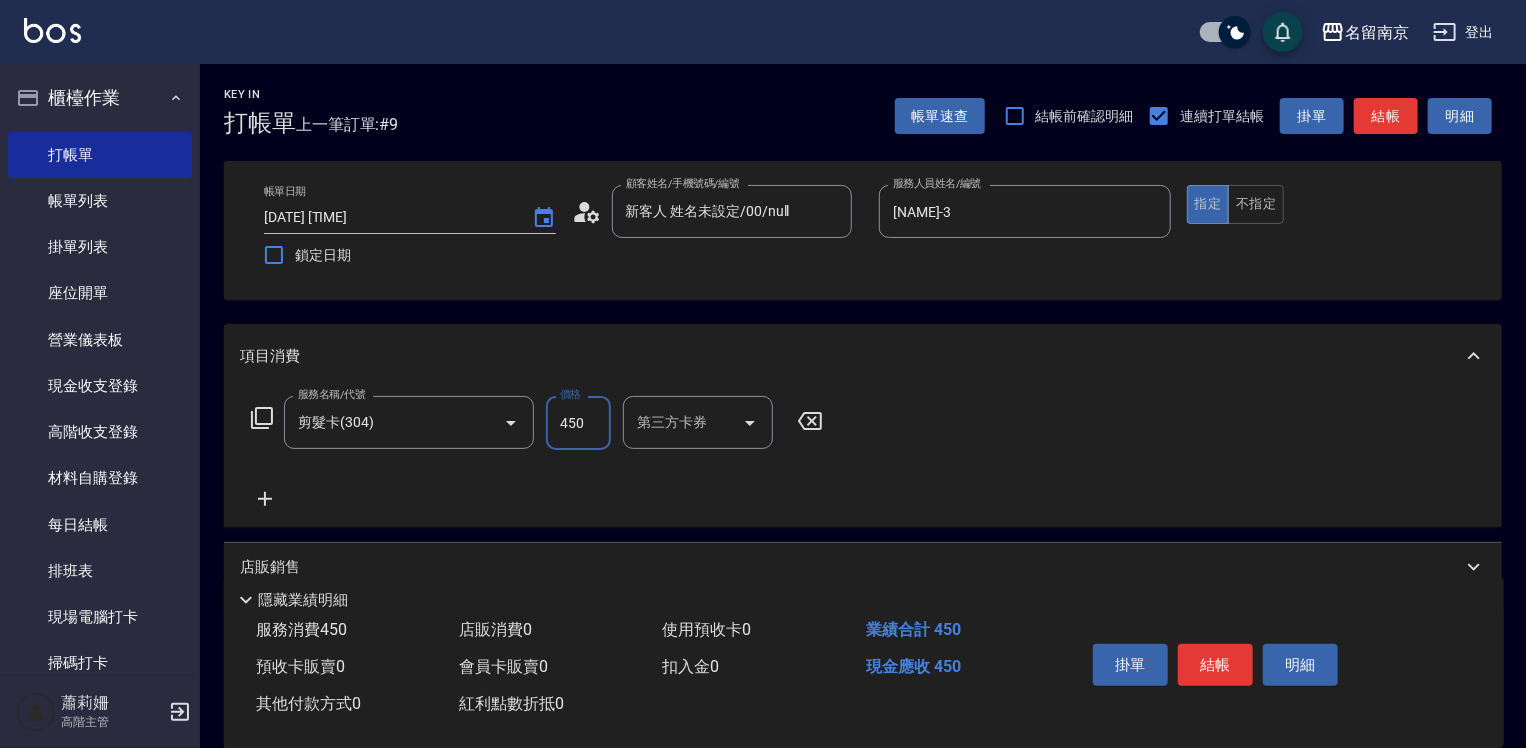 type on "450" 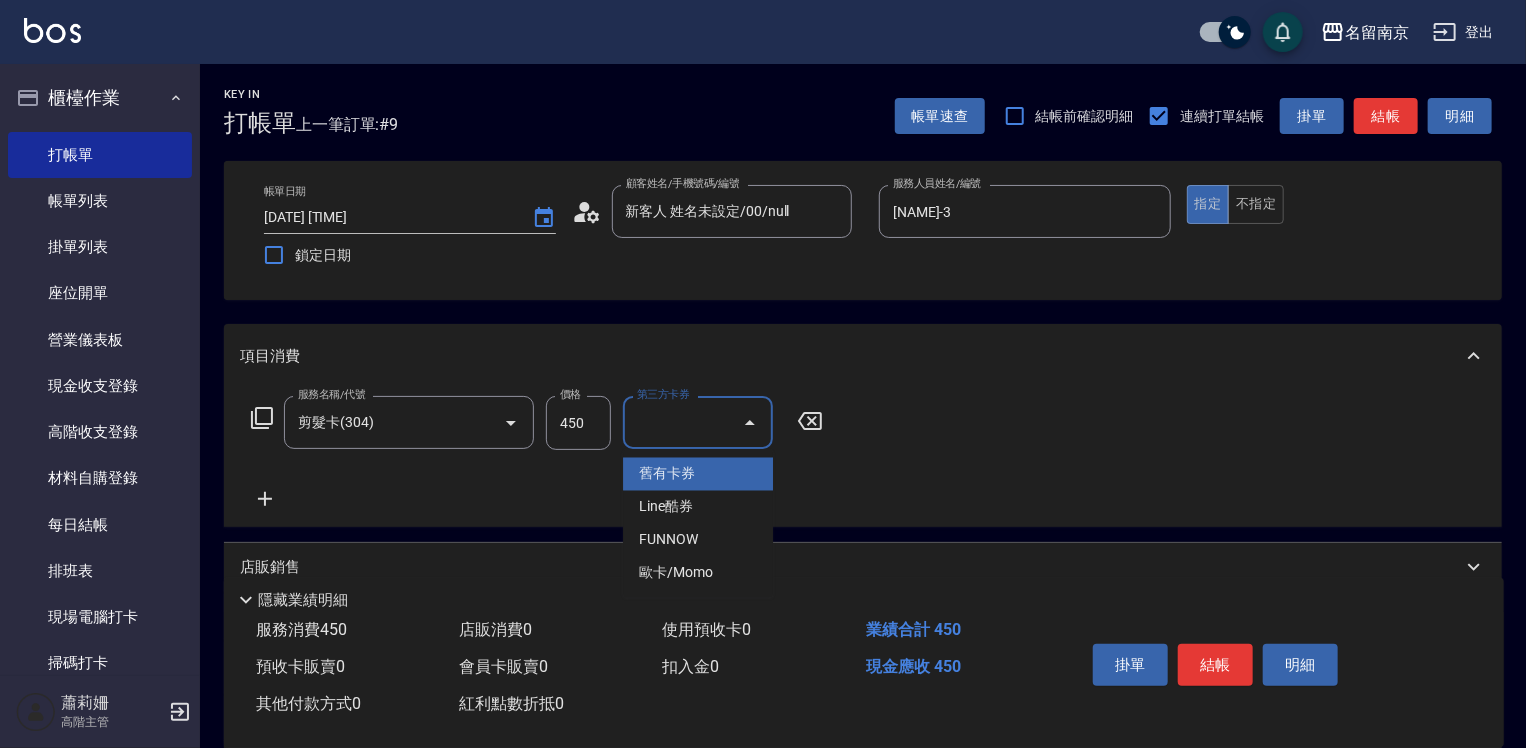 click on "第三方卡券" at bounding box center [683, 422] 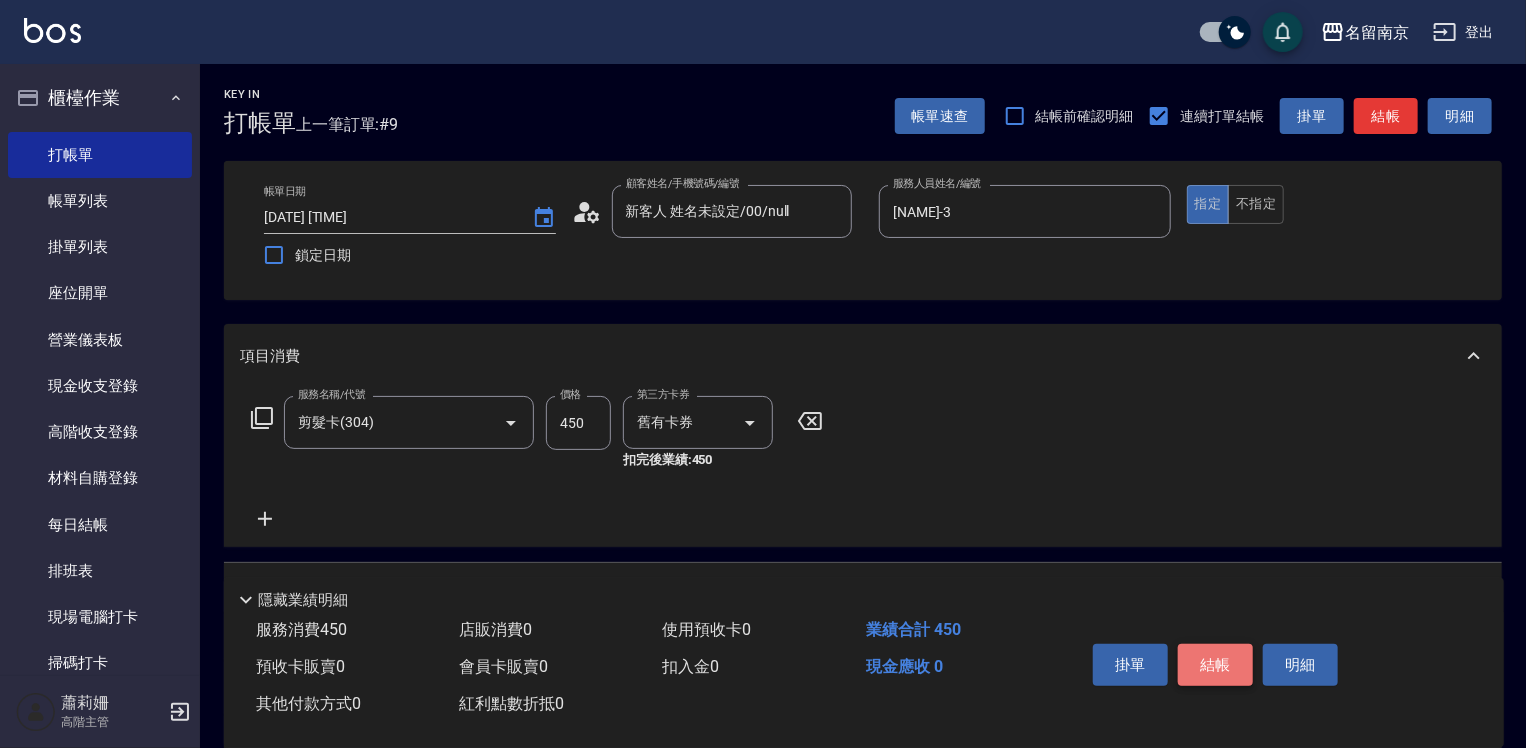 click on "結帳" at bounding box center [1215, 665] 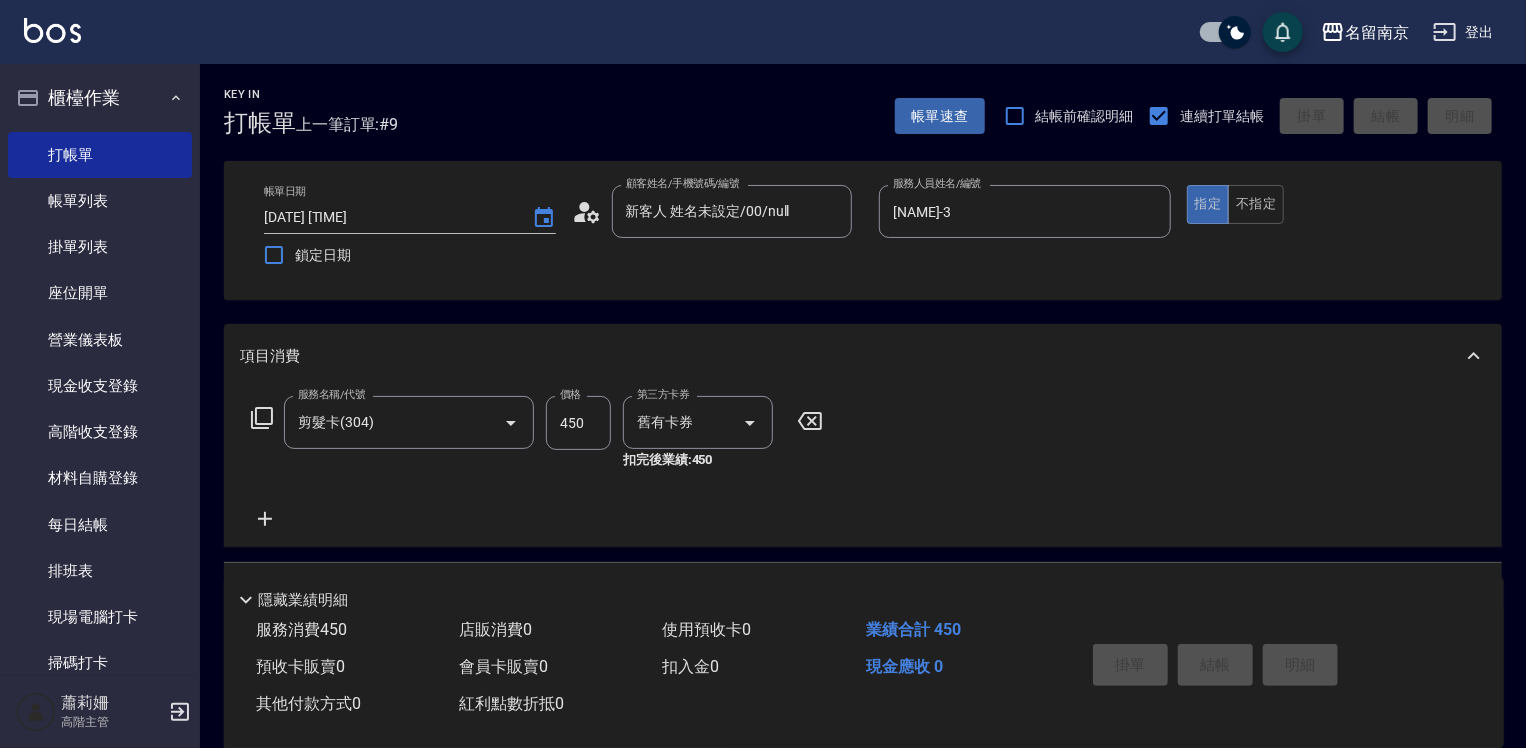 type on "2025/08/06 18:38" 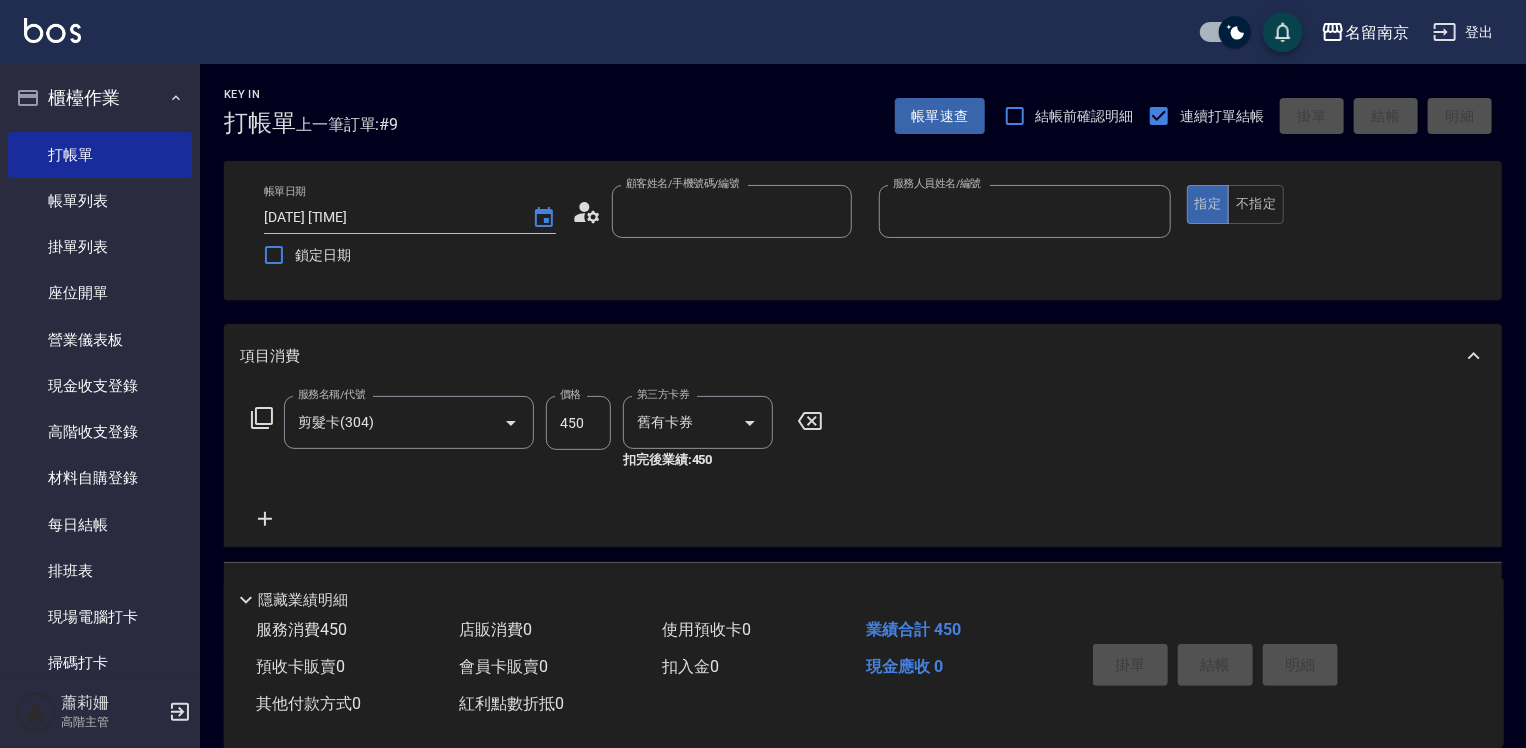 type 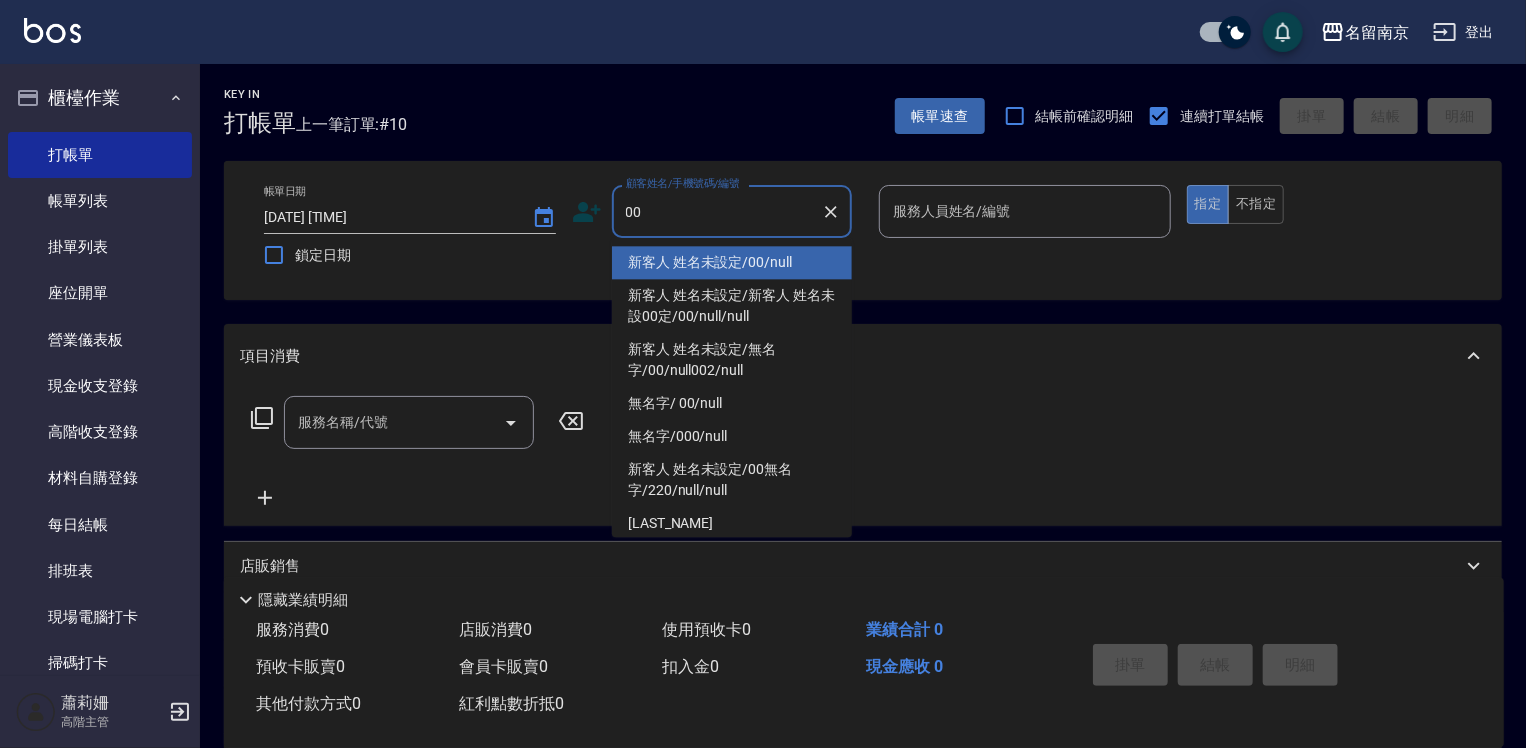 type on "新客人 姓名未設定/00/null" 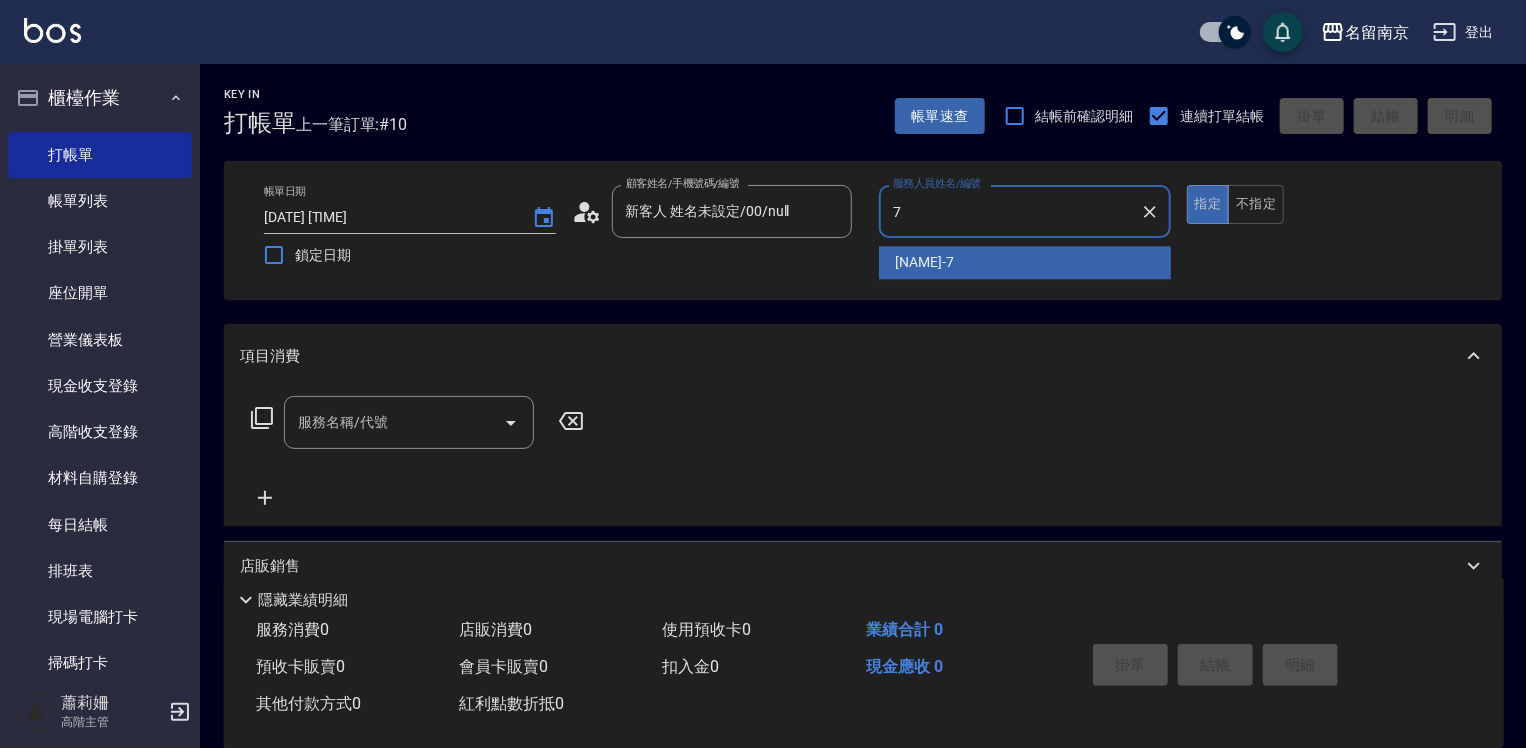 type on "Terrisa-7" 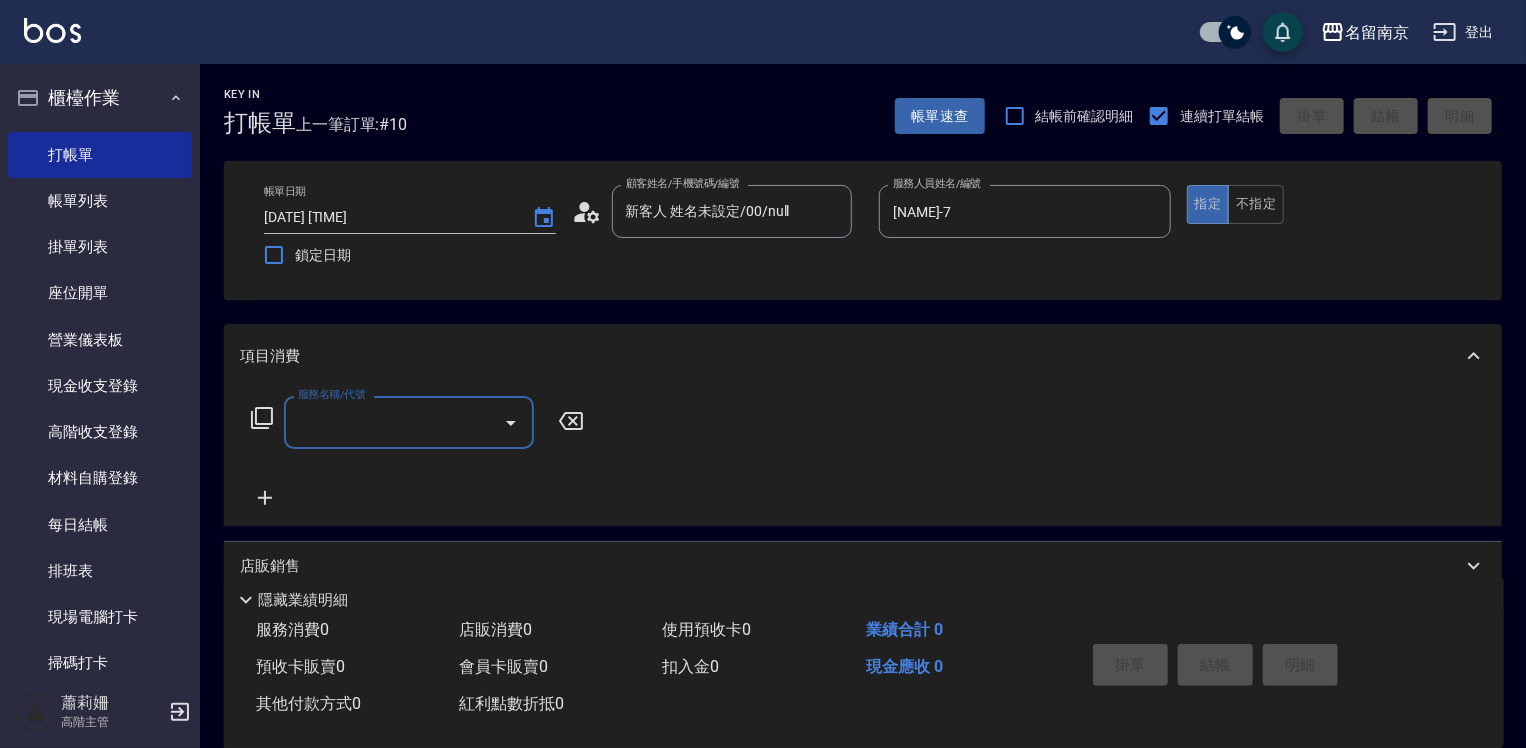 click 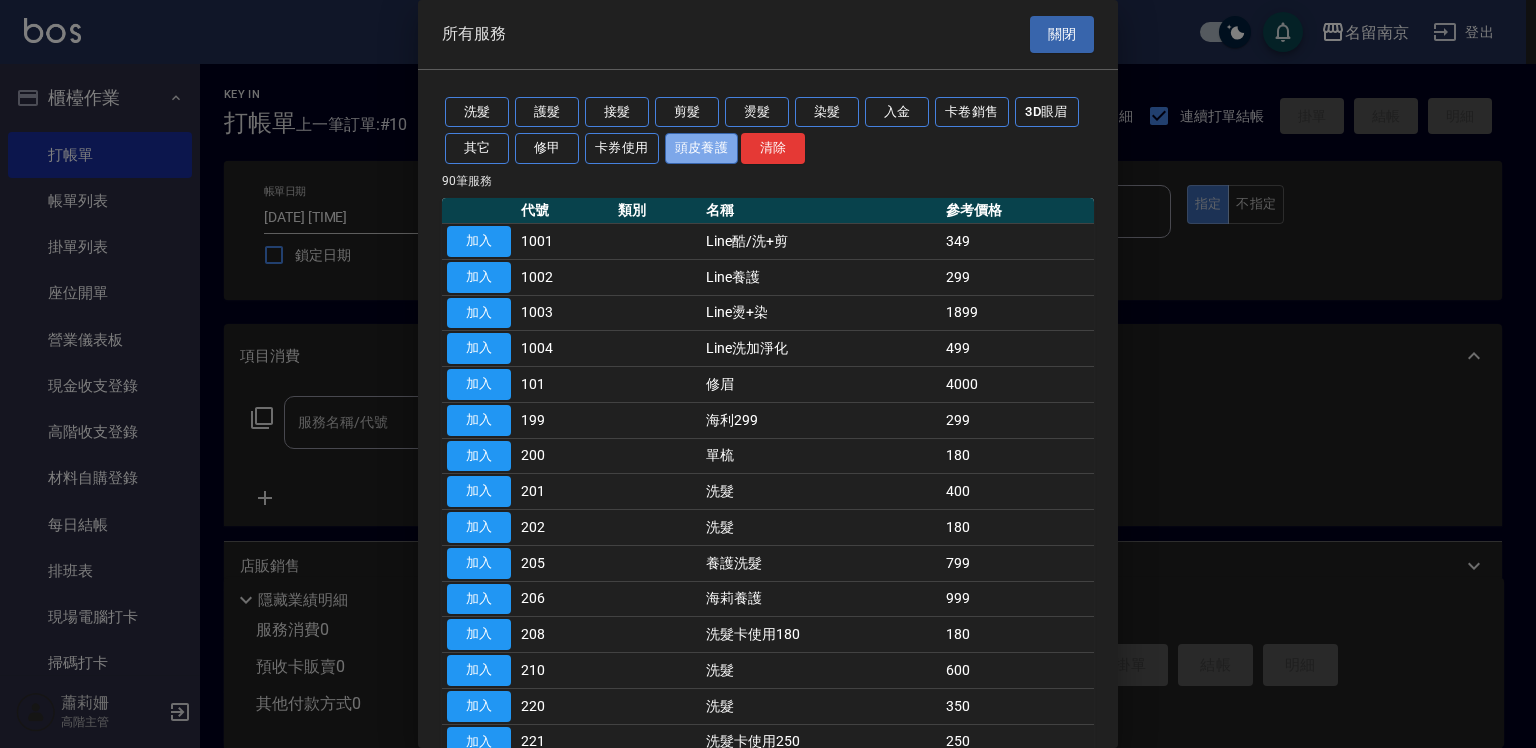 click on "頭皮養護" at bounding box center [702, 148] 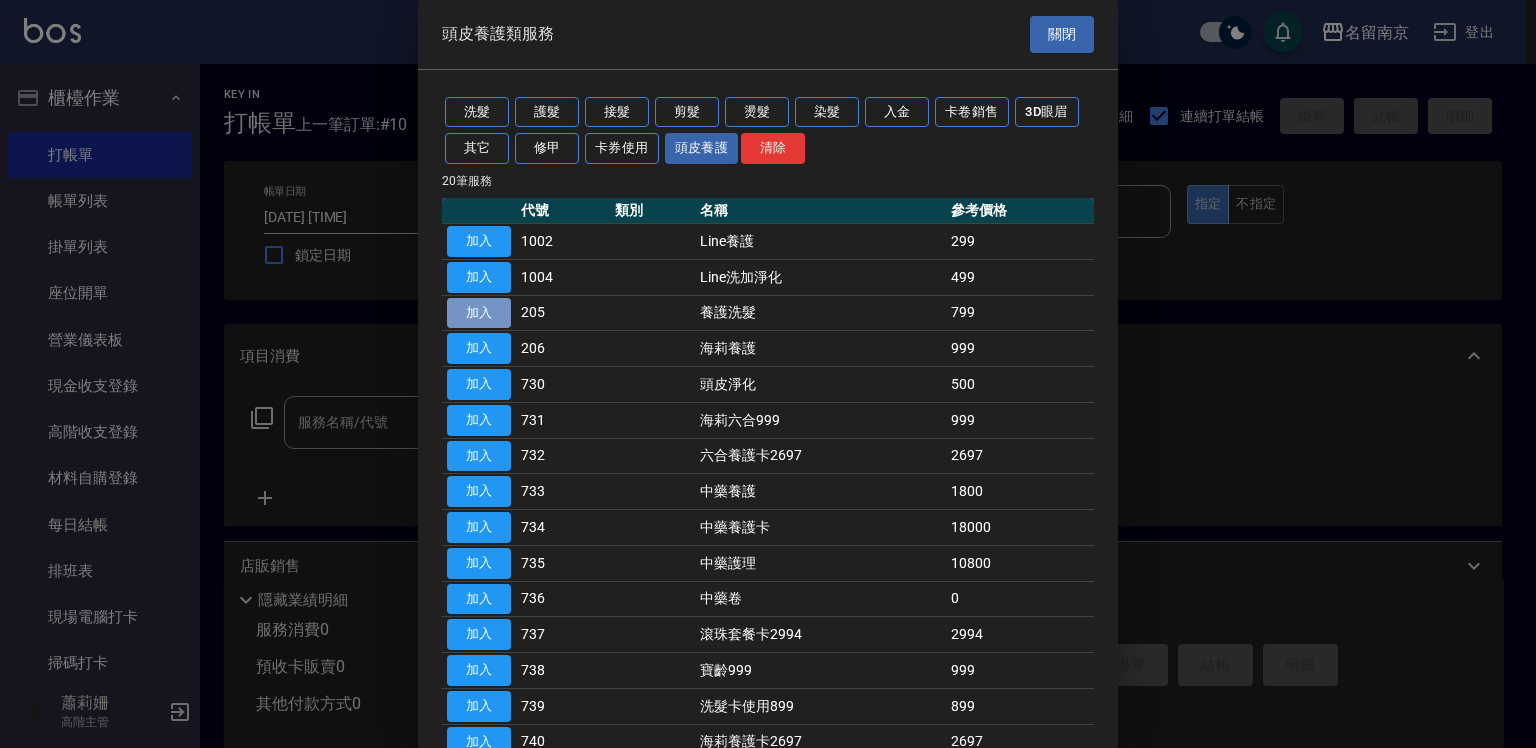 click on "加入" at bounding box center [479, 313] 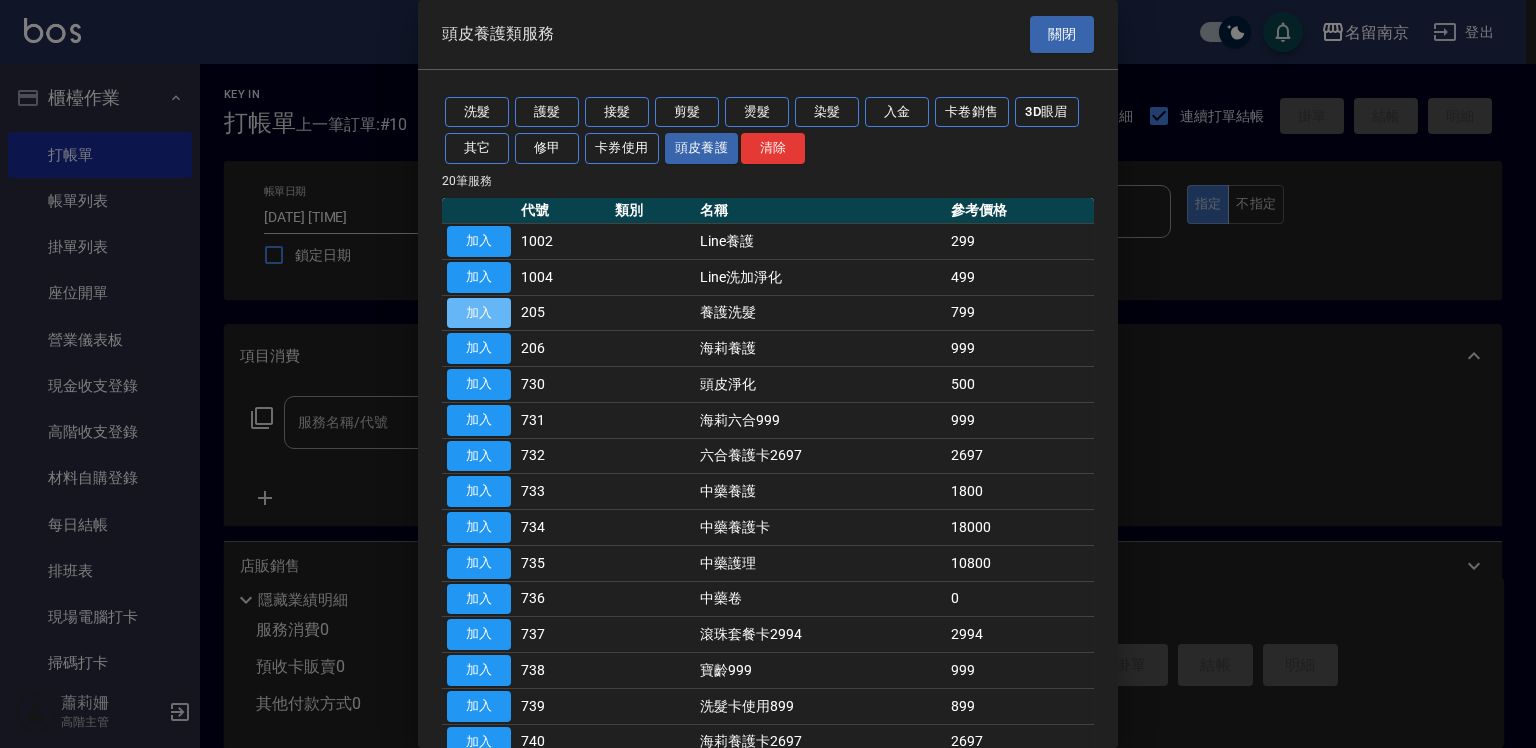 type on "養護洗髮(205)" 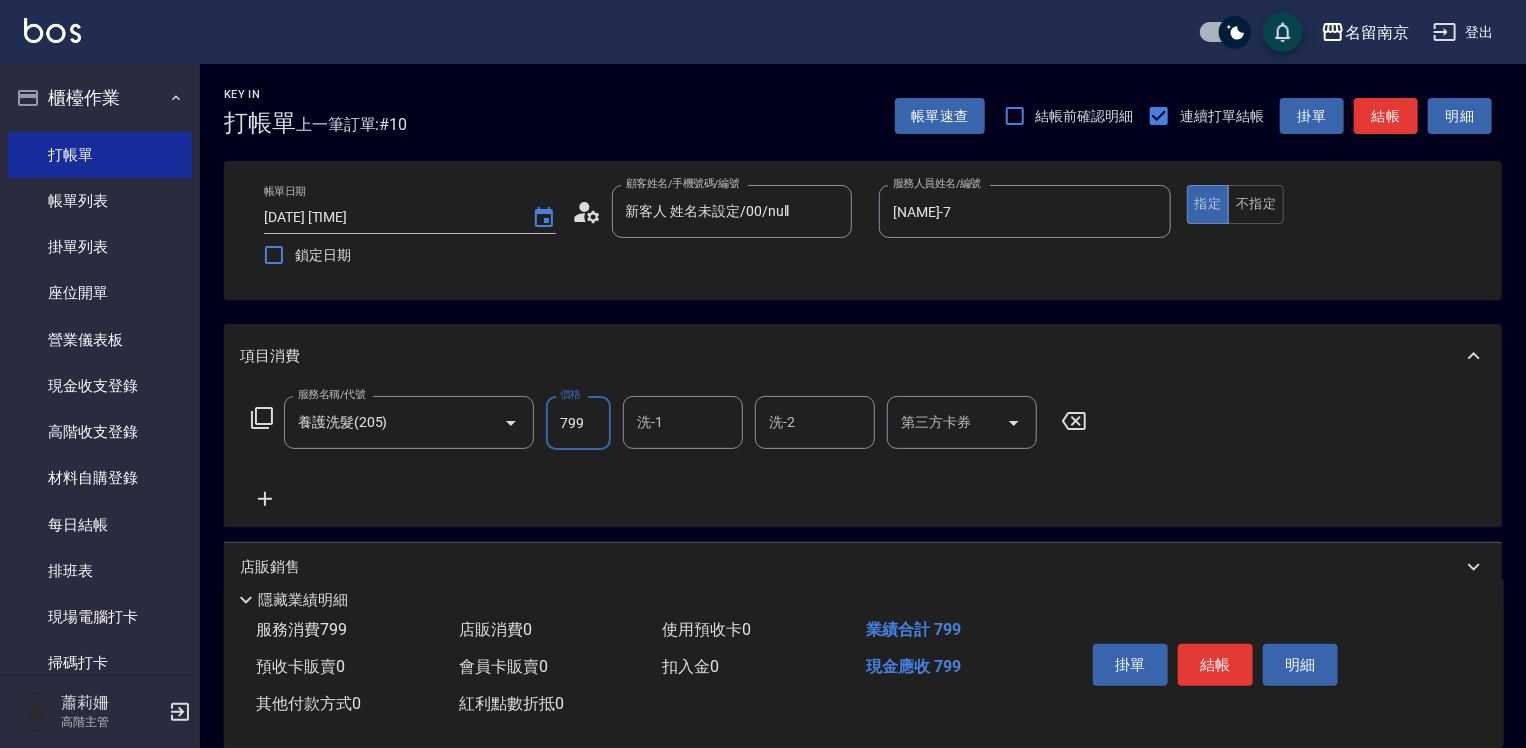 click on "799" at bounding box center (578, 423) 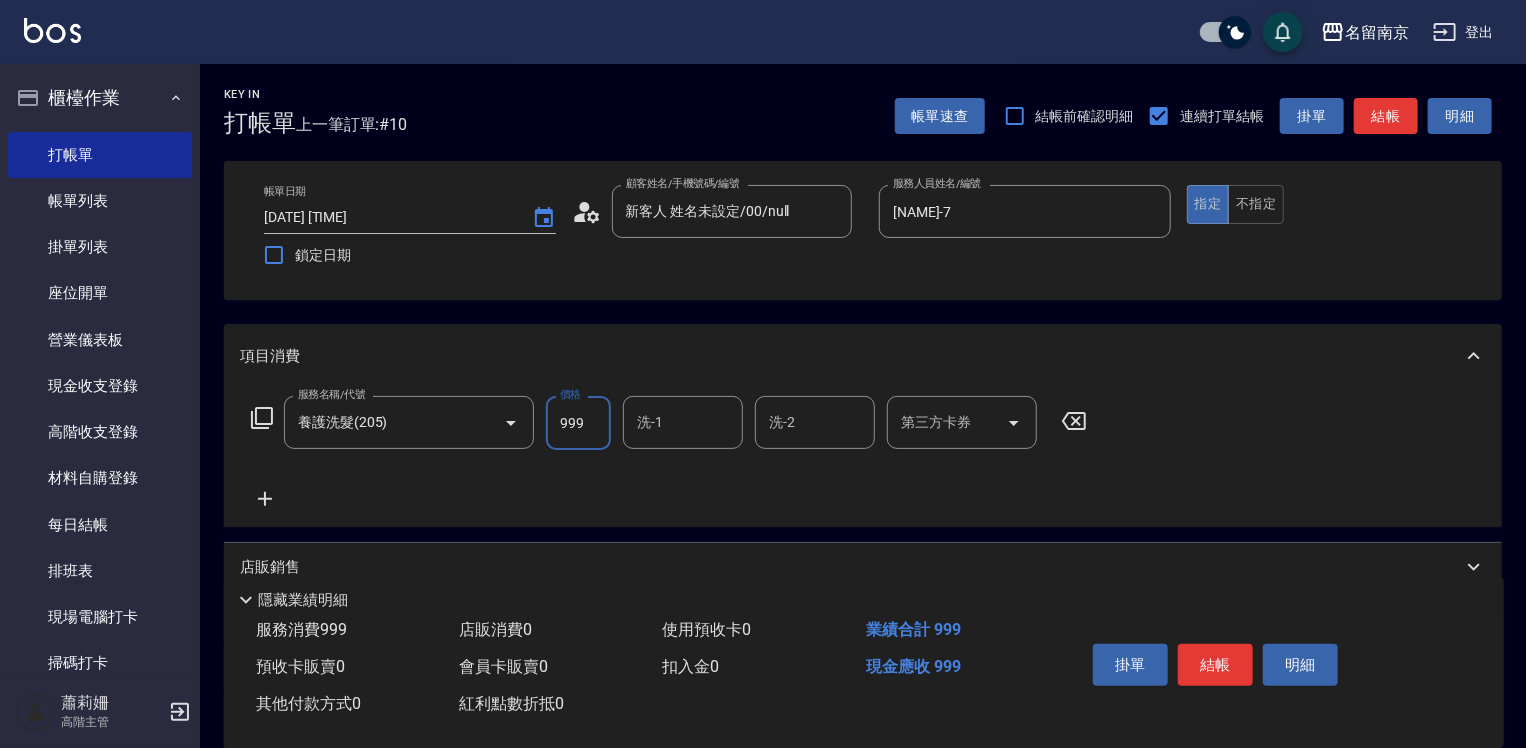 click on "洗-1" at bounding box center (683, 422) 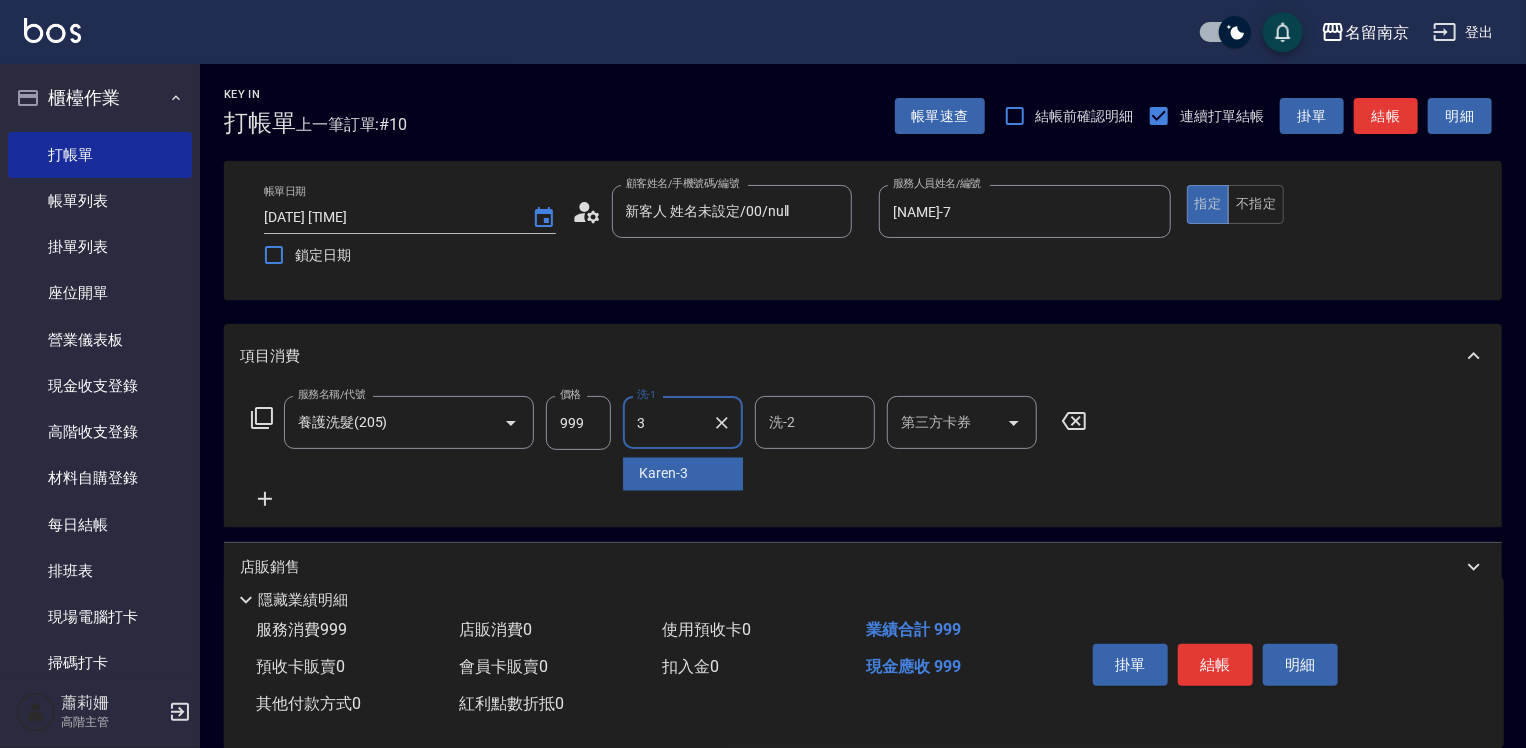 type on "Karen-3" 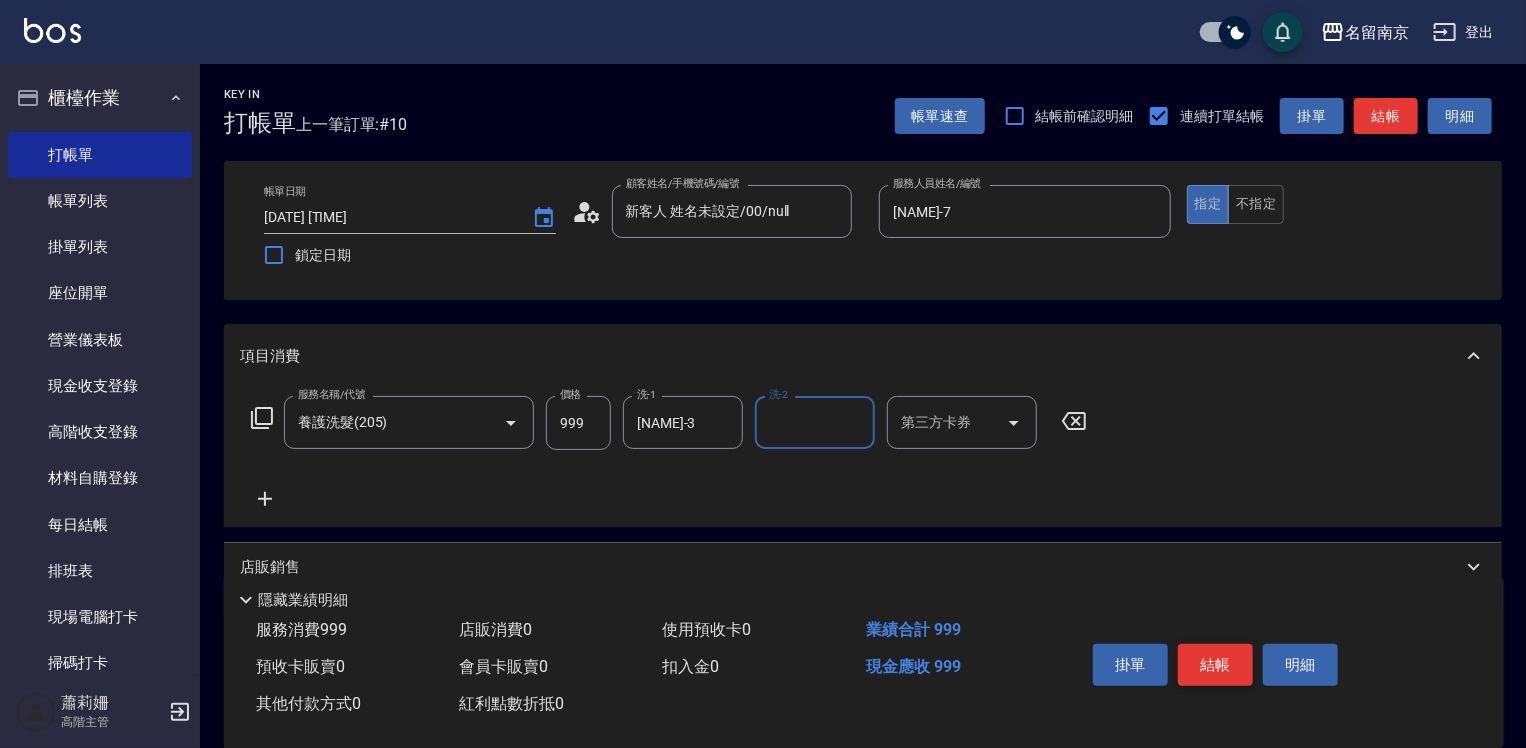 click on "結帳" at bounding box center (1215, 665) 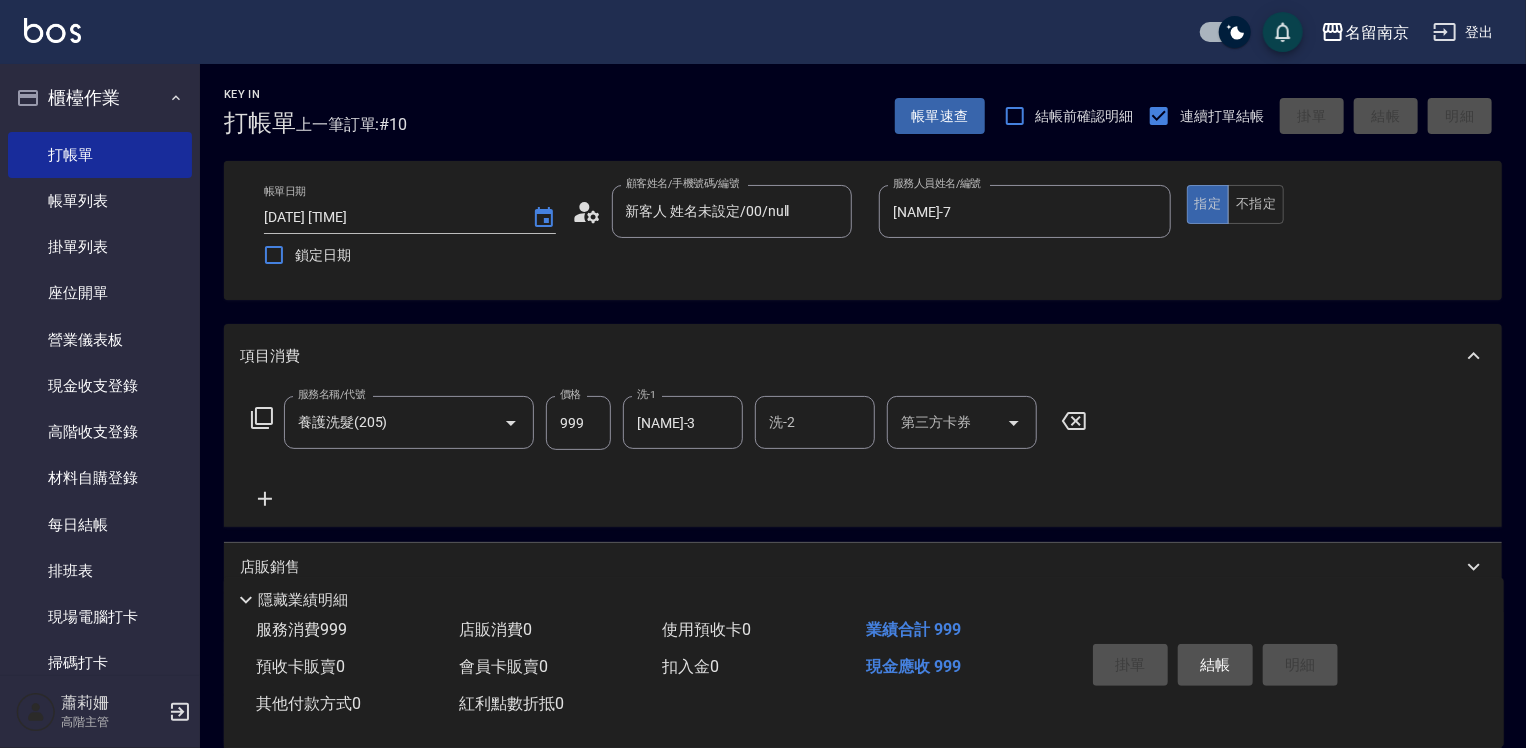 type on "2025/08/06 19:03" 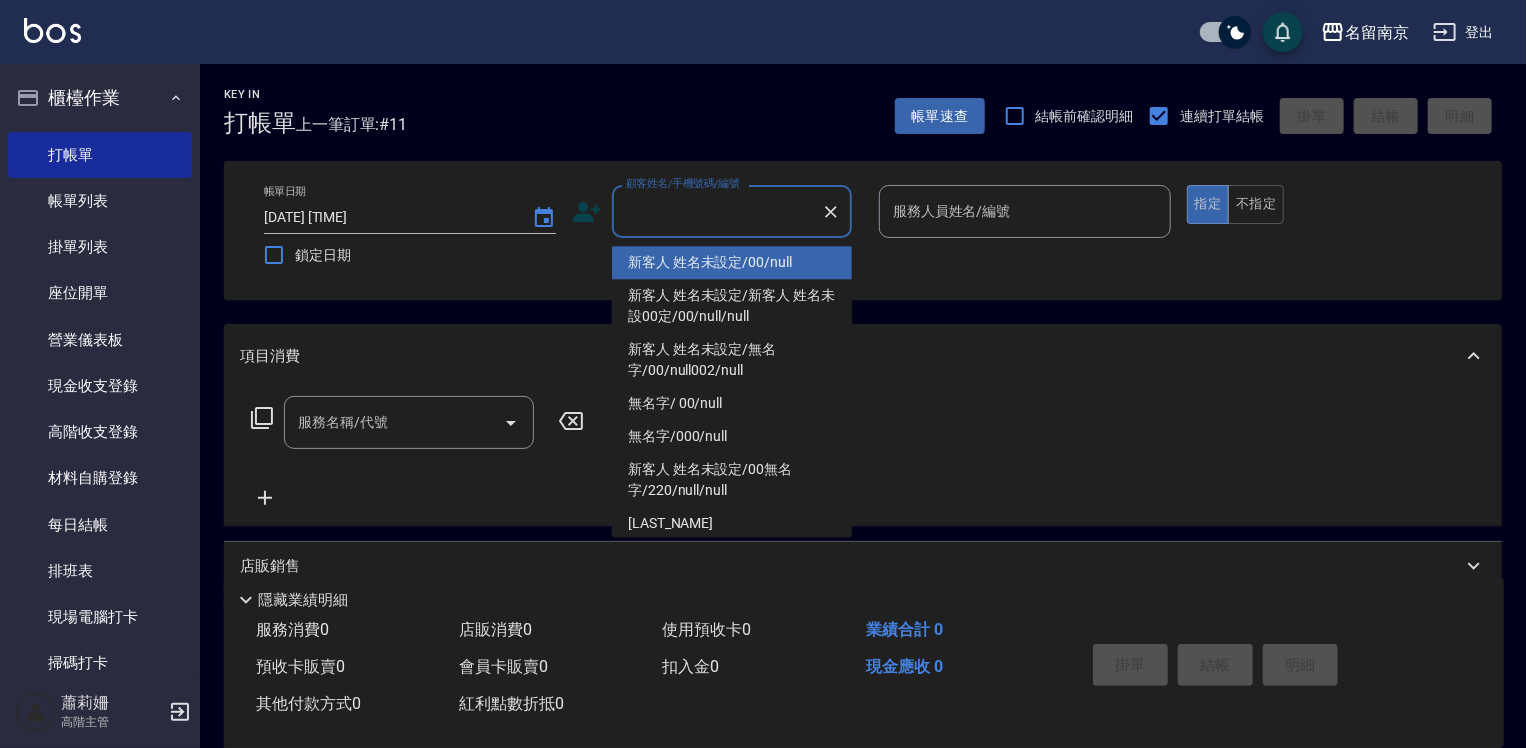 click on "顧客姓名/手機號碼/編號" at bounding box center (717, 211) 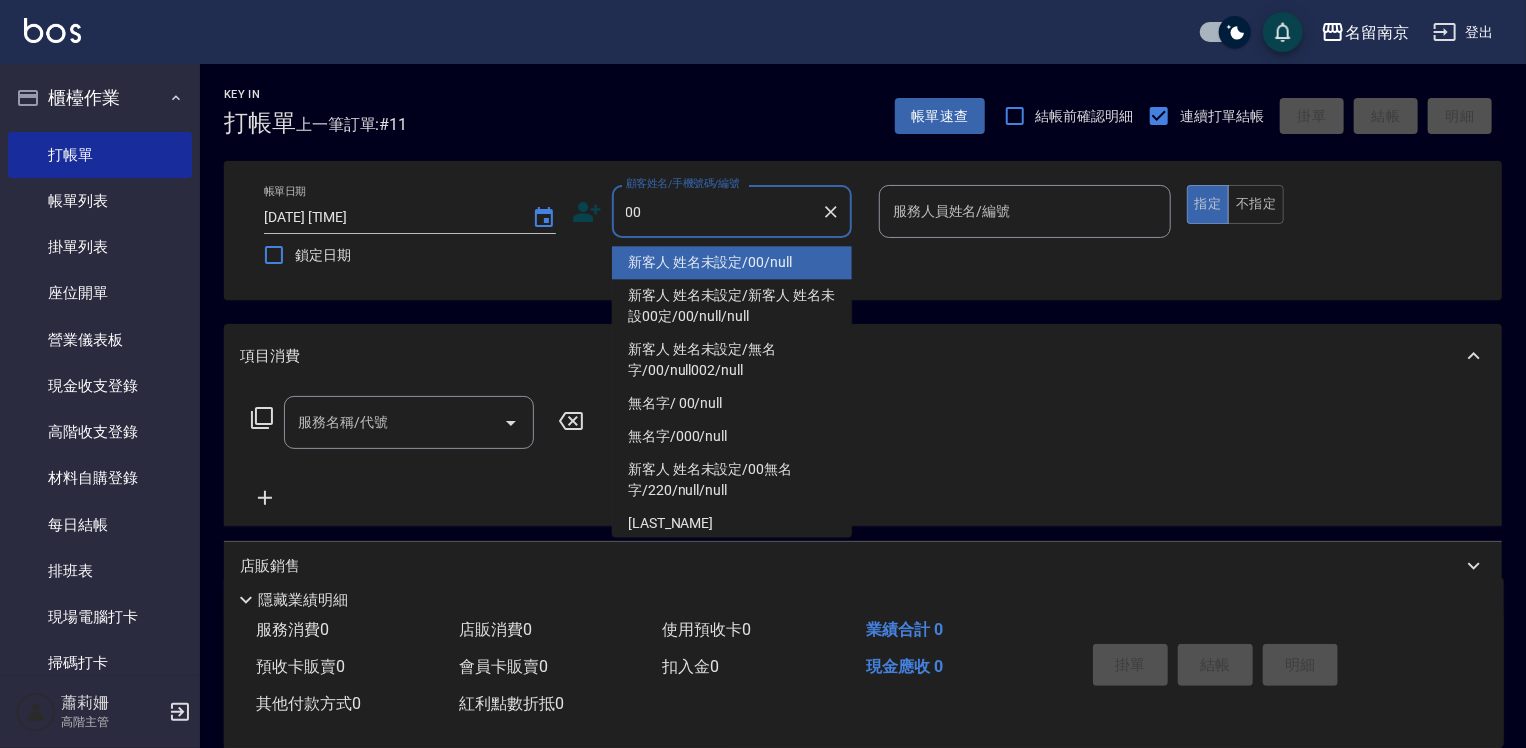 type on "新客人 姓名未設定/00/null" 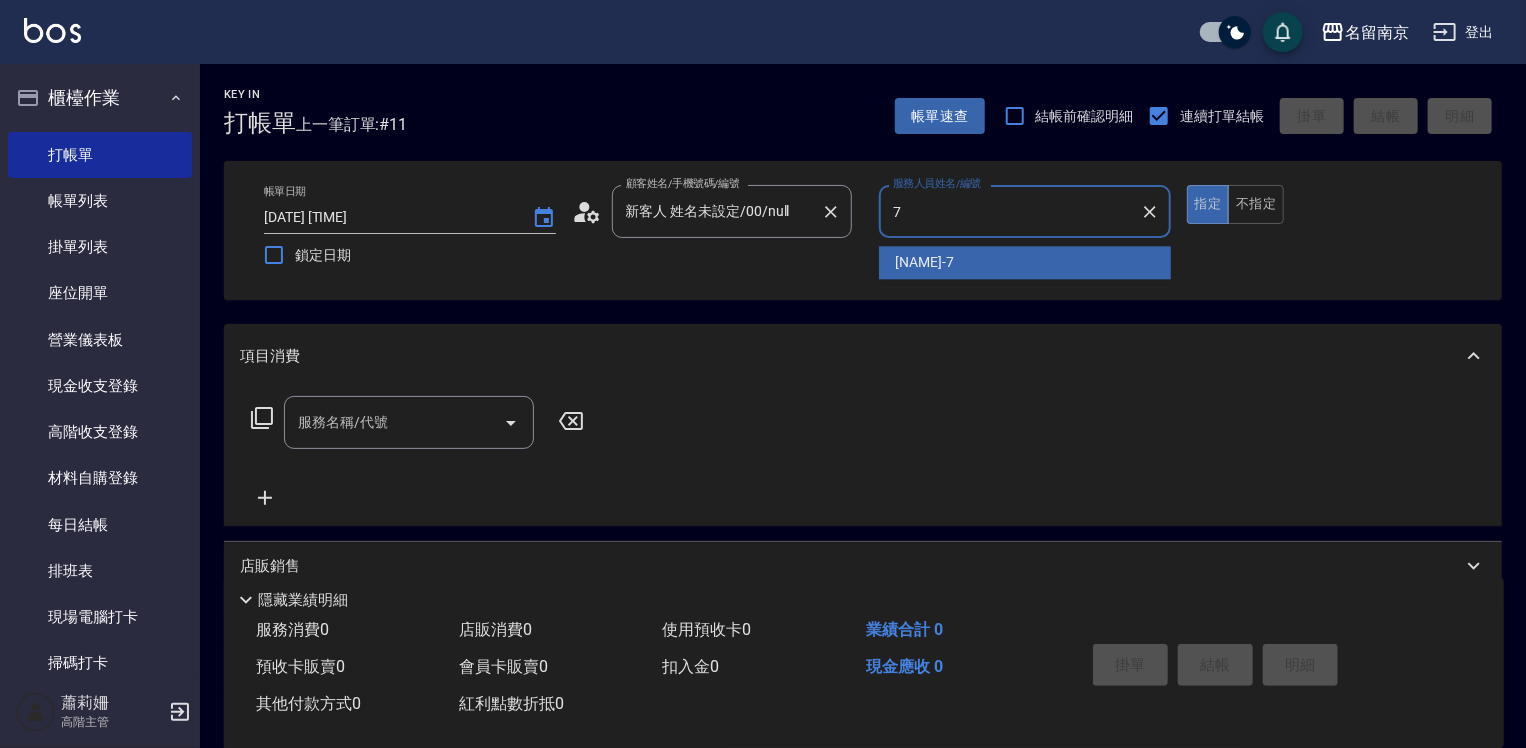 type on "Terrisa-7" 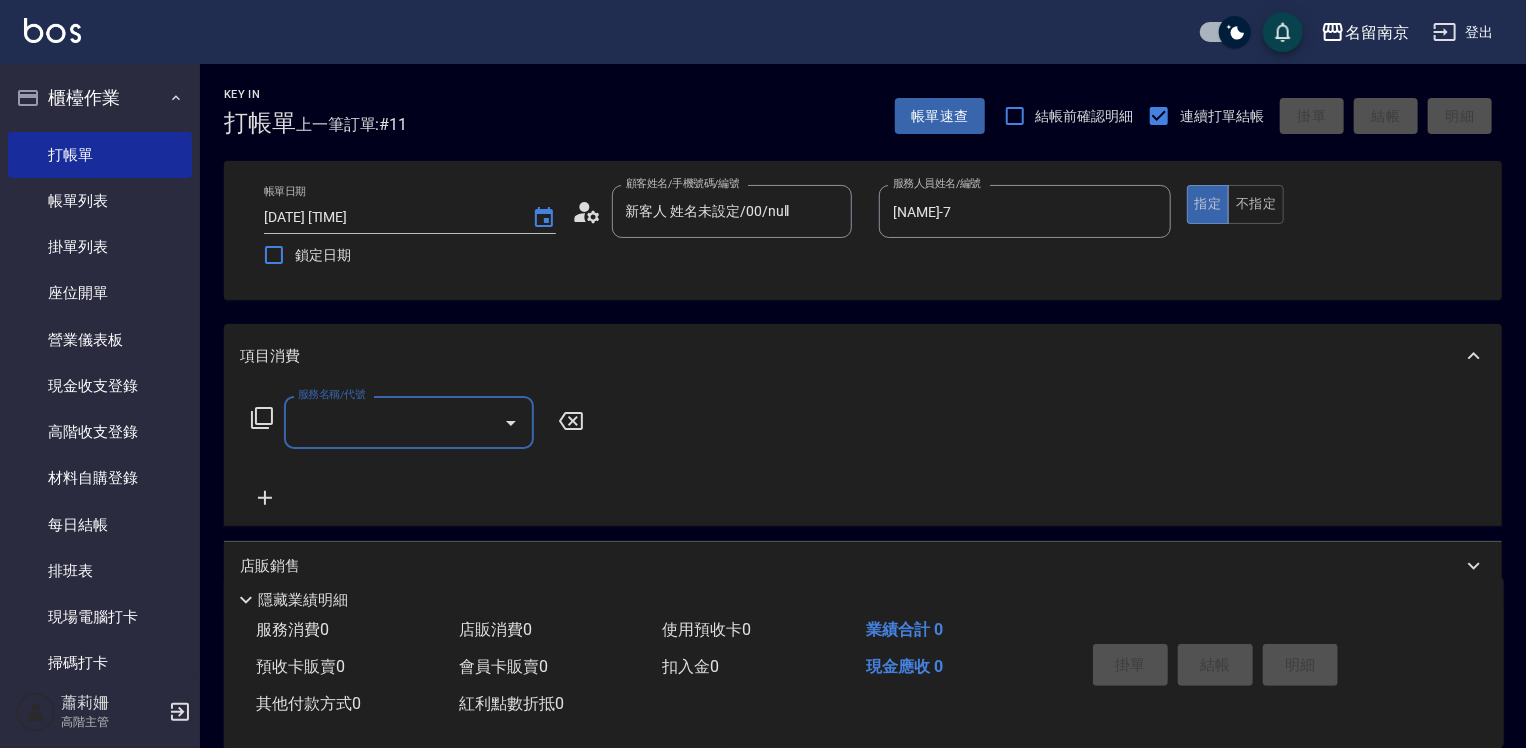 click on "服務名稱/代號" at bounding box center (409, 422) 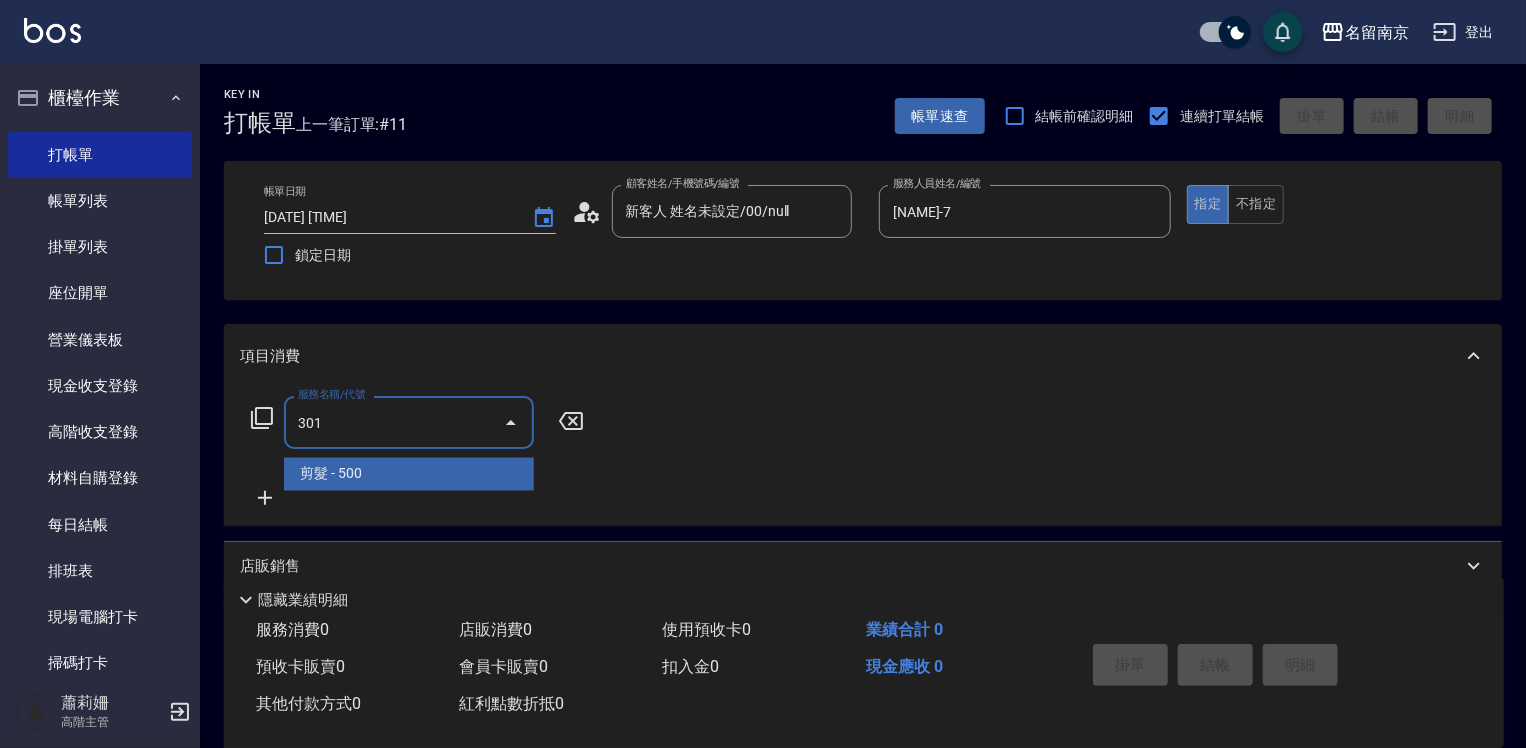 type on "剪髮(301)" 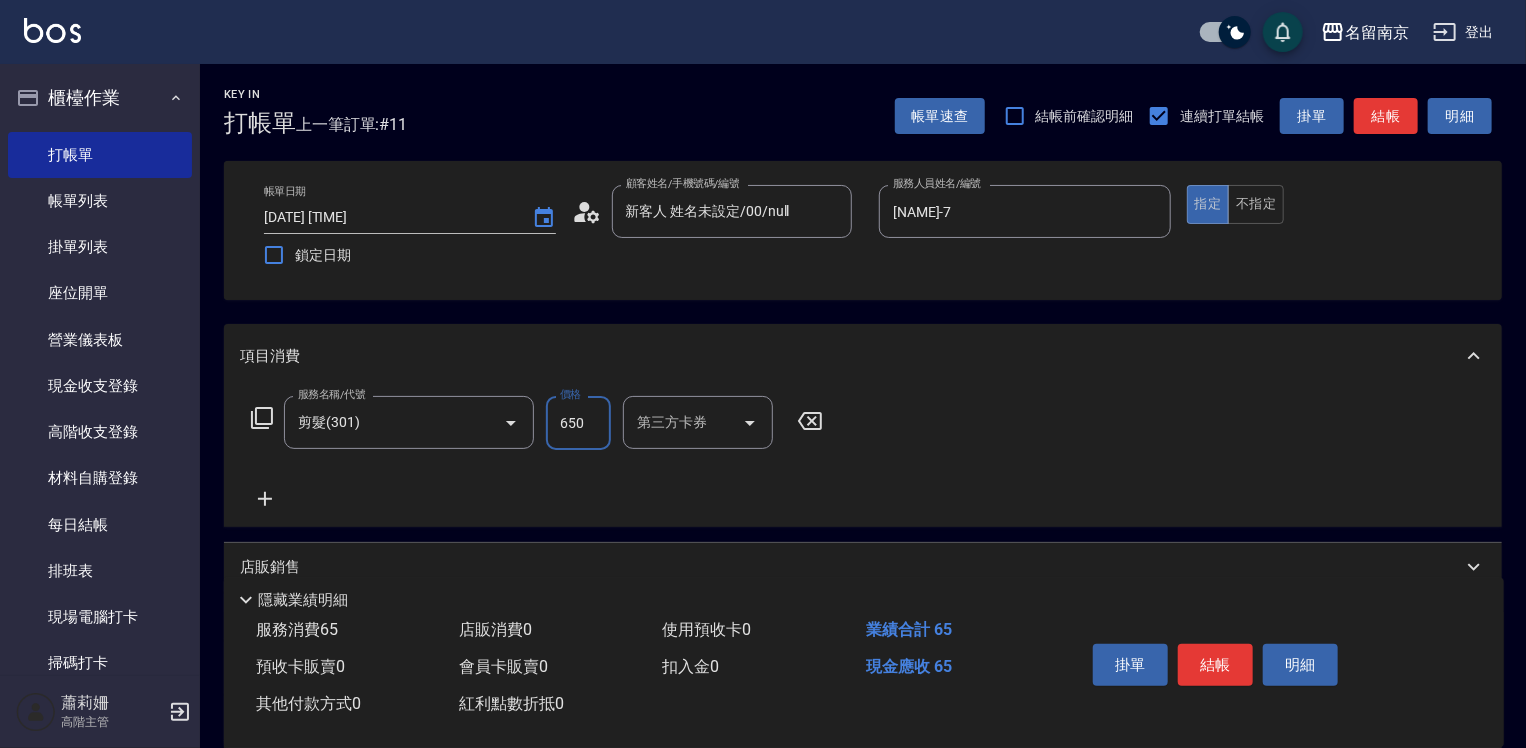 type on "650" 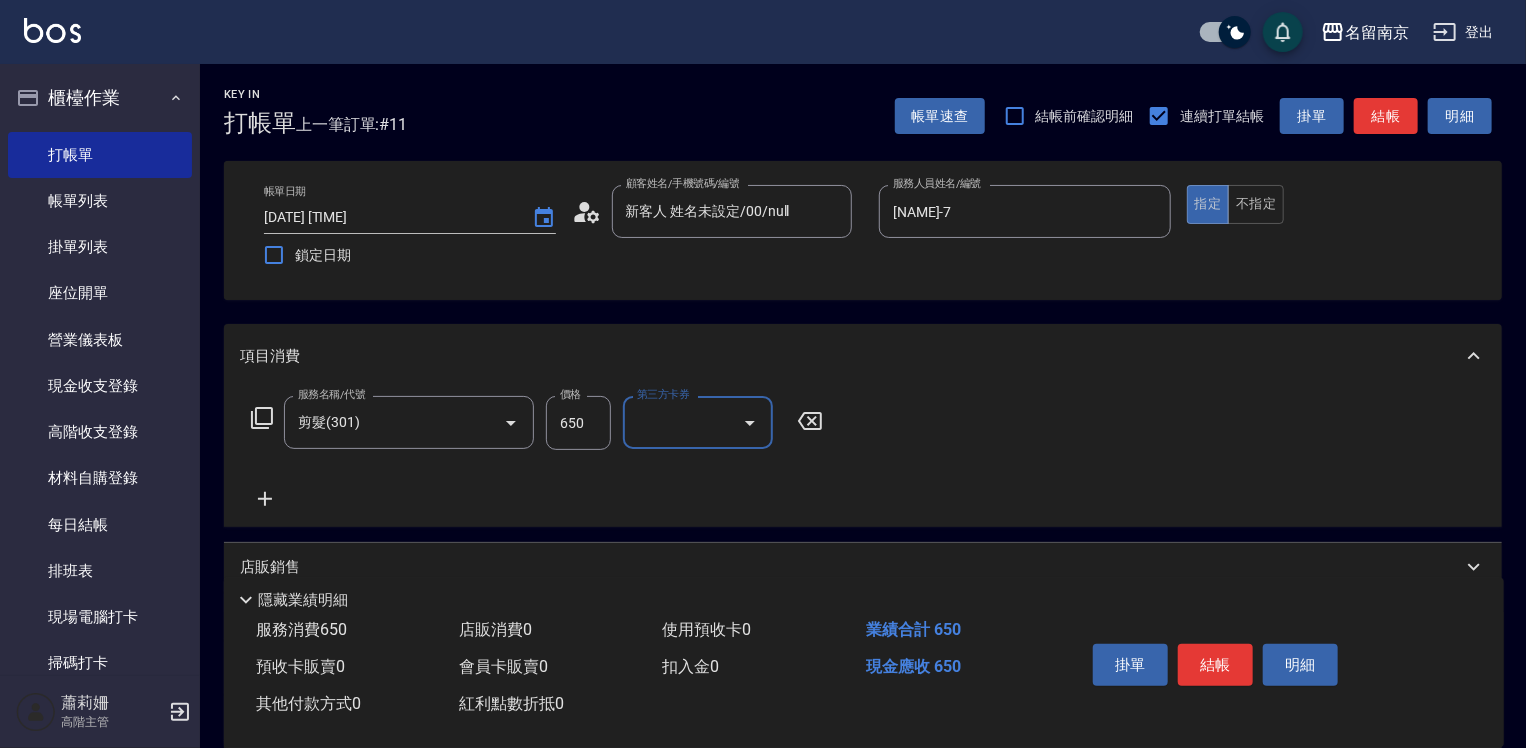 click 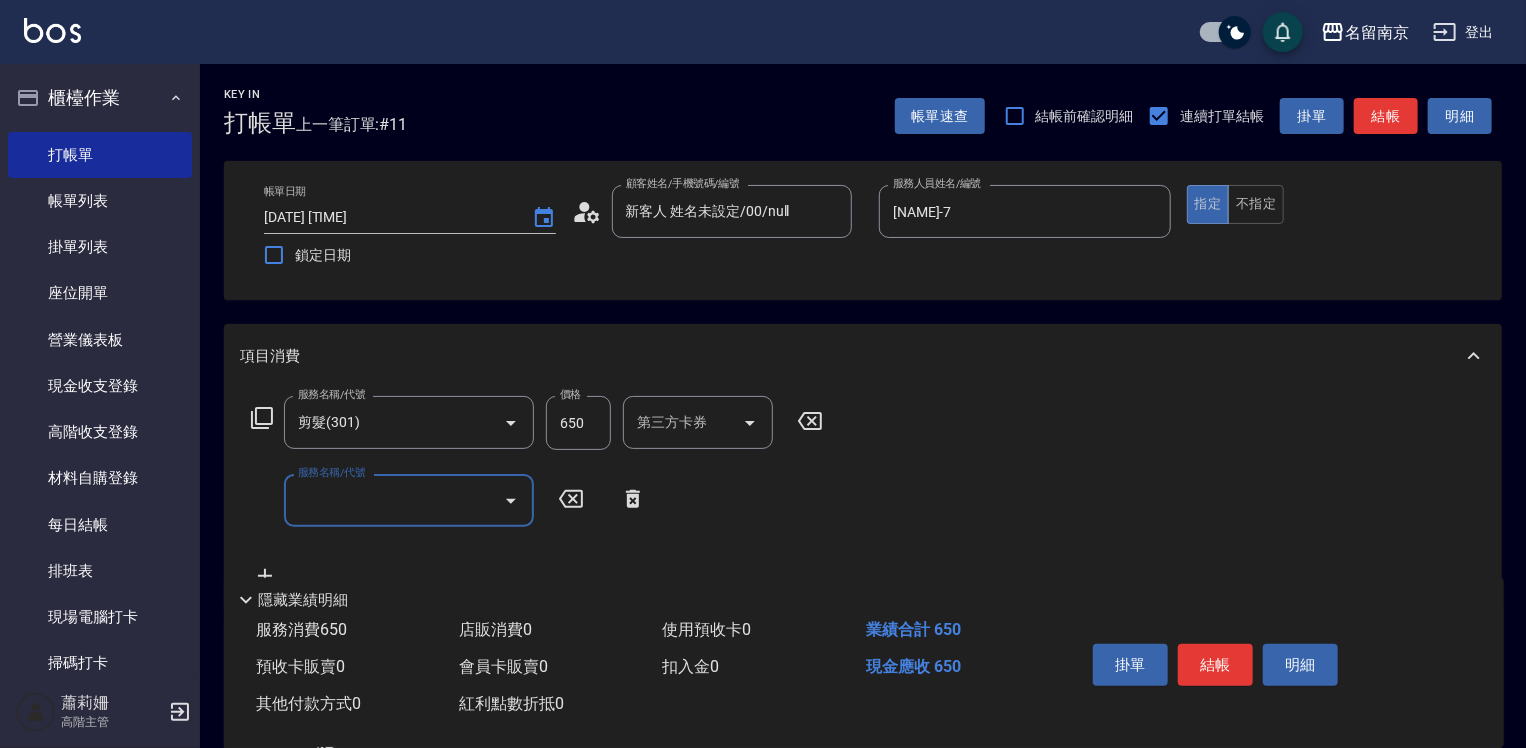 drag, startPoint x: 264, startPoint y: 498, endPoint x: 354, endPoint y: 492, distance: 90.199776 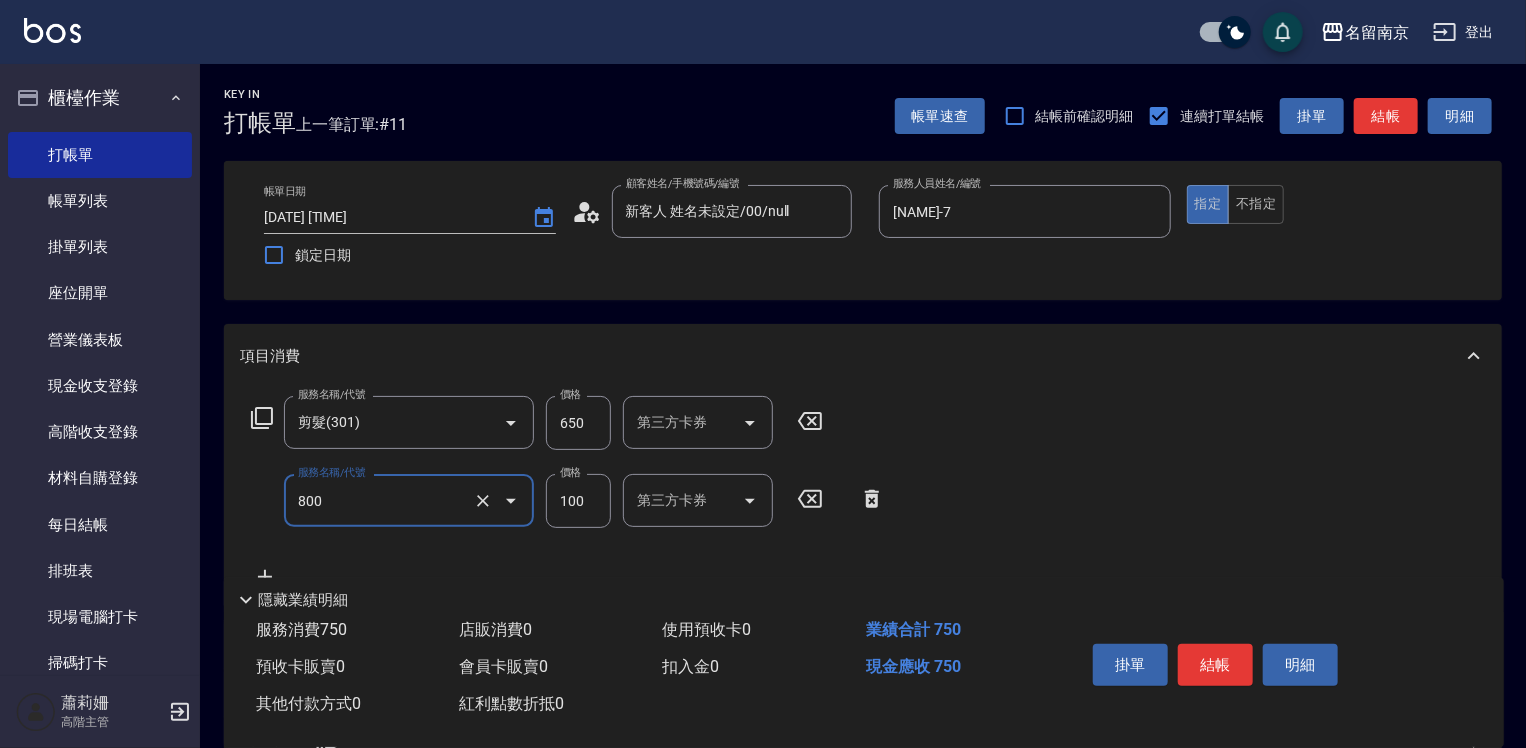 type on "吹捲(800)" 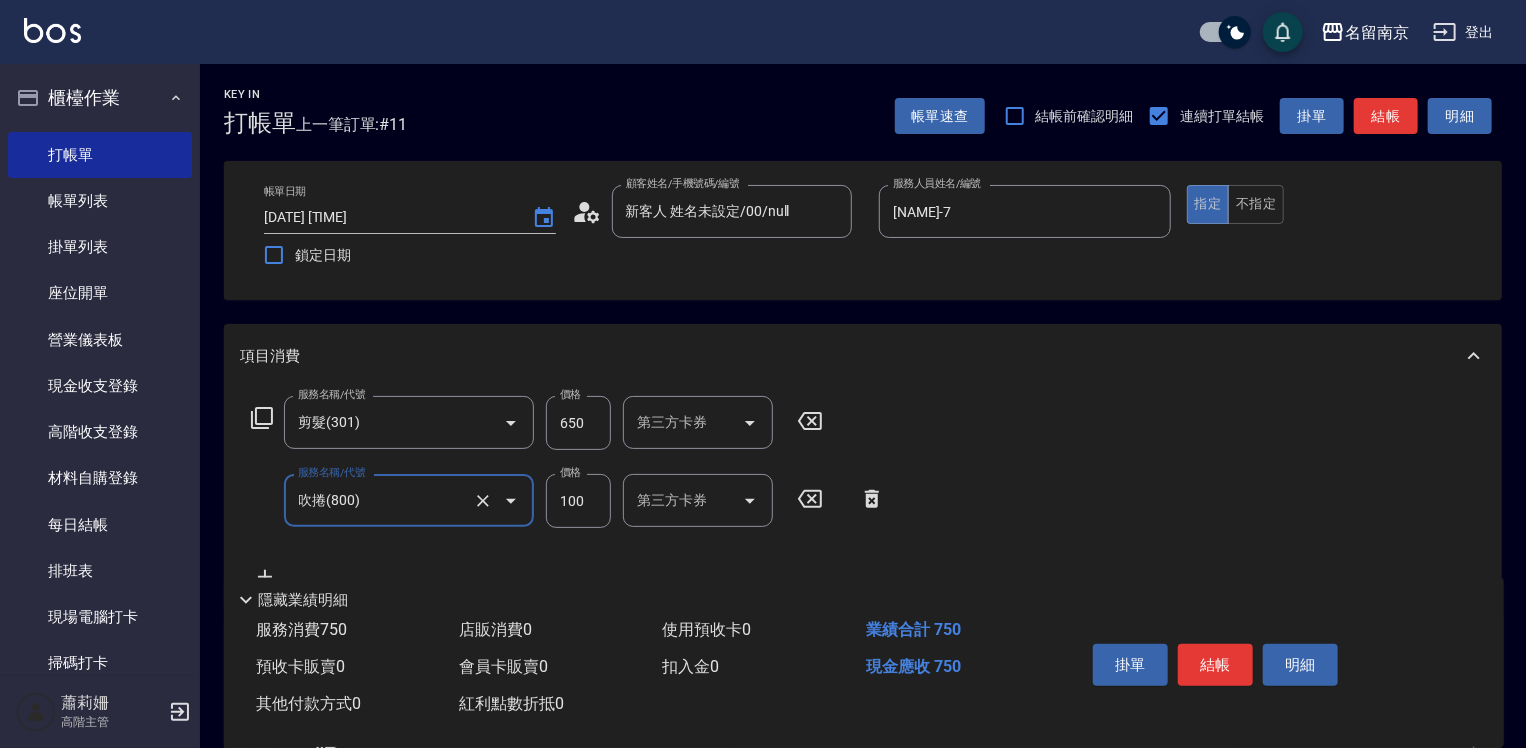 click 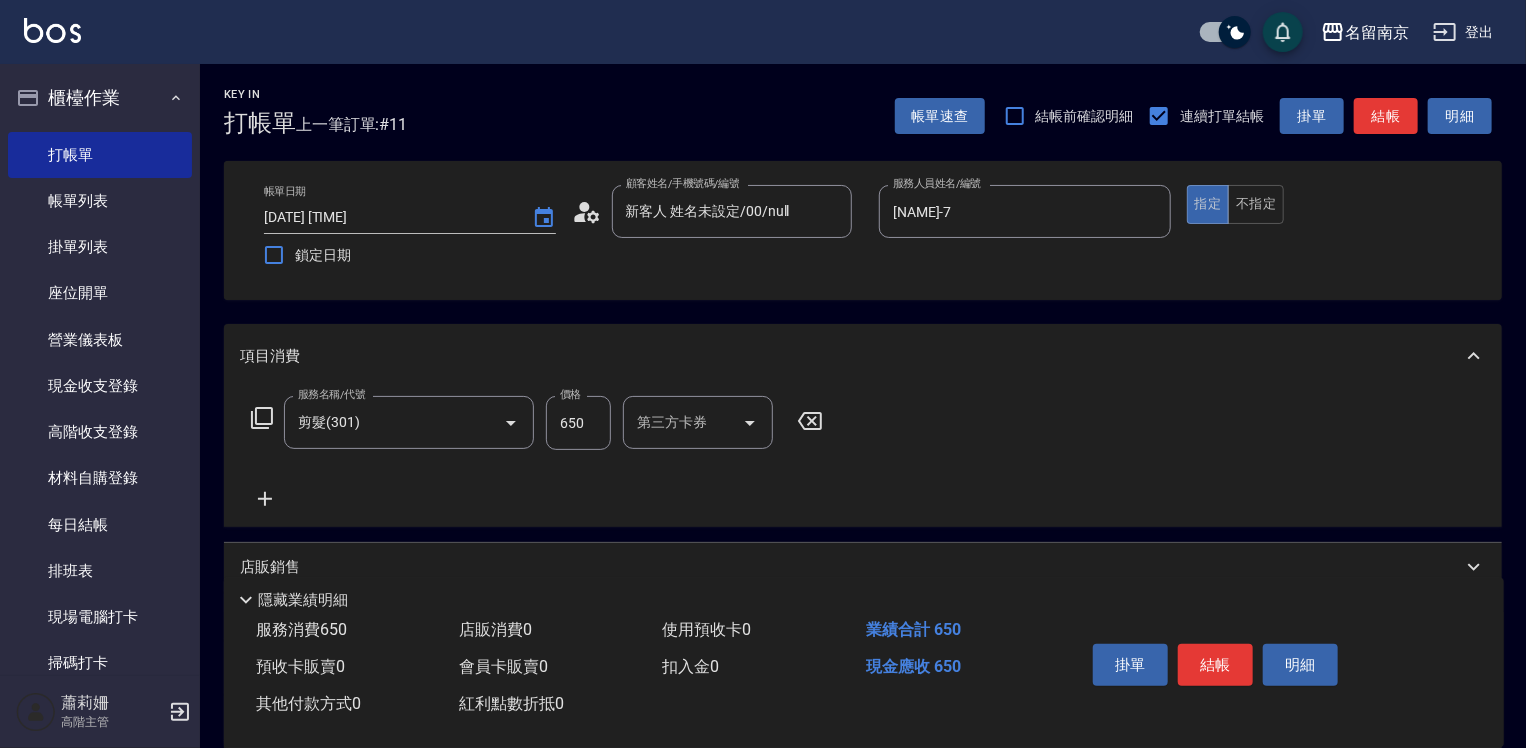 click 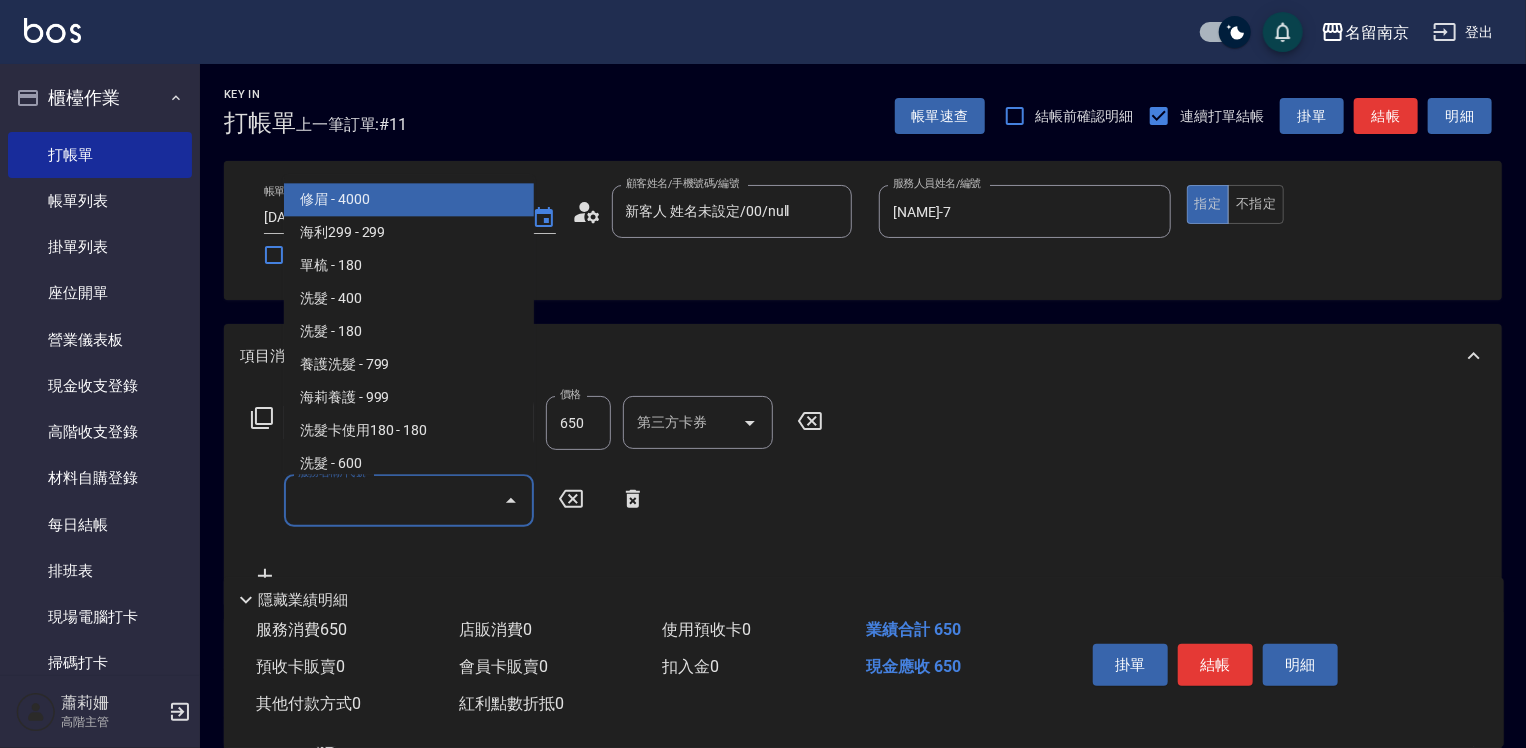 drag, startPoint x: 272, startPoint y: 500, endPoint x: 801, endPoint y: 554, distance: 531.749 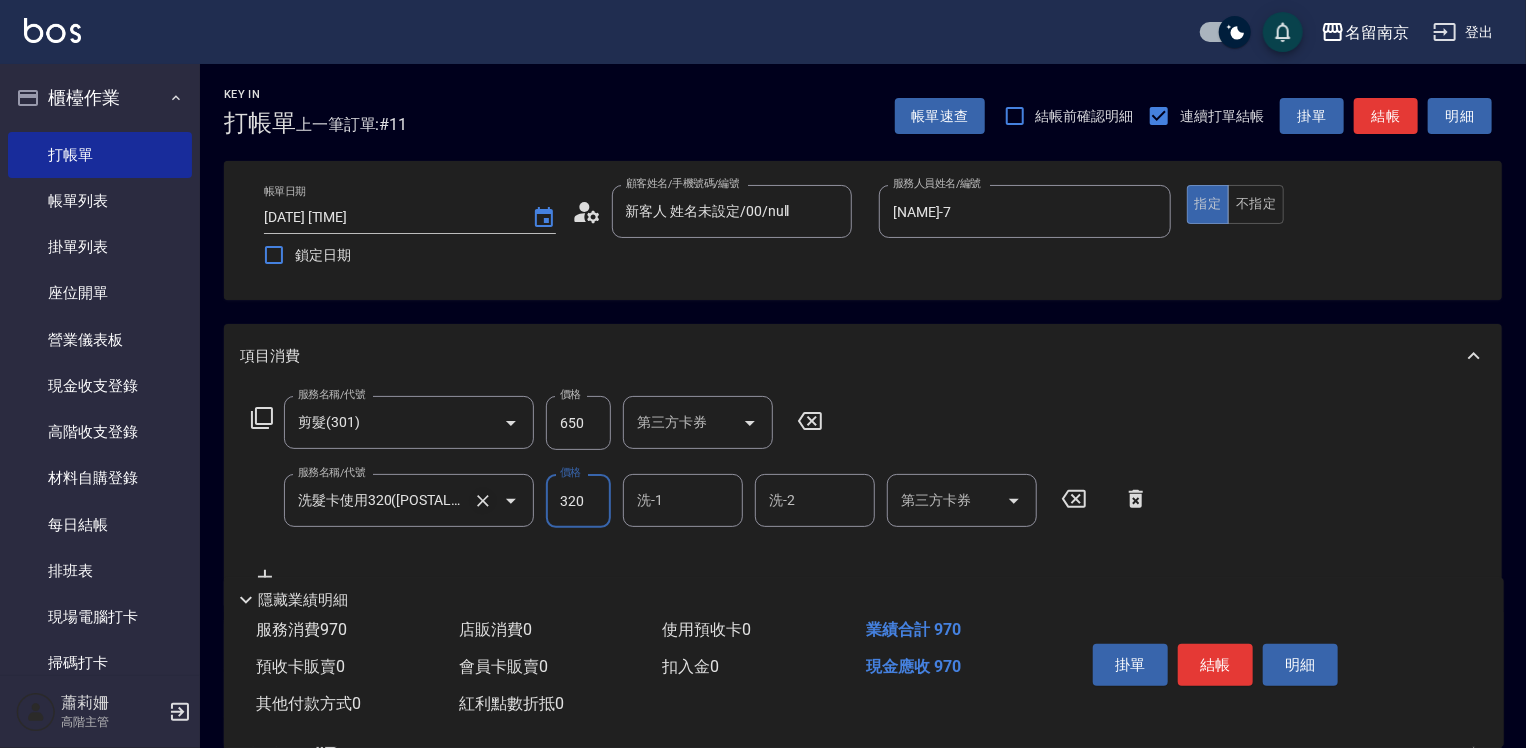 click 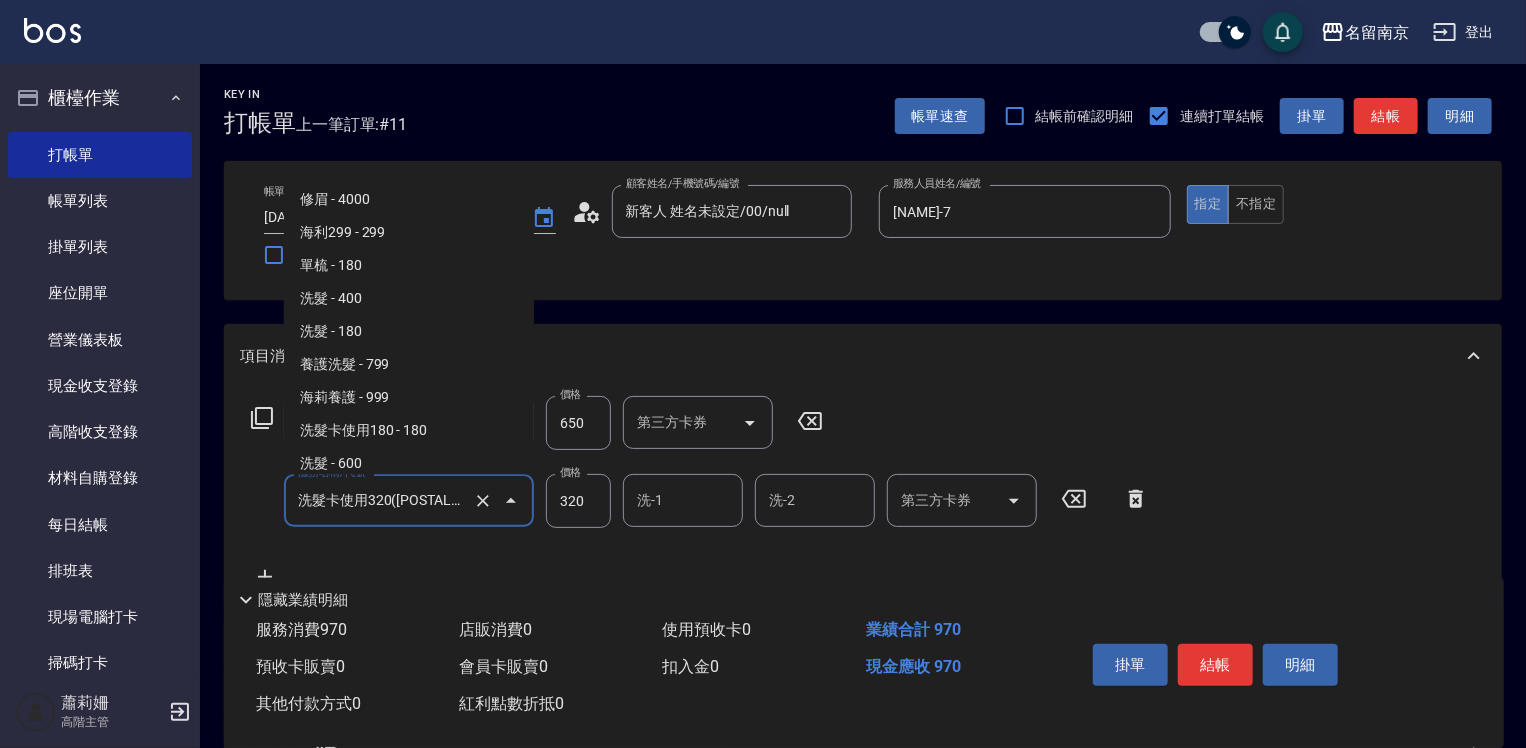 click on "洗髮卡使用320(222)" at bounding box center (381, 500) 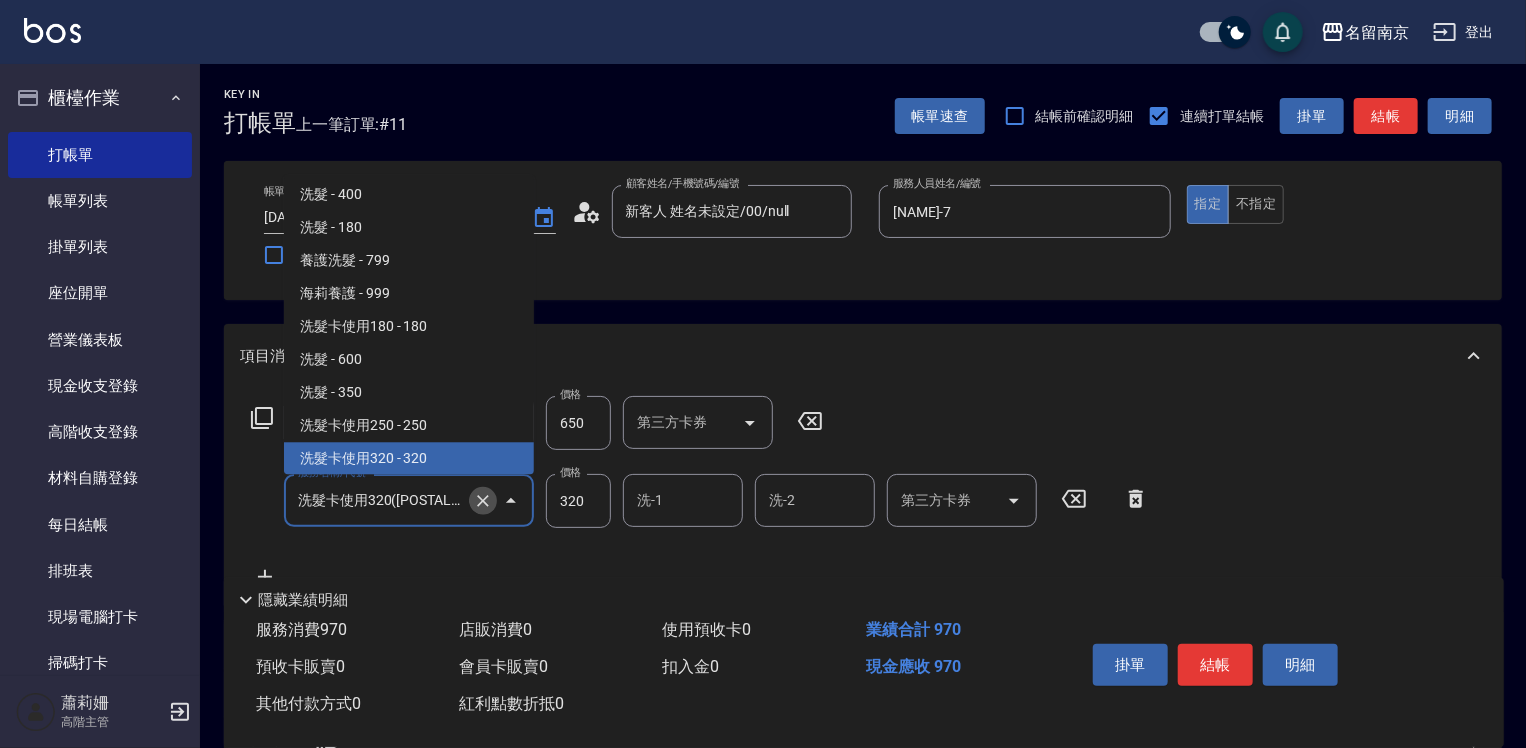 click 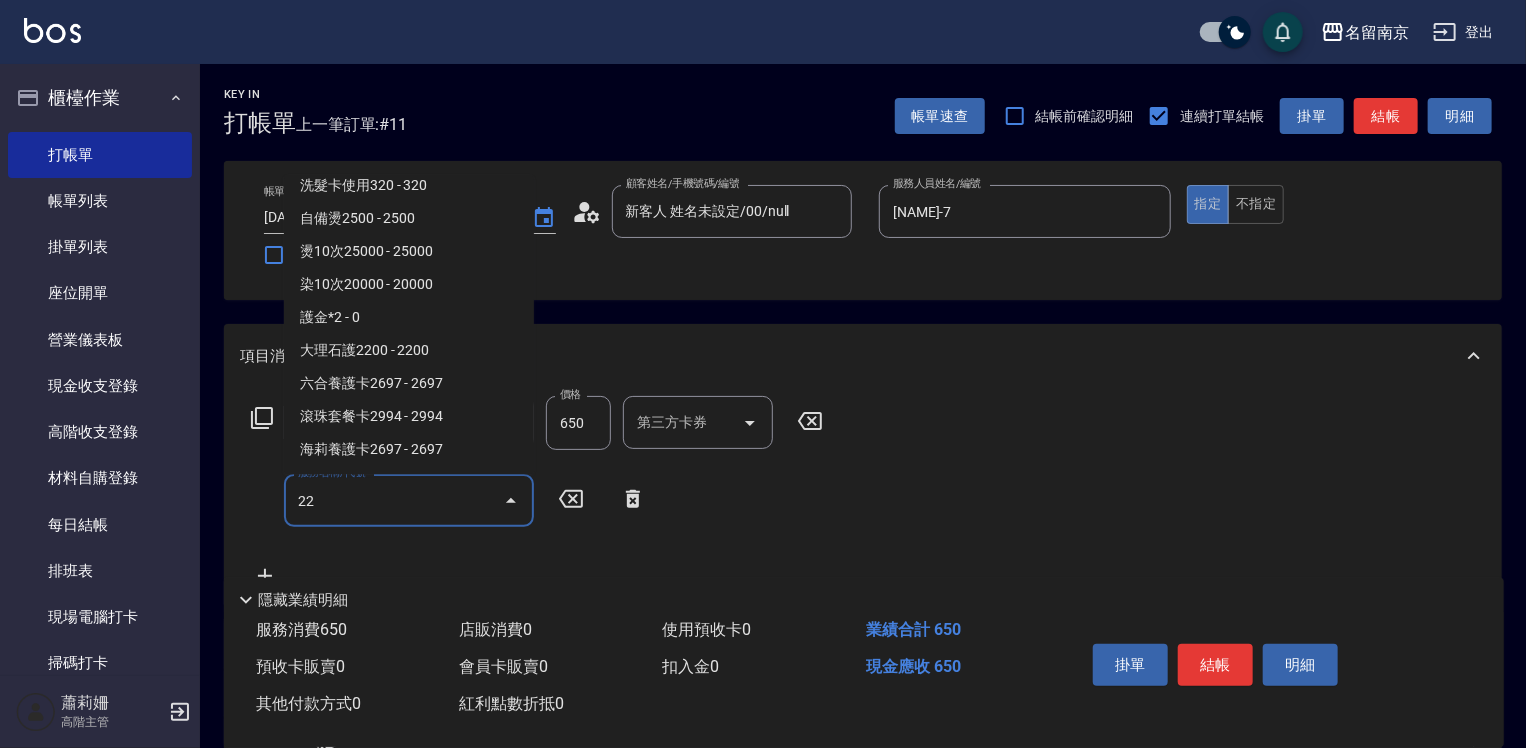 scroll, scrollTop: 0, scrollLeft: 0, axis: both 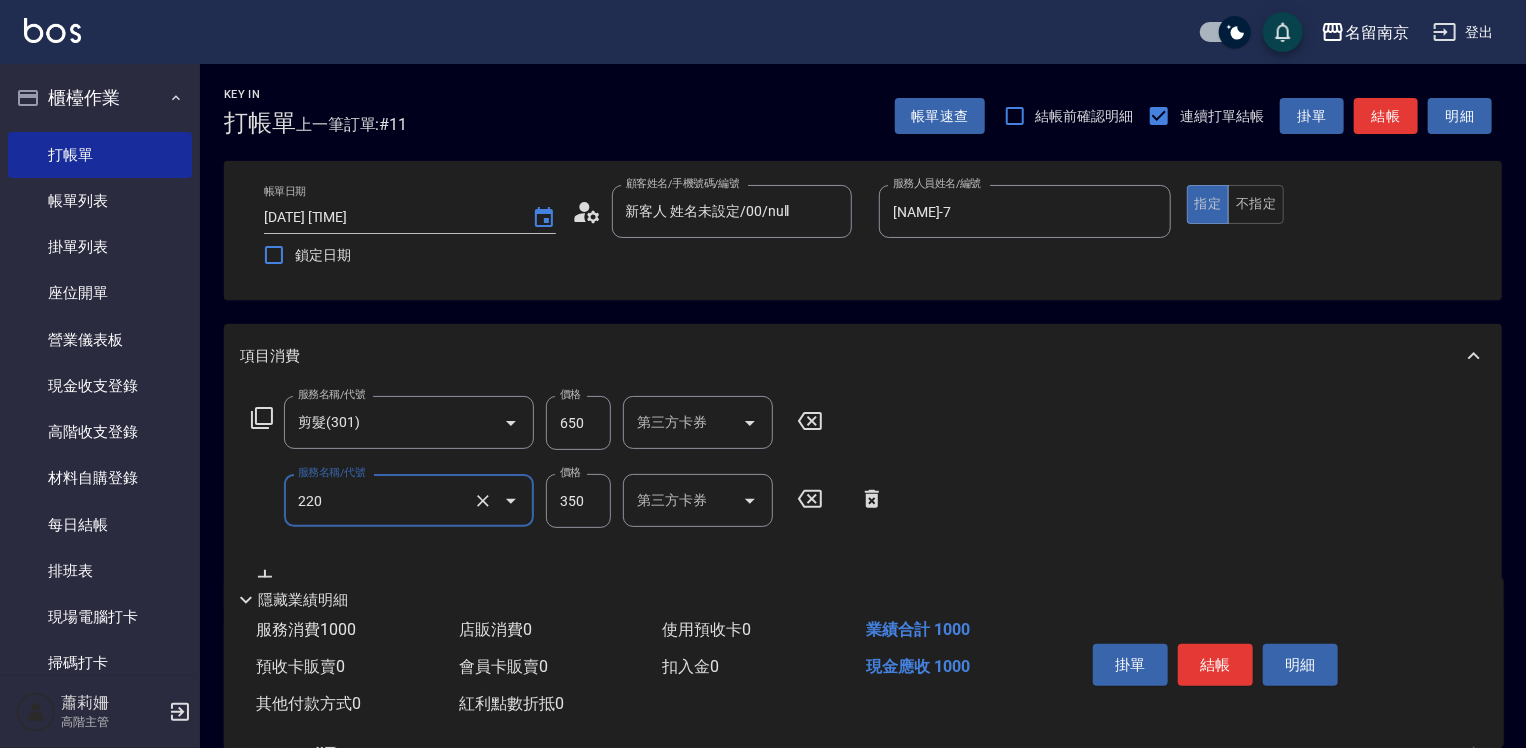 type on "洗髮(220)" 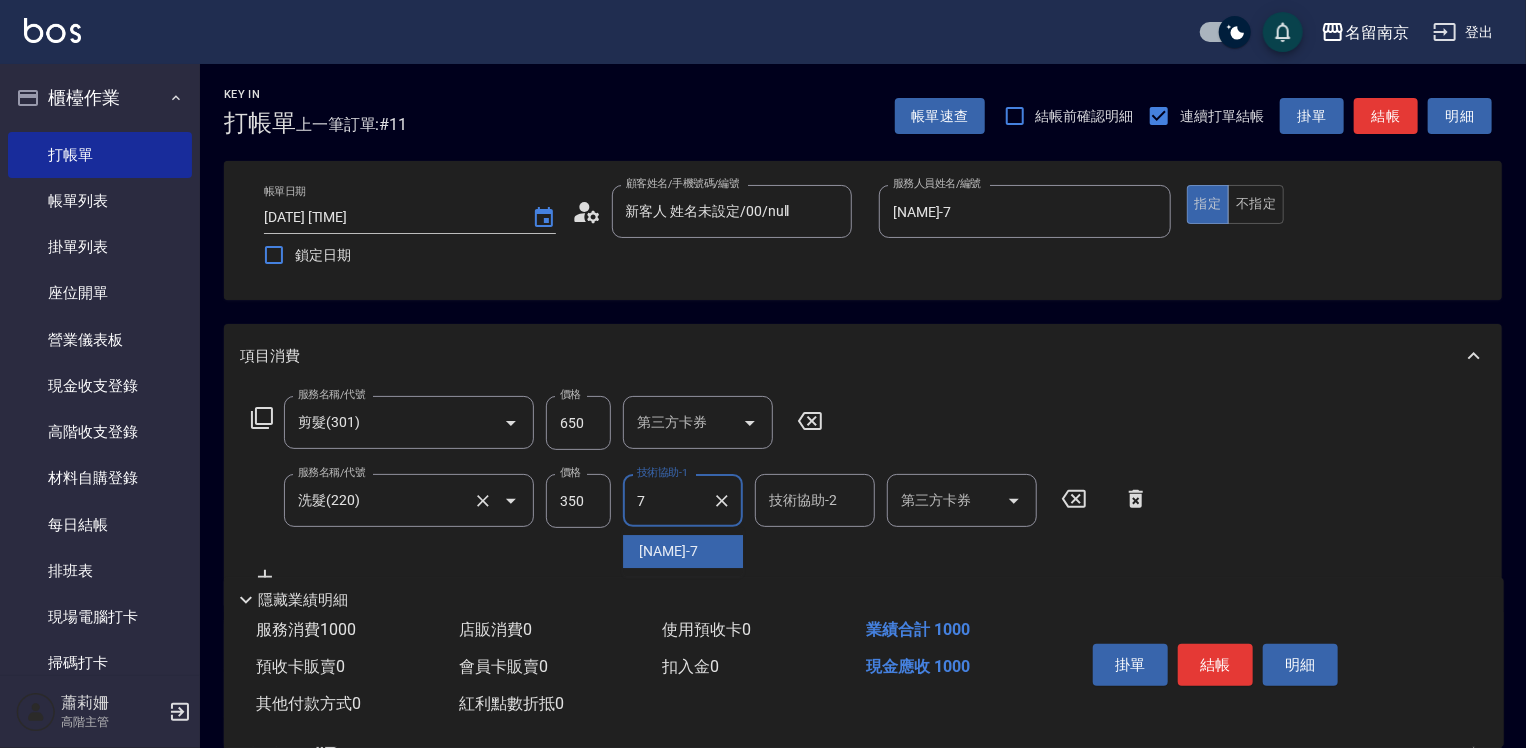 type on "Terrisa-7" 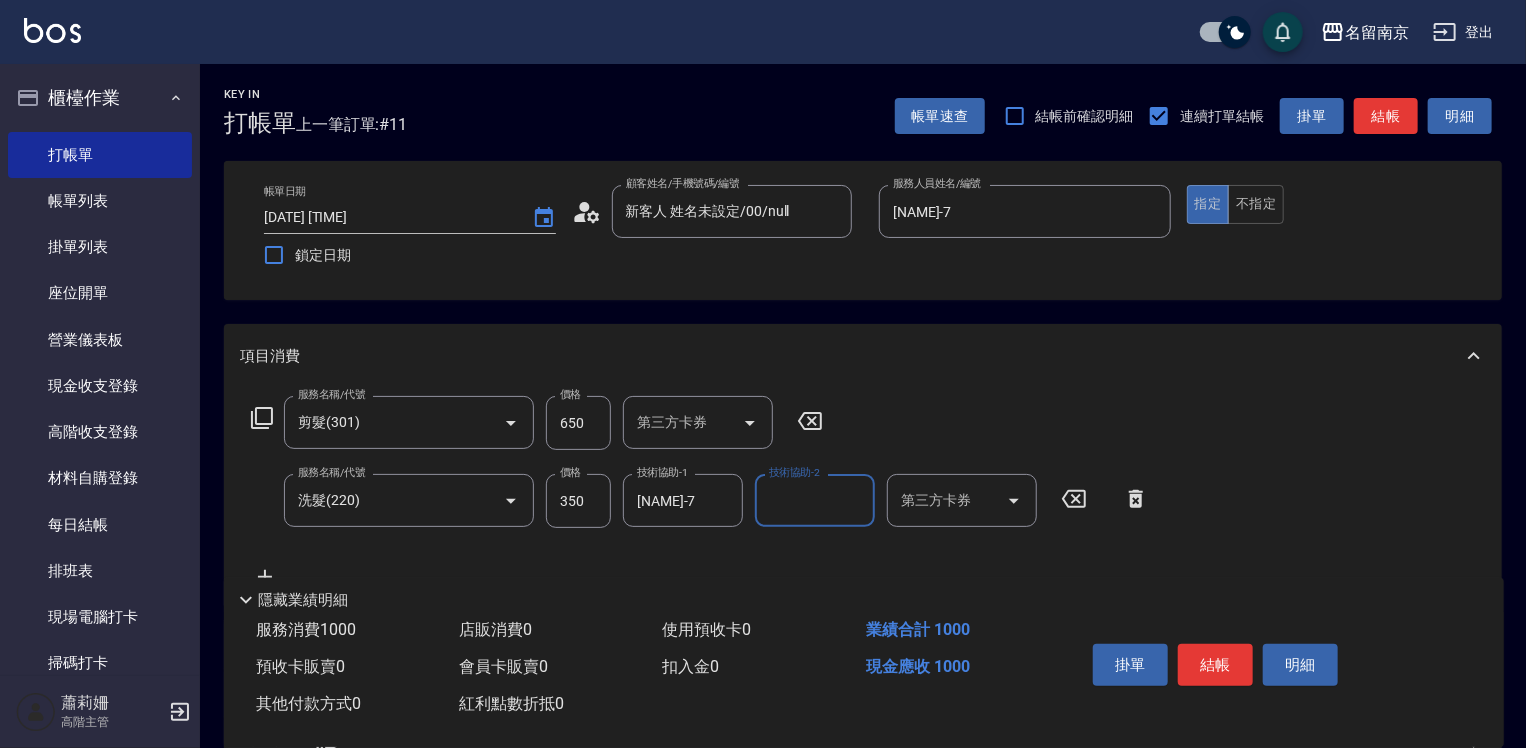 scroll, scrollTop: 200, scrollLeft: 0, axis: vertical 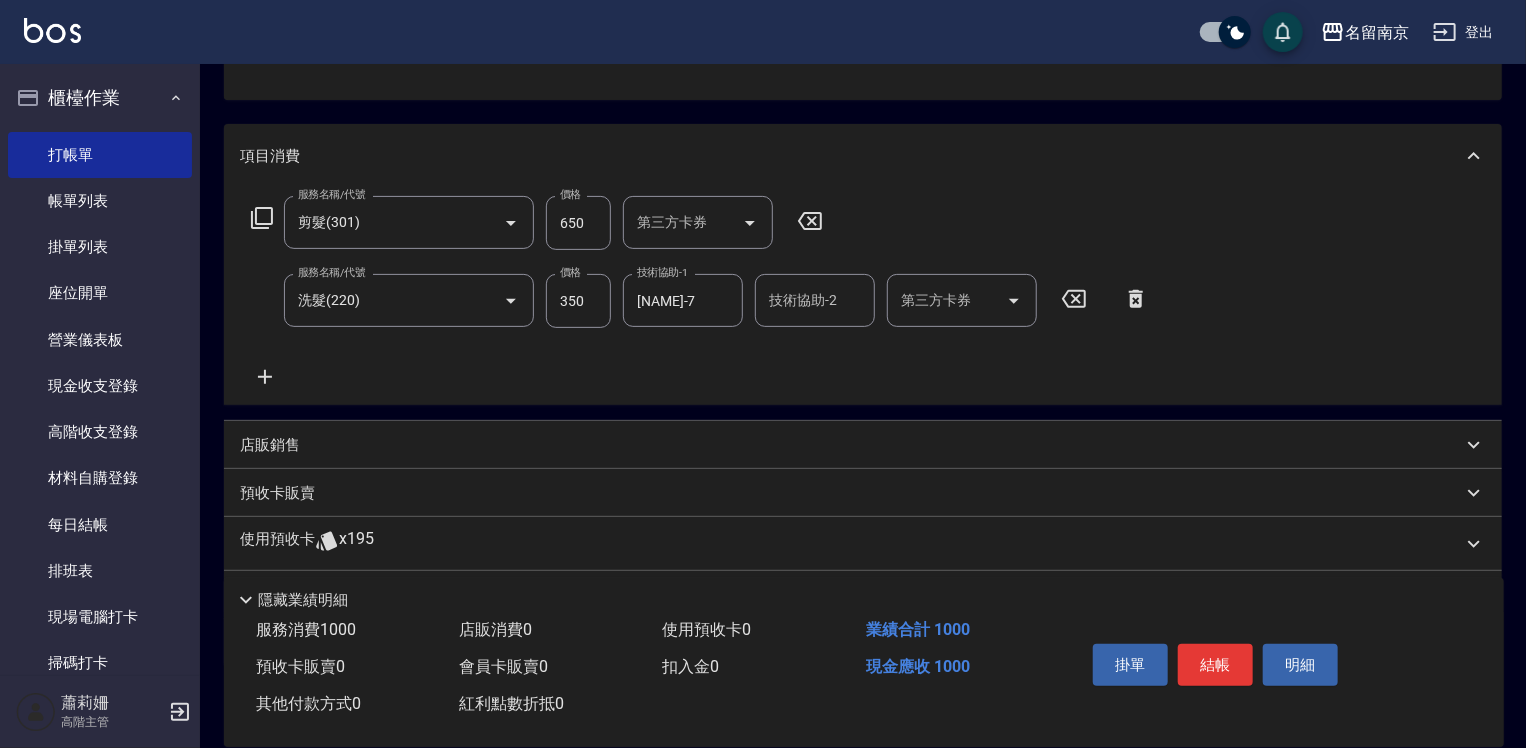 click 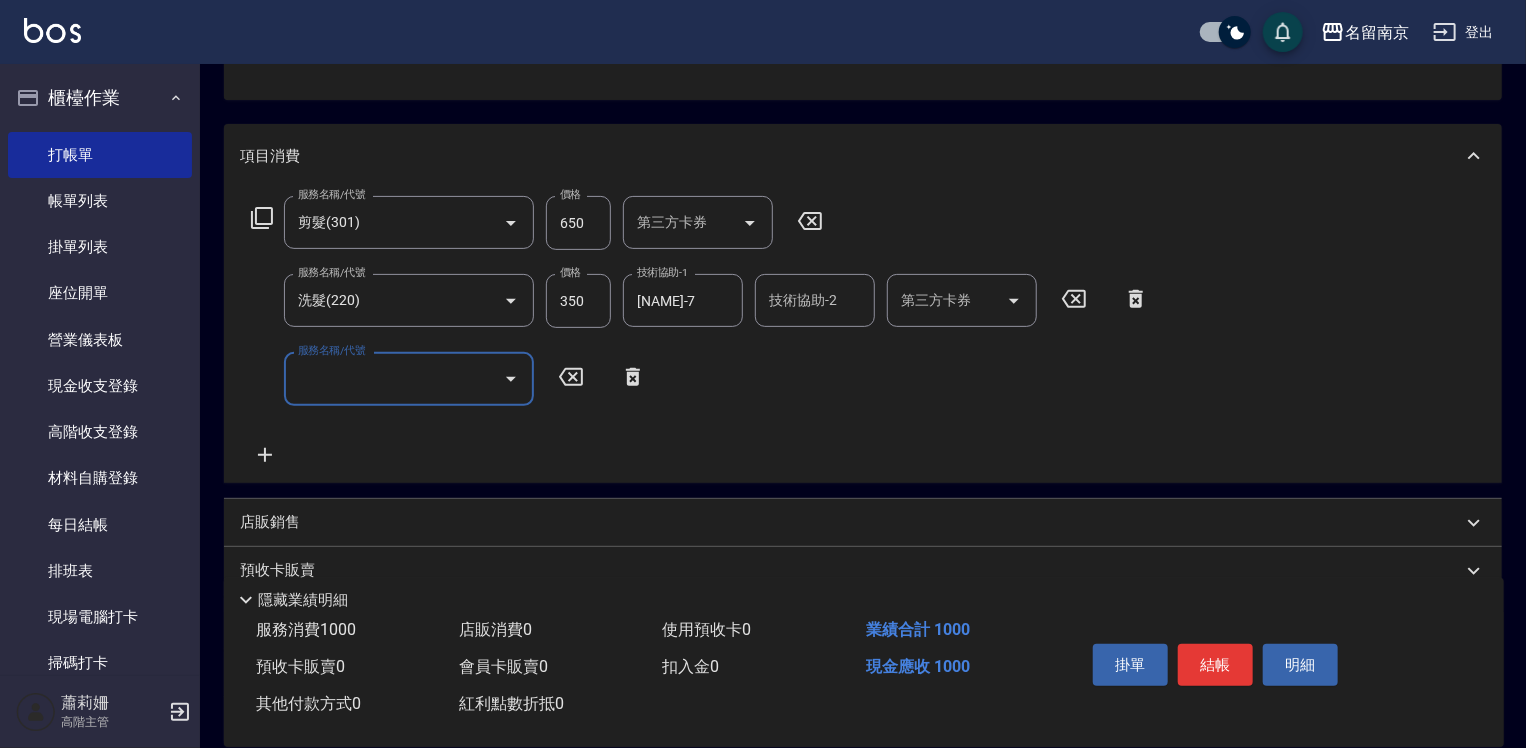 click on "服務名稱/代號" at bounding box center [394, 378] 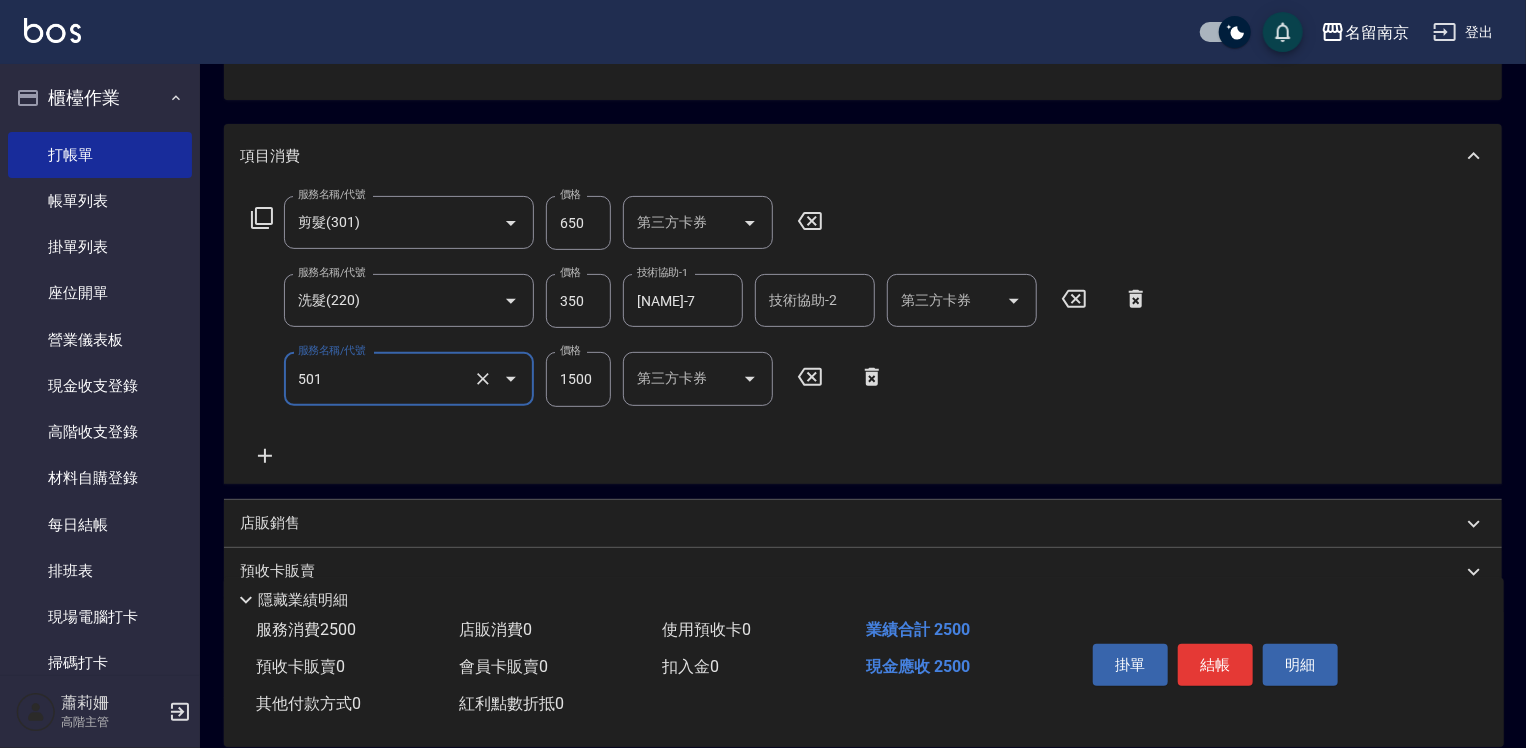 type on "染髮(1500)(501)" 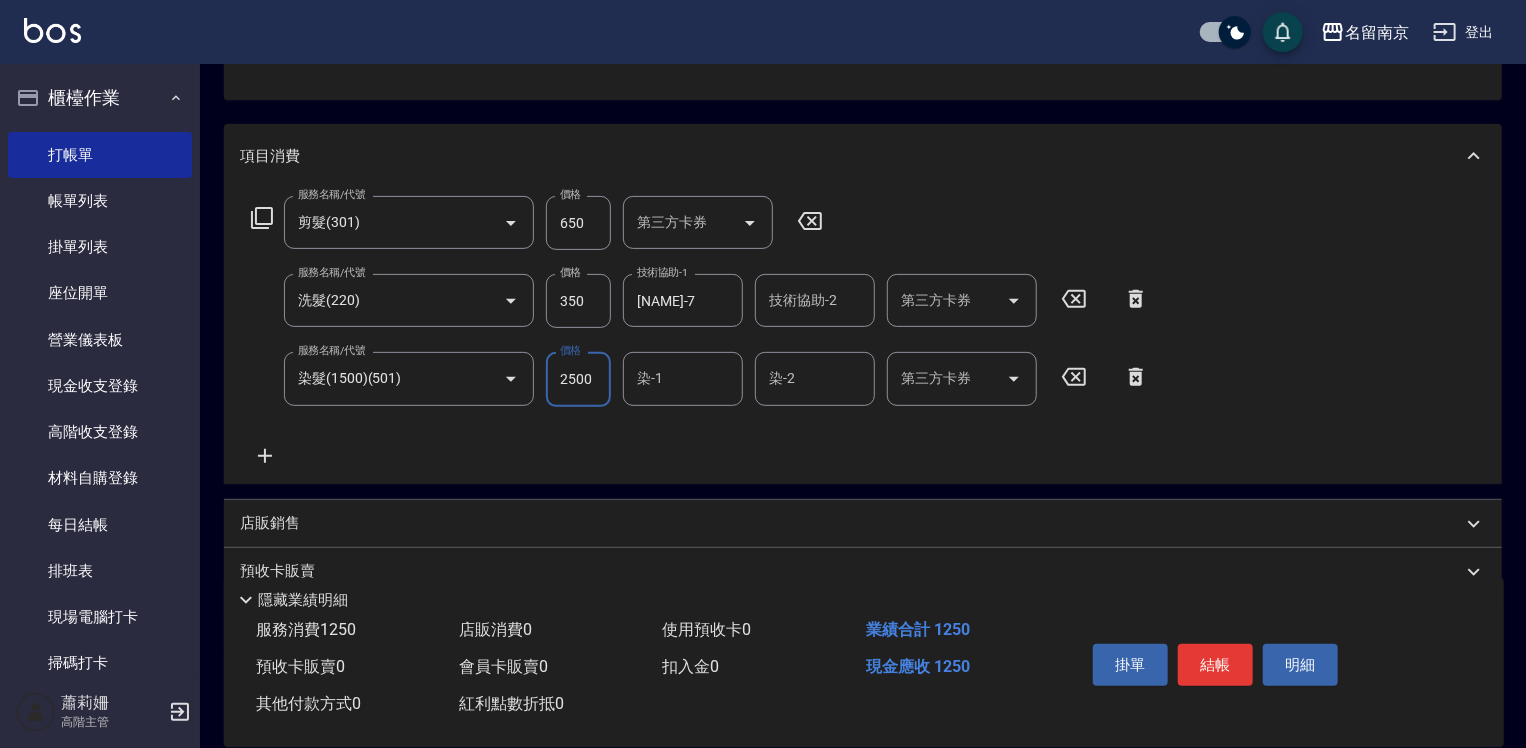 type on "2500" 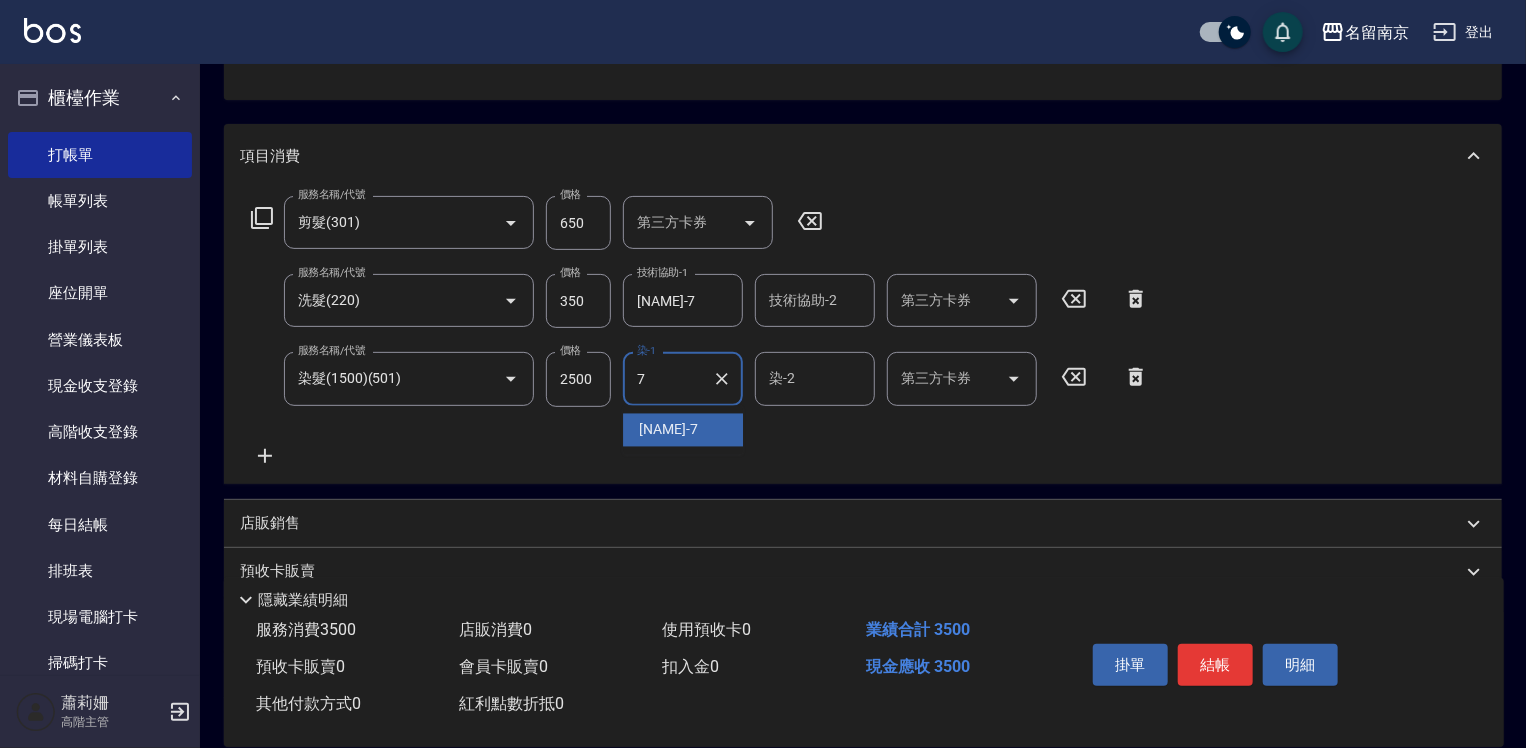 type on "Terrisa-7" 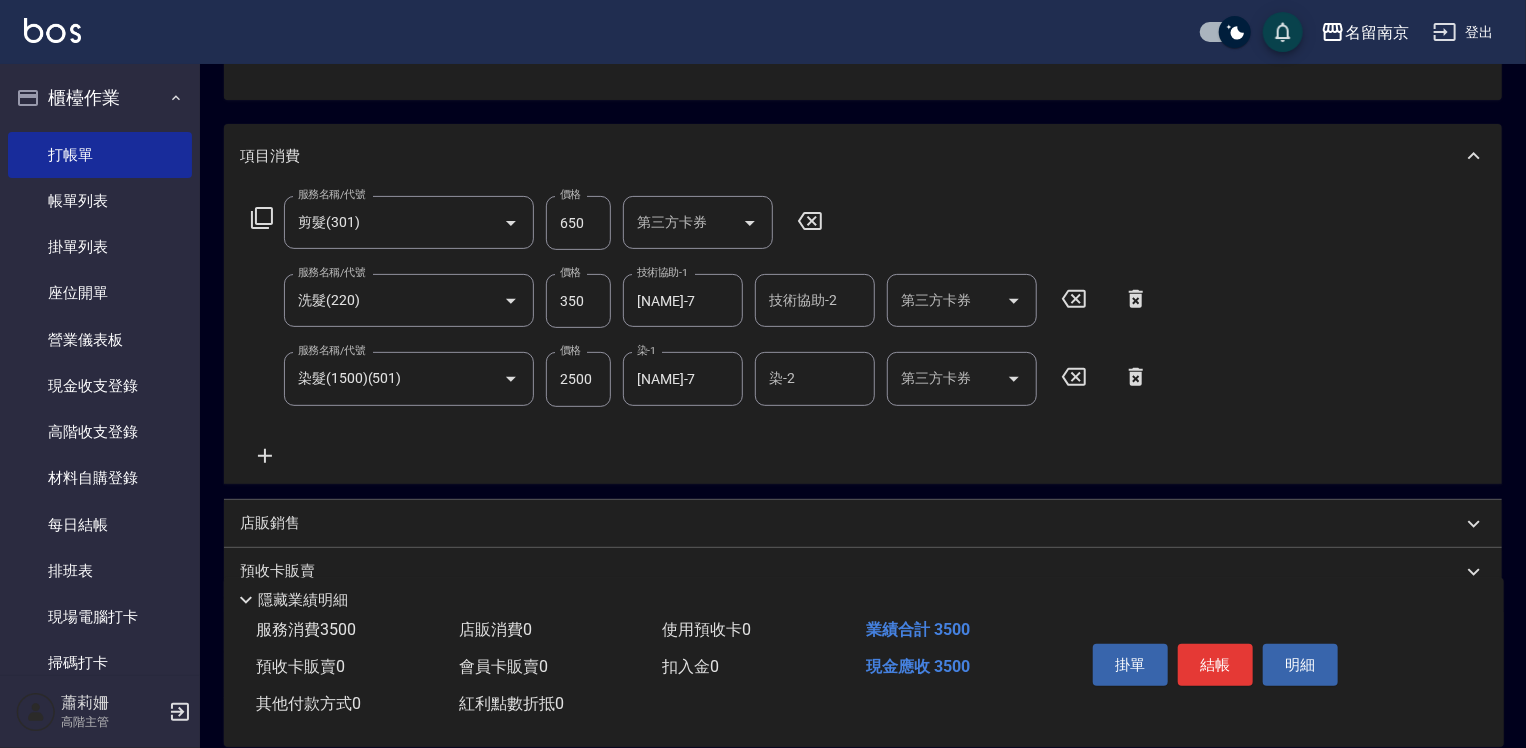 click on "價格" at bounding box center [570, 350] 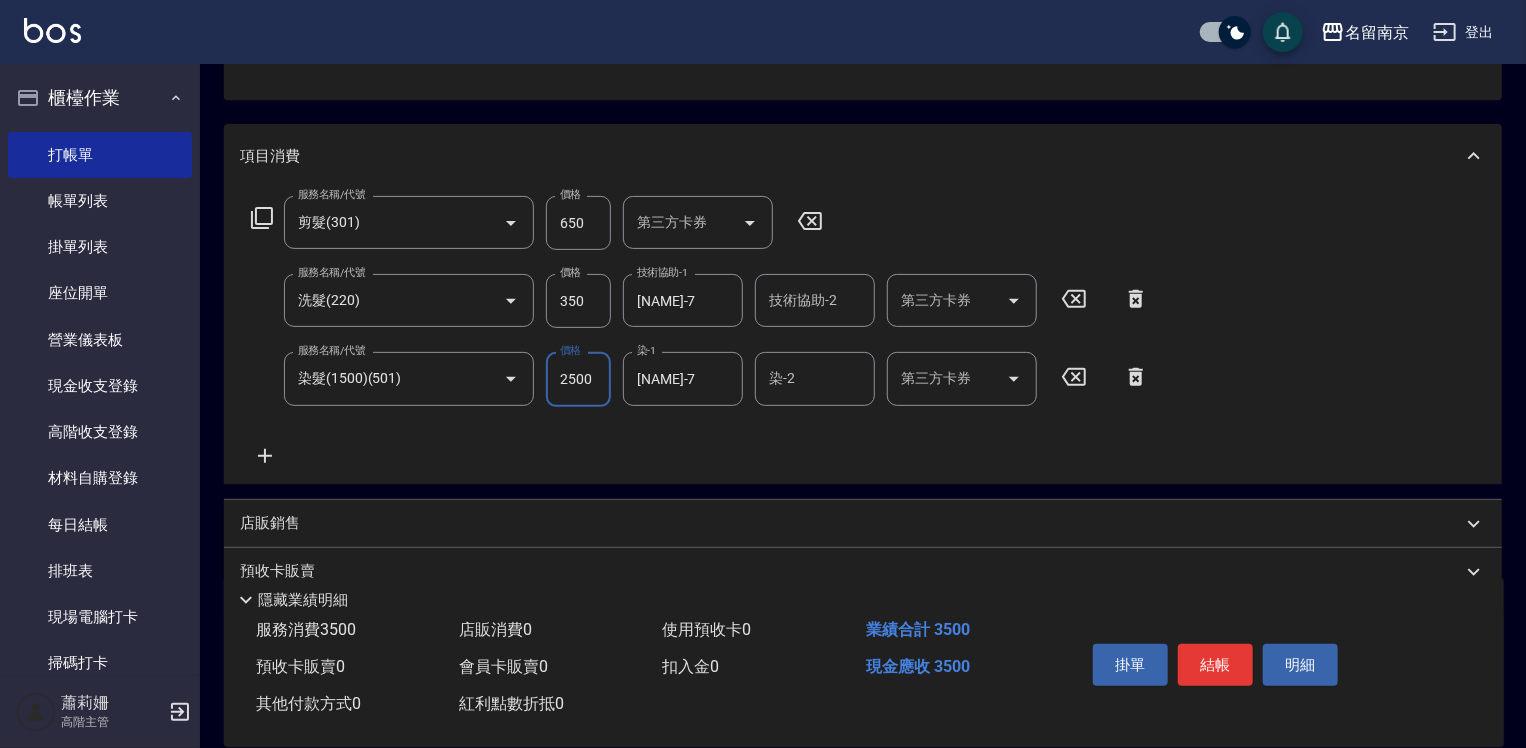 click on "2500" at bounding box center (578, 379) 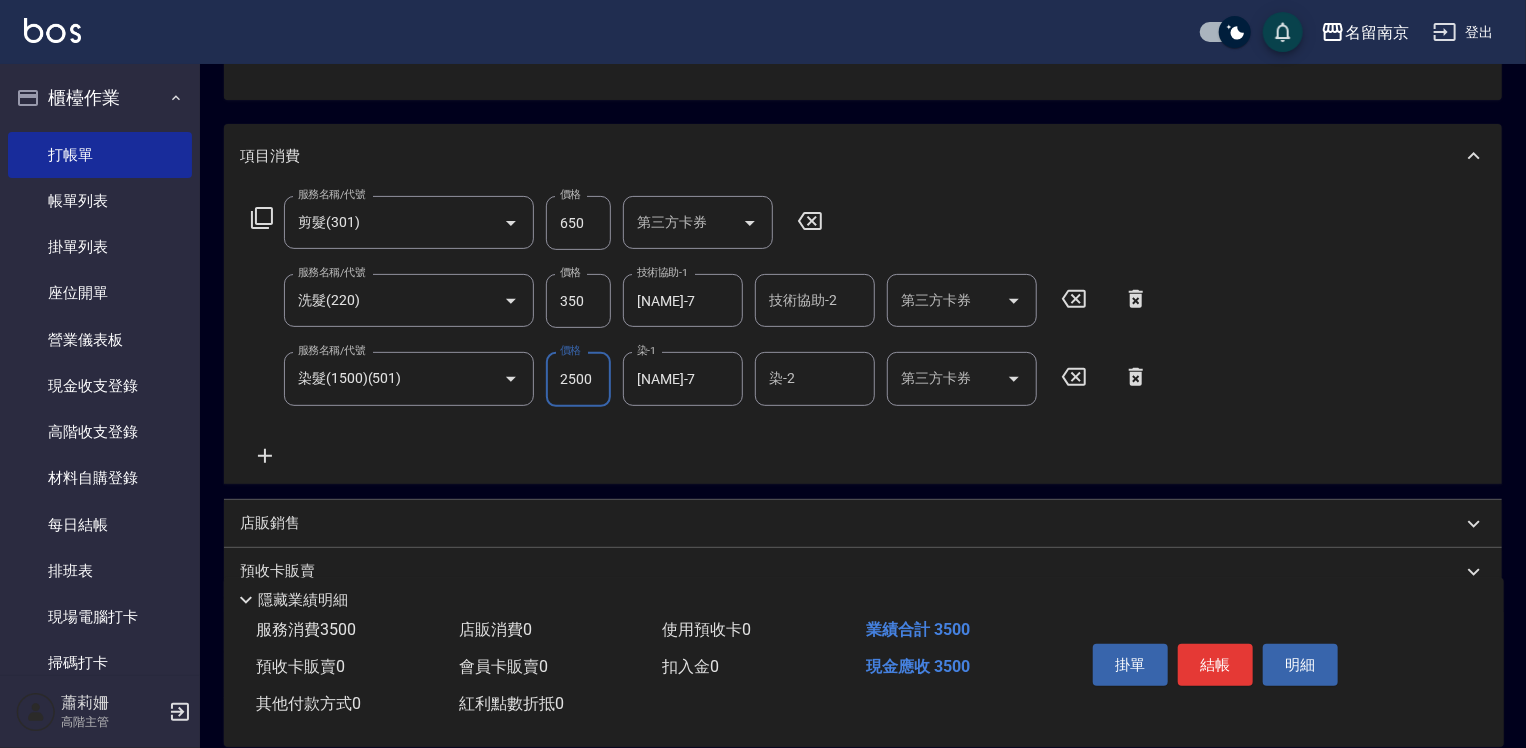 click on "2500" at bounding box center (578, 379) 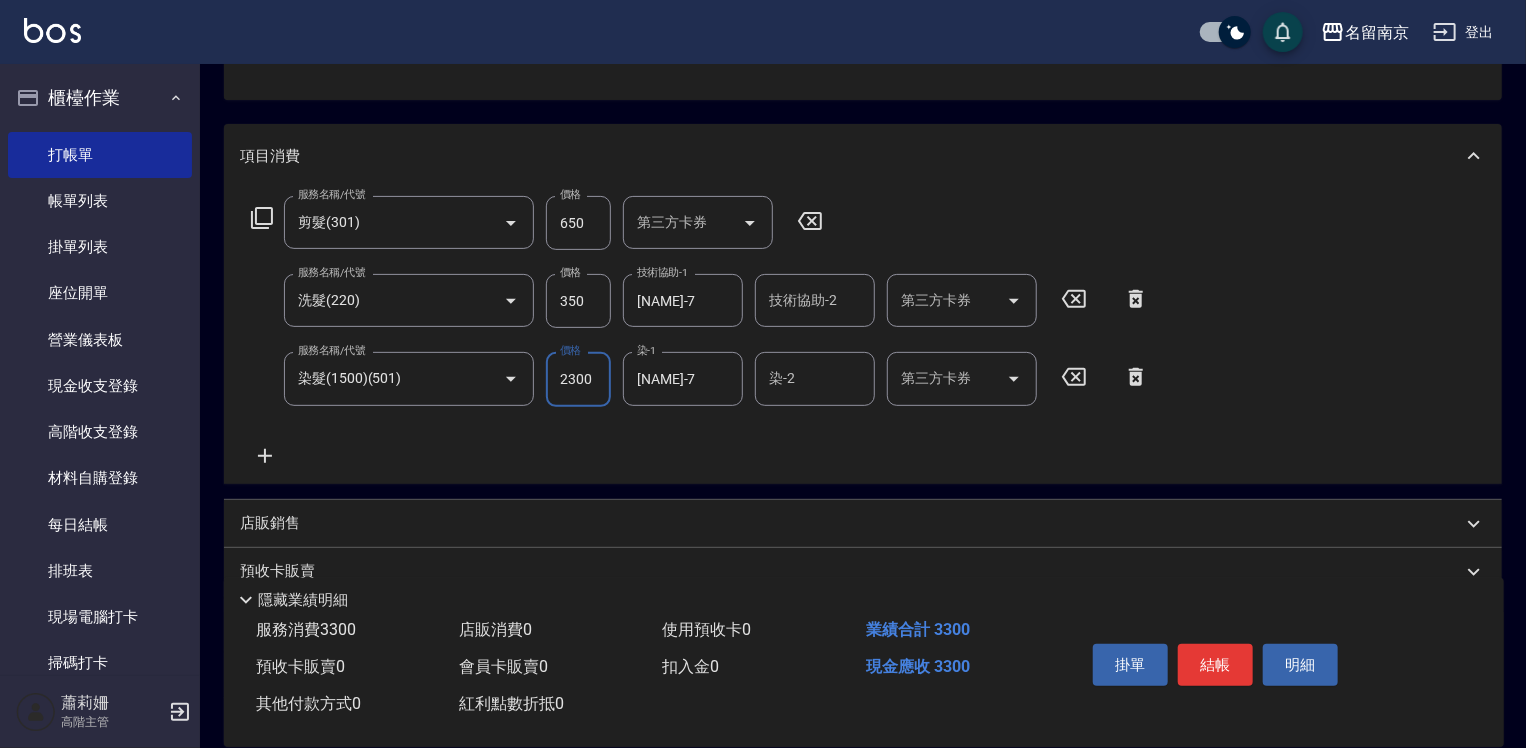 scroll, scrollTop: 387, scrollLeft: 0, axis: vertical 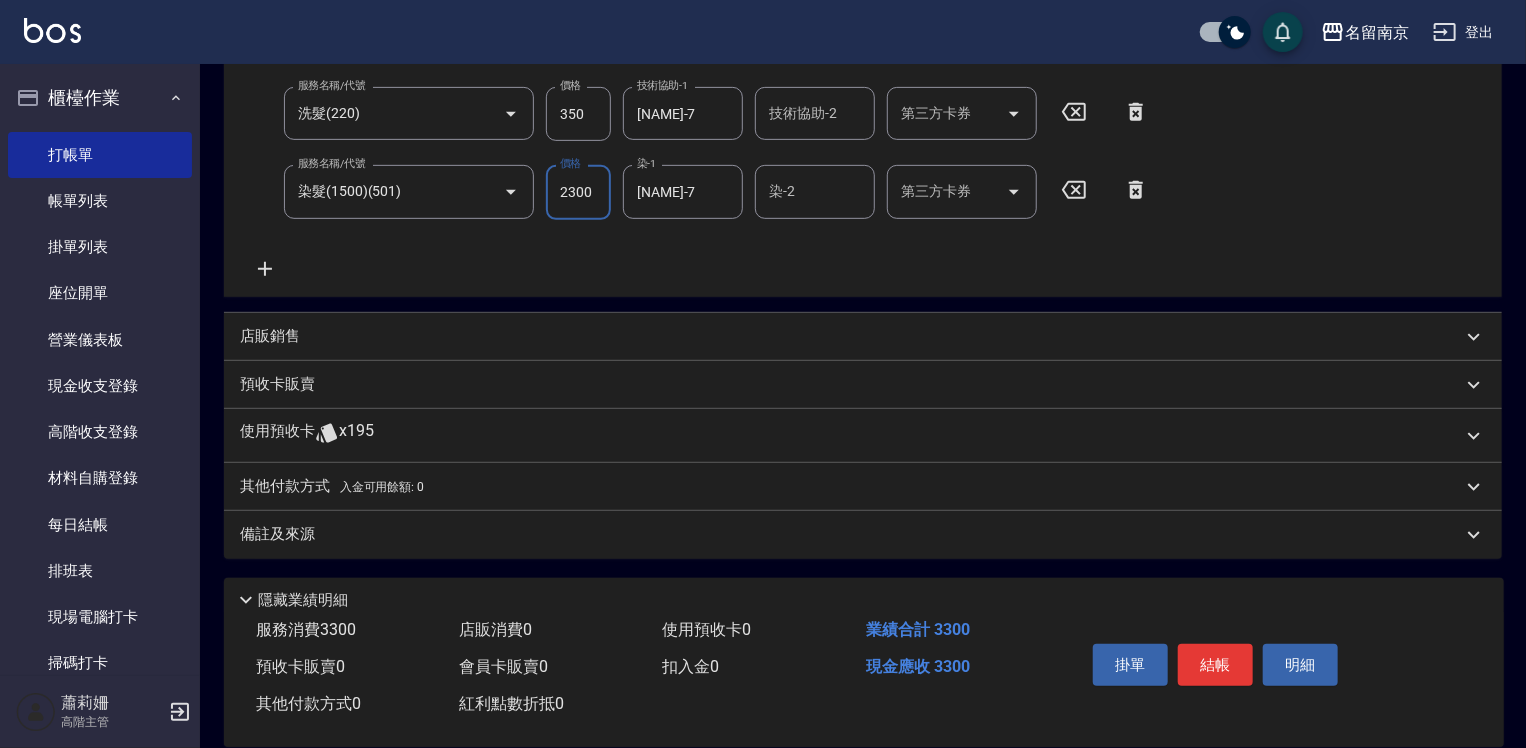 type on "2300" 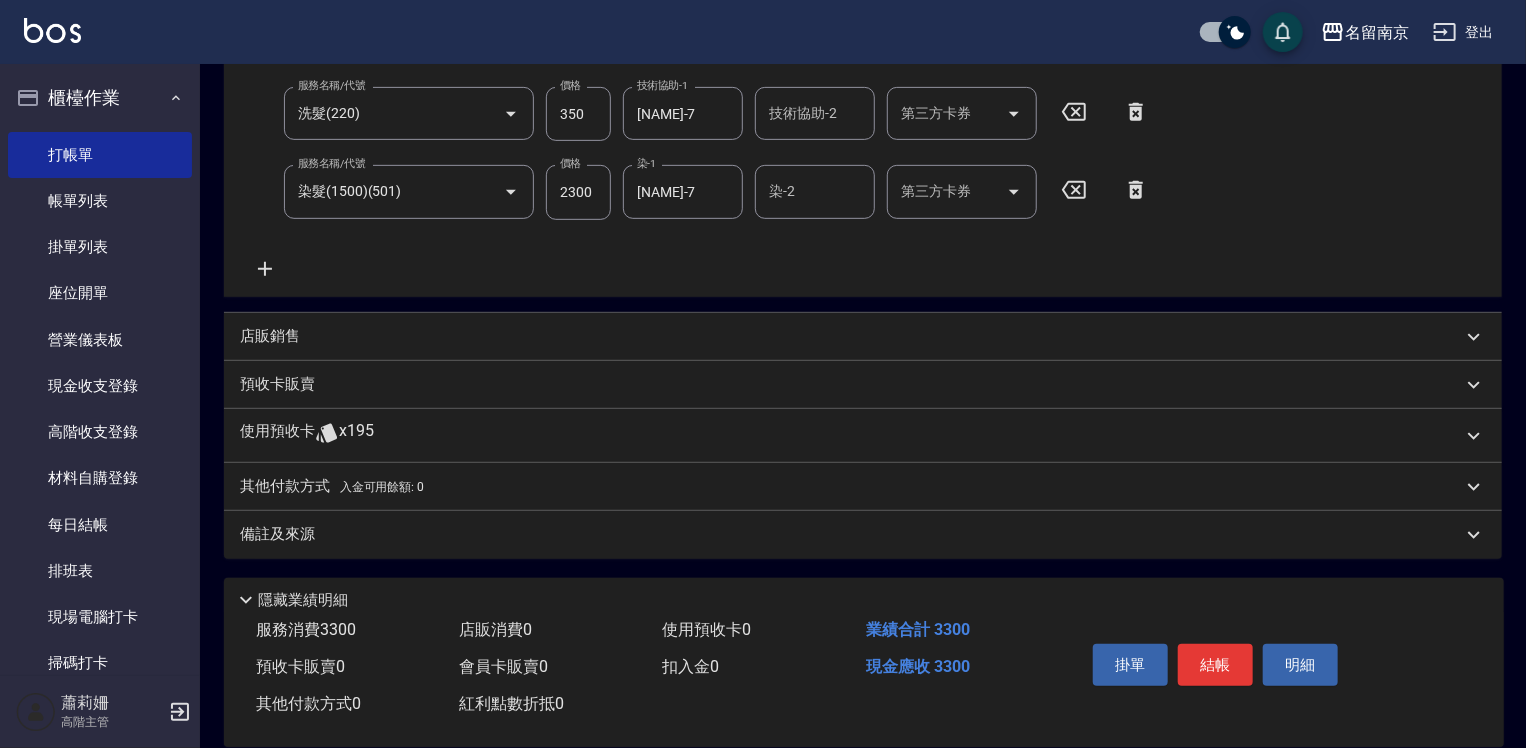 click on "店販銷售" at bounding box center [270, 336] 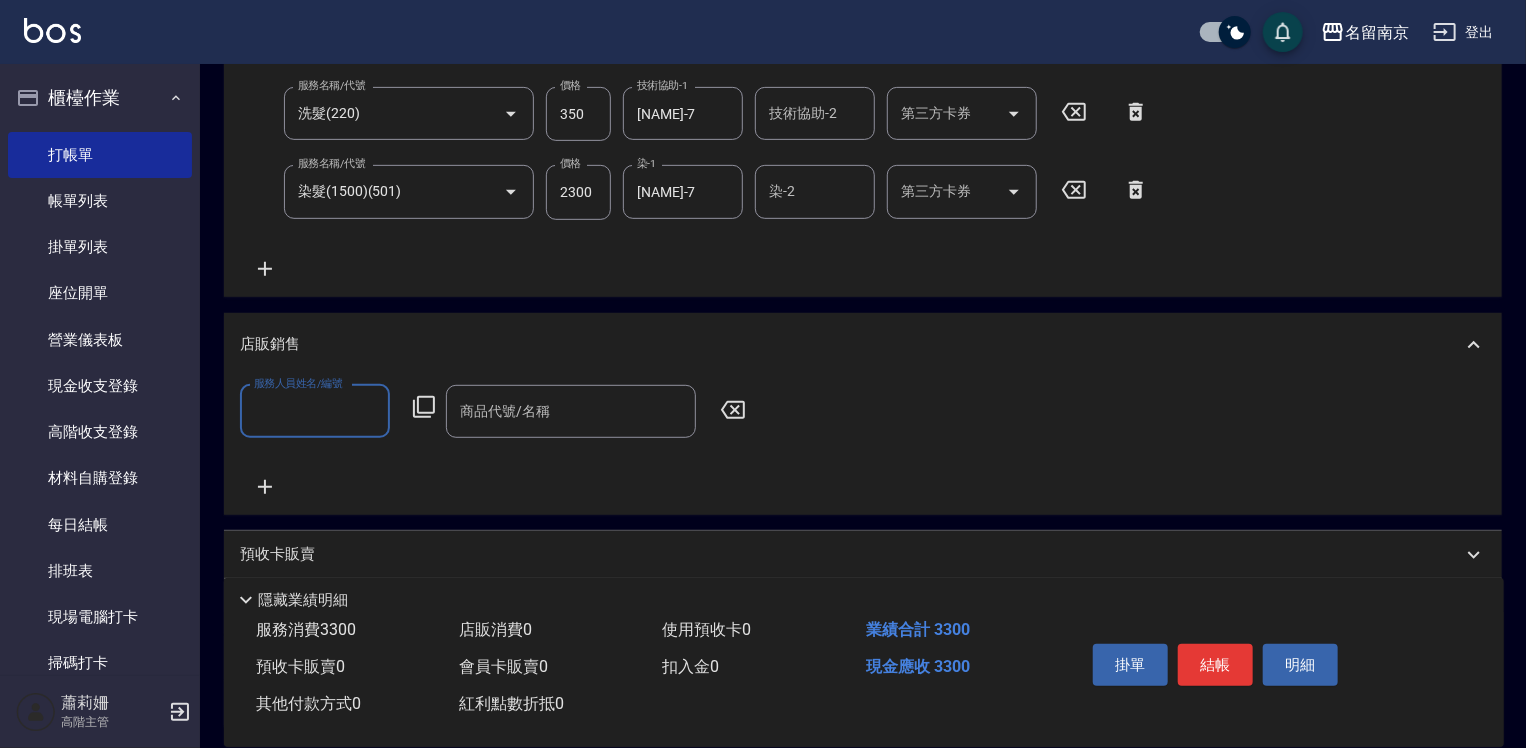 scroll, scrollTop: 0, scrollLeft: 0, axis: both 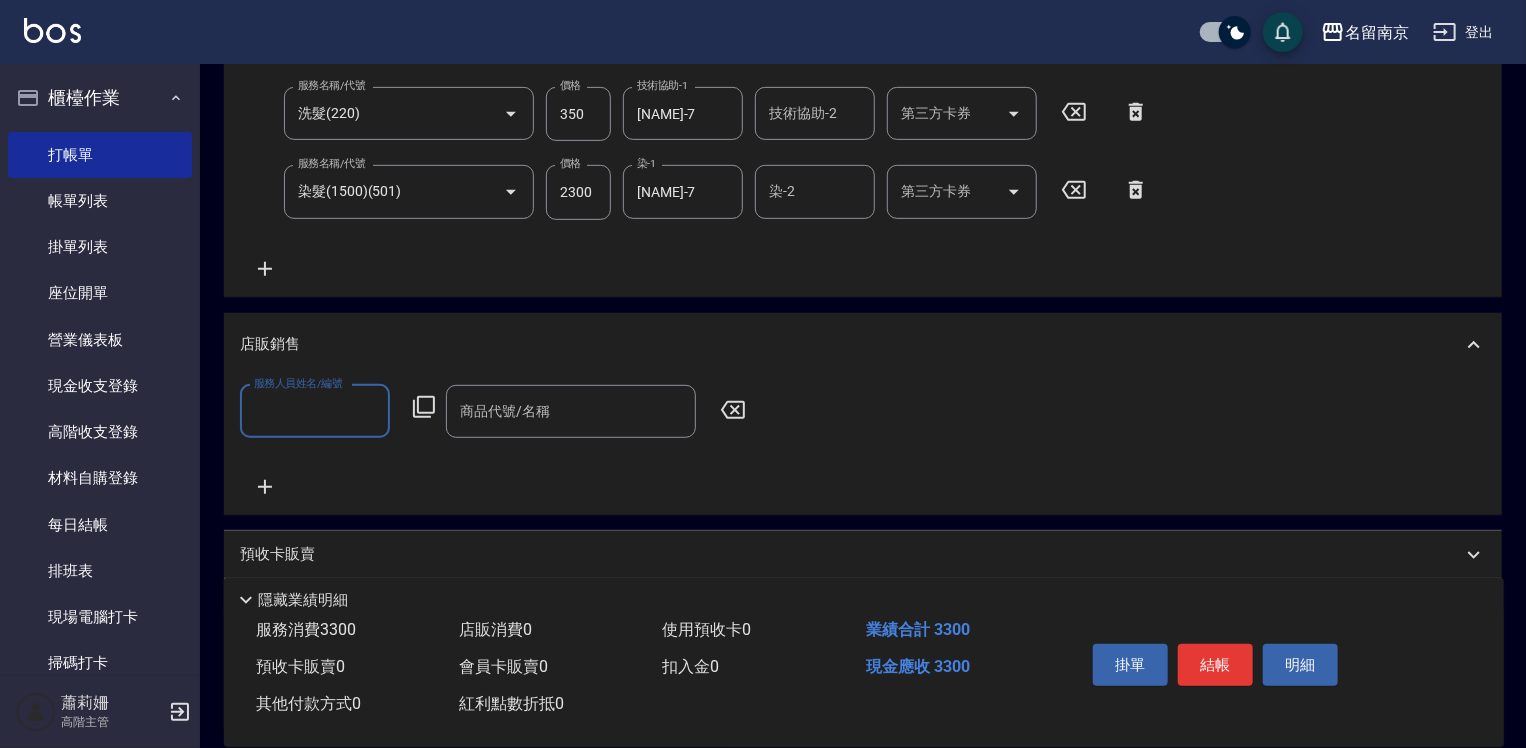 click on "服務人員姓名/編號" at bounding box center (315, 411) 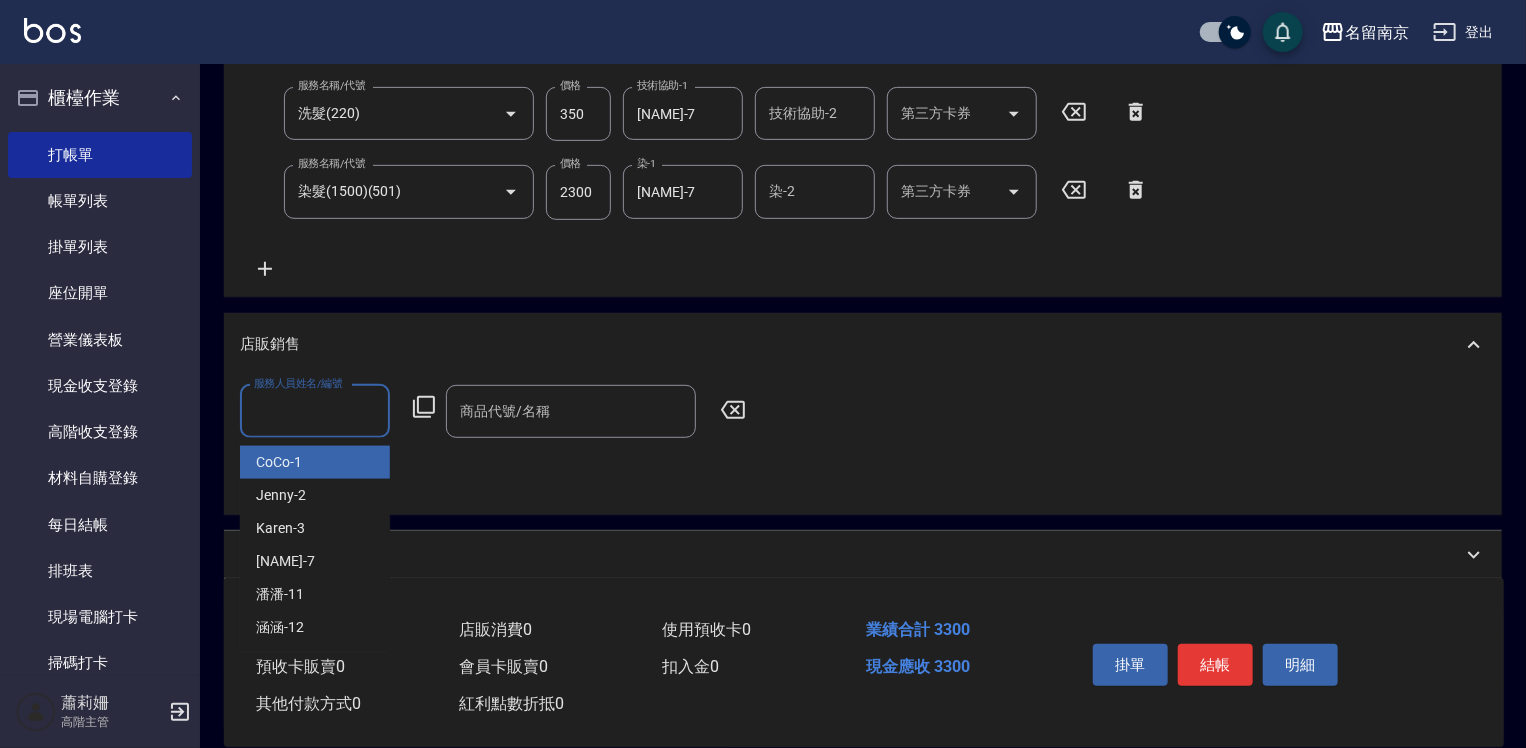 click on "CoCo -1" at bounding box center [315, 462] 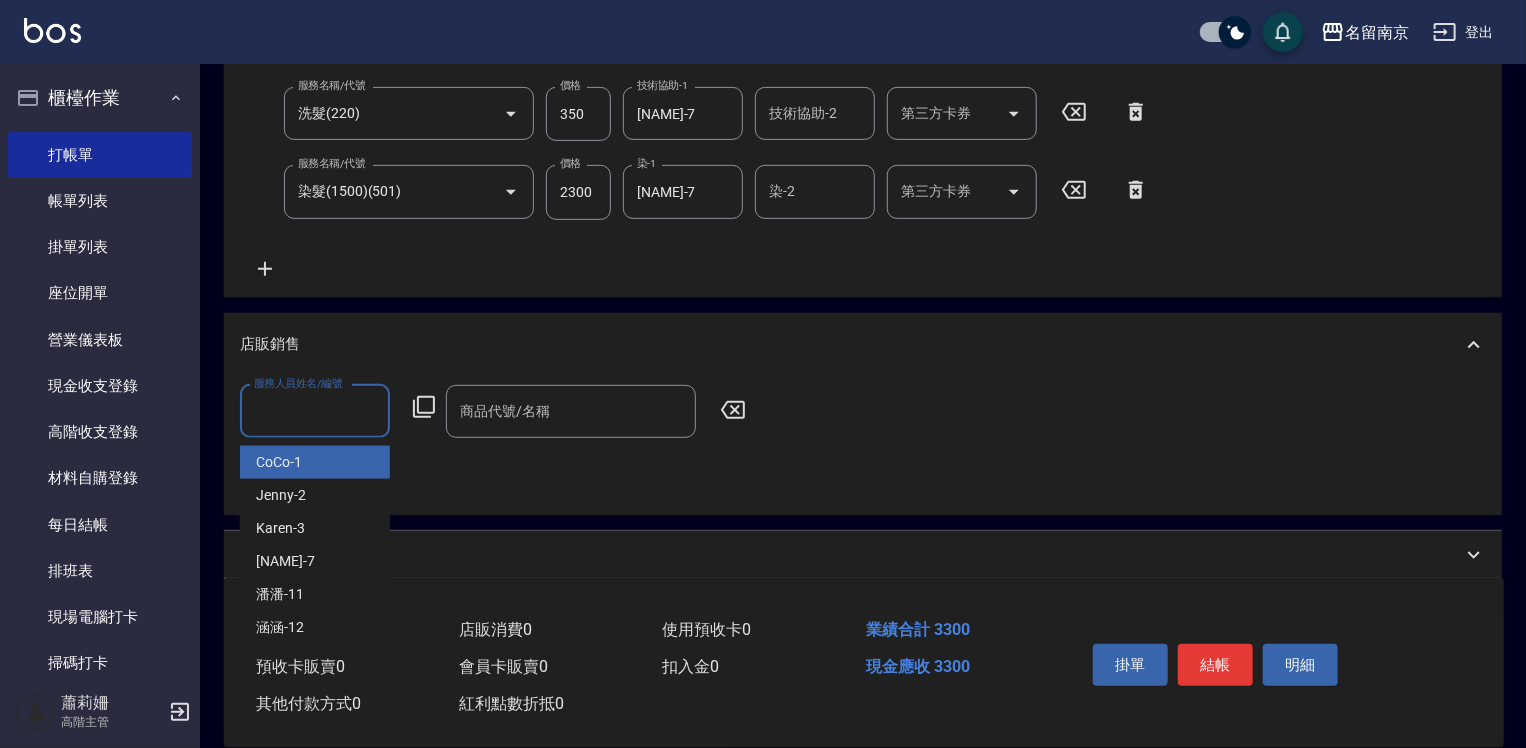 type on "CoCo-1" 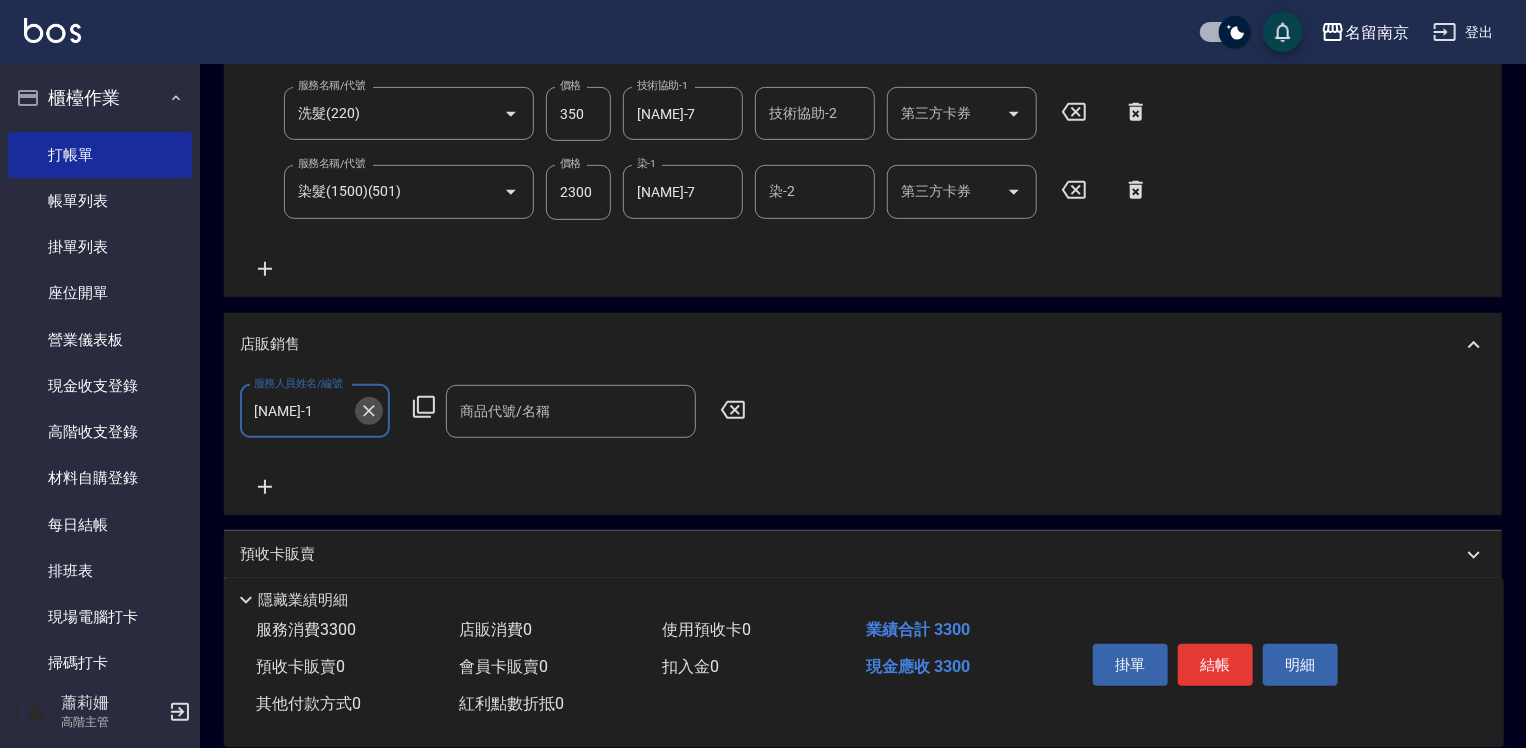 click 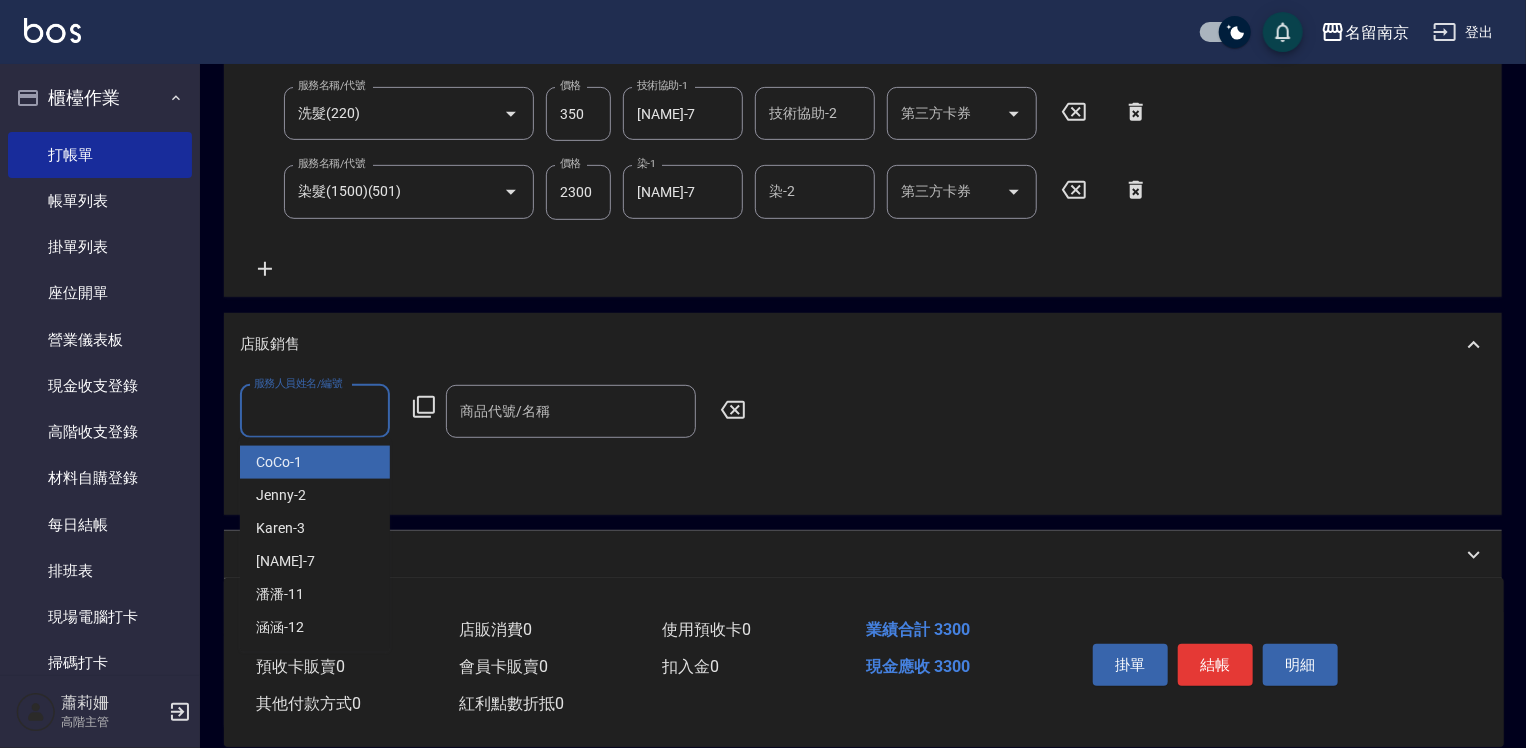 click on "服務人員姓名/編號" at bounding box center [315, 411] 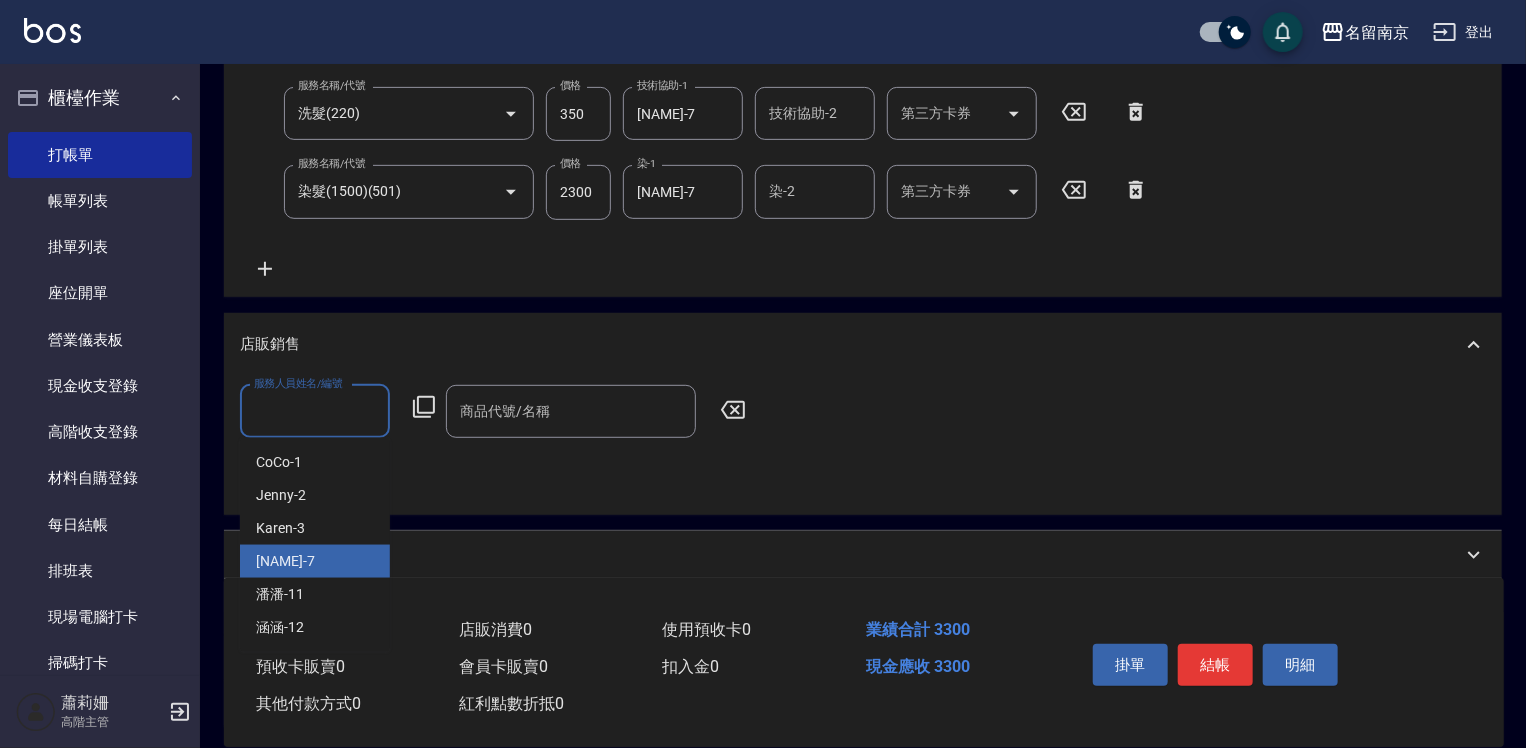 click on "Terrisa -7" at bounding box center [315, 561] 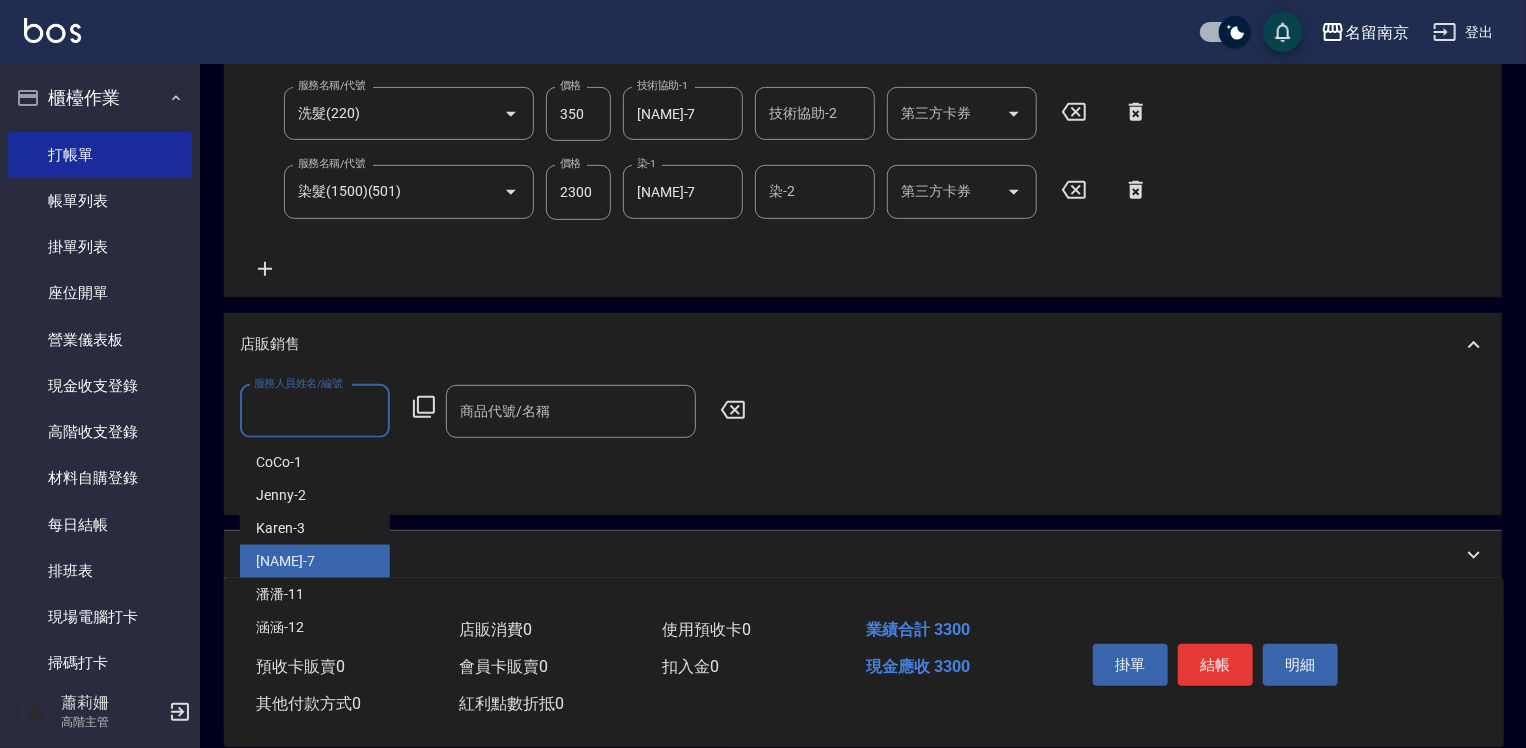 type on "Terrisa-7" 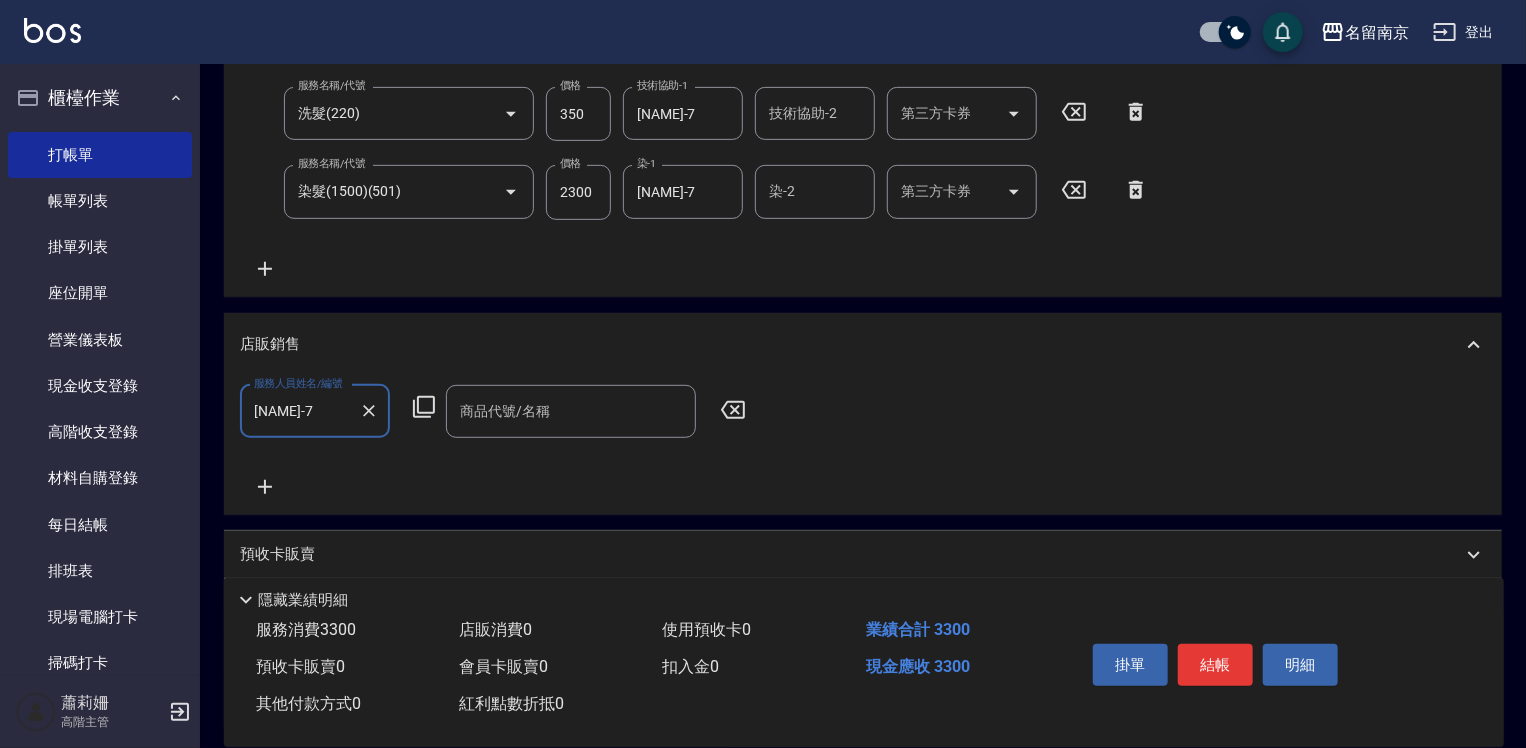 click 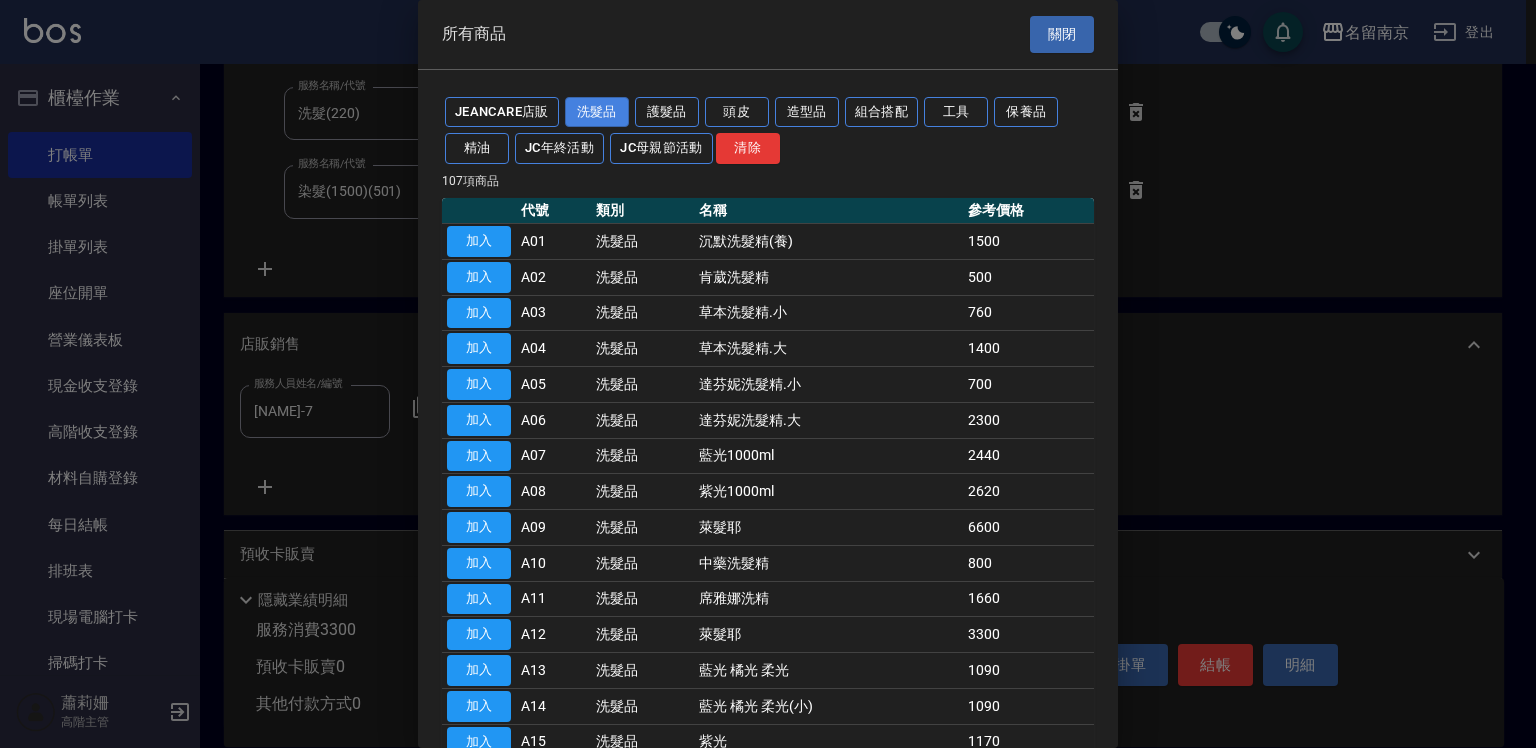 click on "洗髮品" at bounding box center (597, 112) 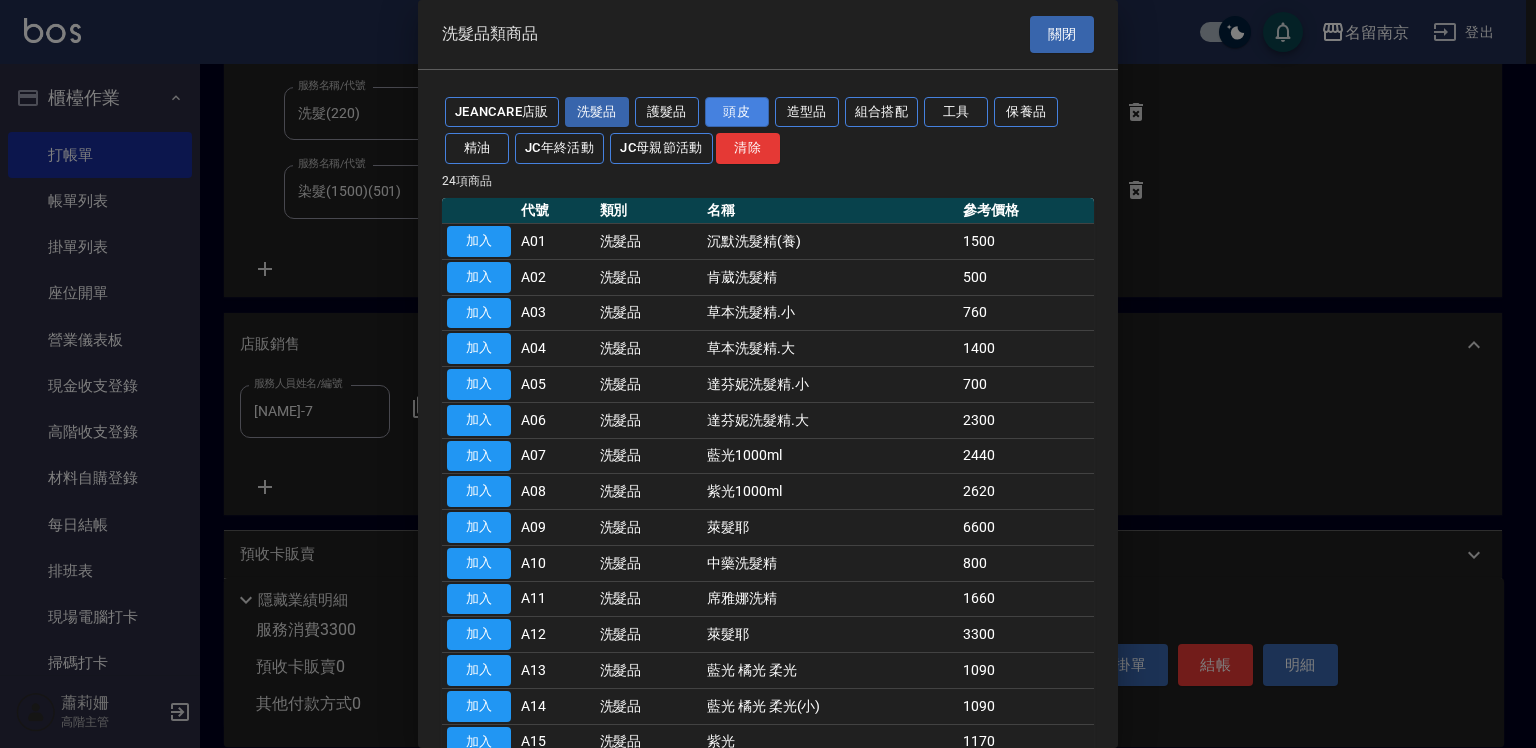 click on "頭皮" at bounding box center (737, 112) 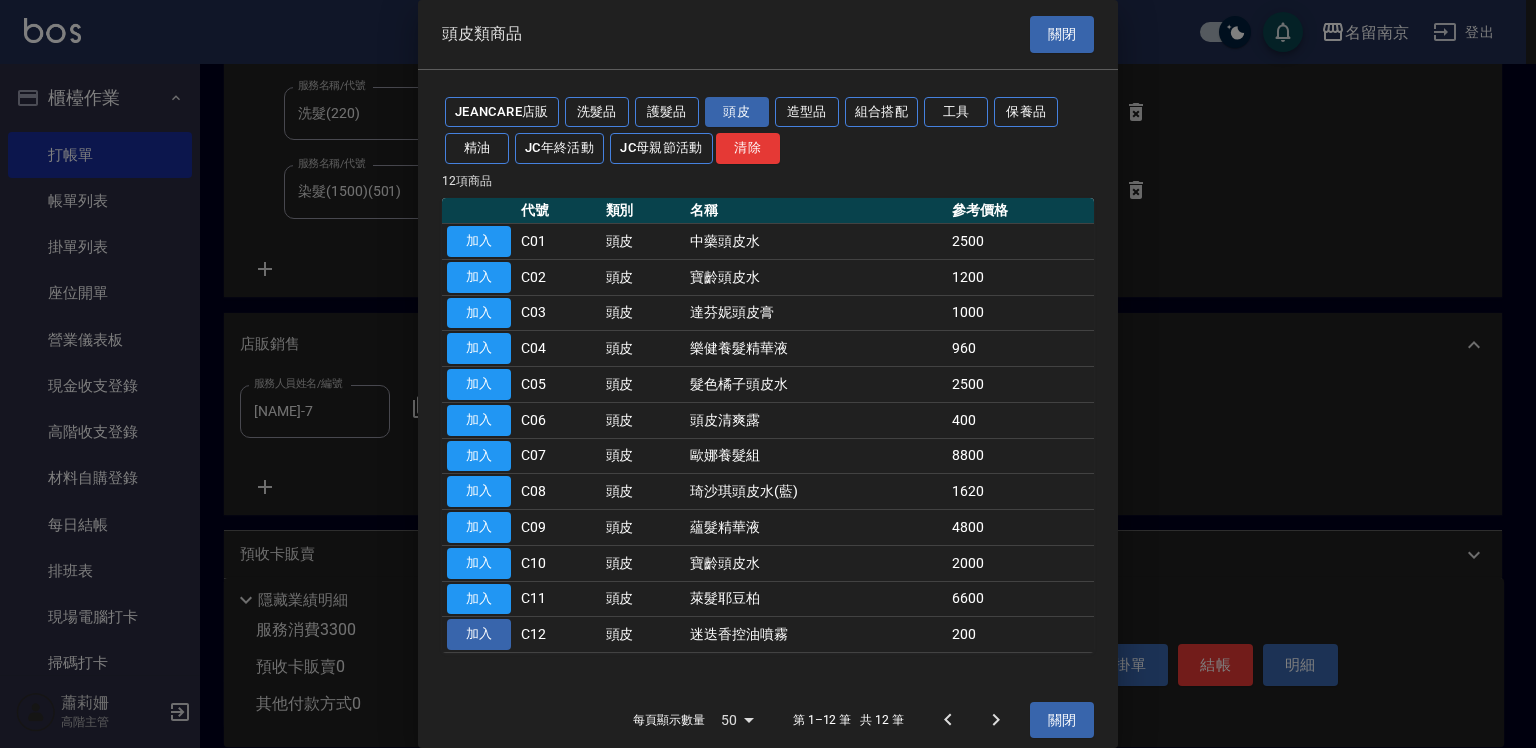 click on "加入" at bounding box center [479, 634] 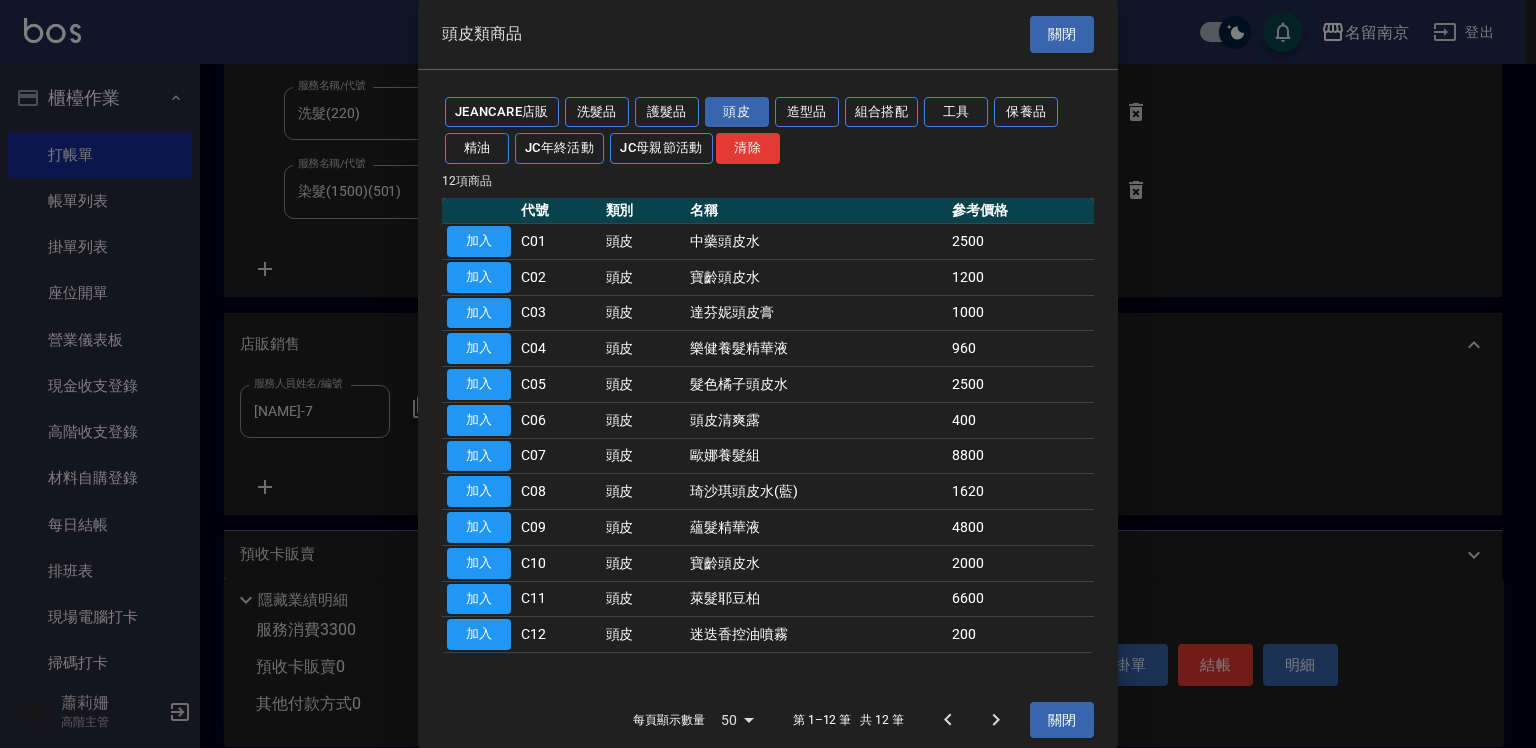 type on "迷迭香控油噴霧" 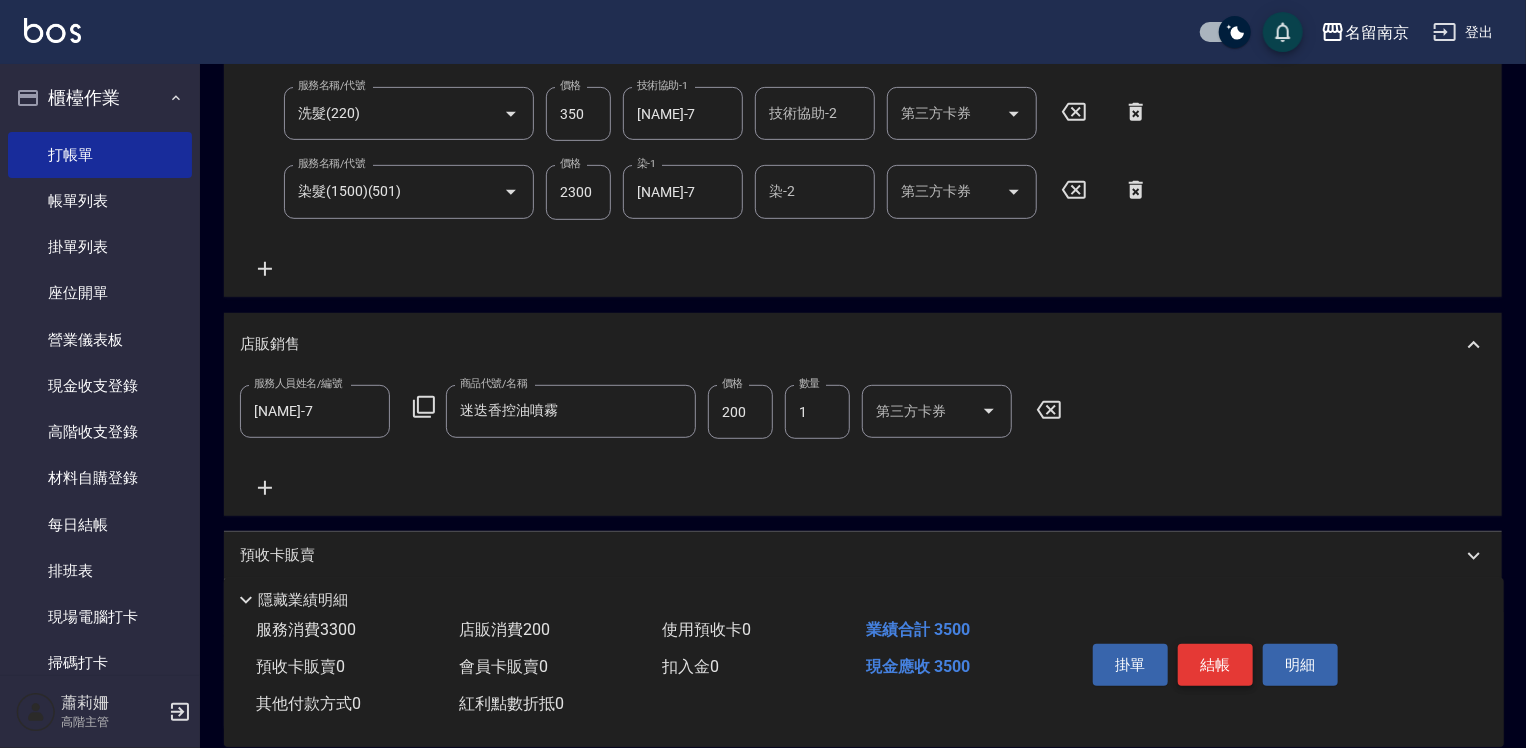click on "結帳" at bounding box center (1215, 665) 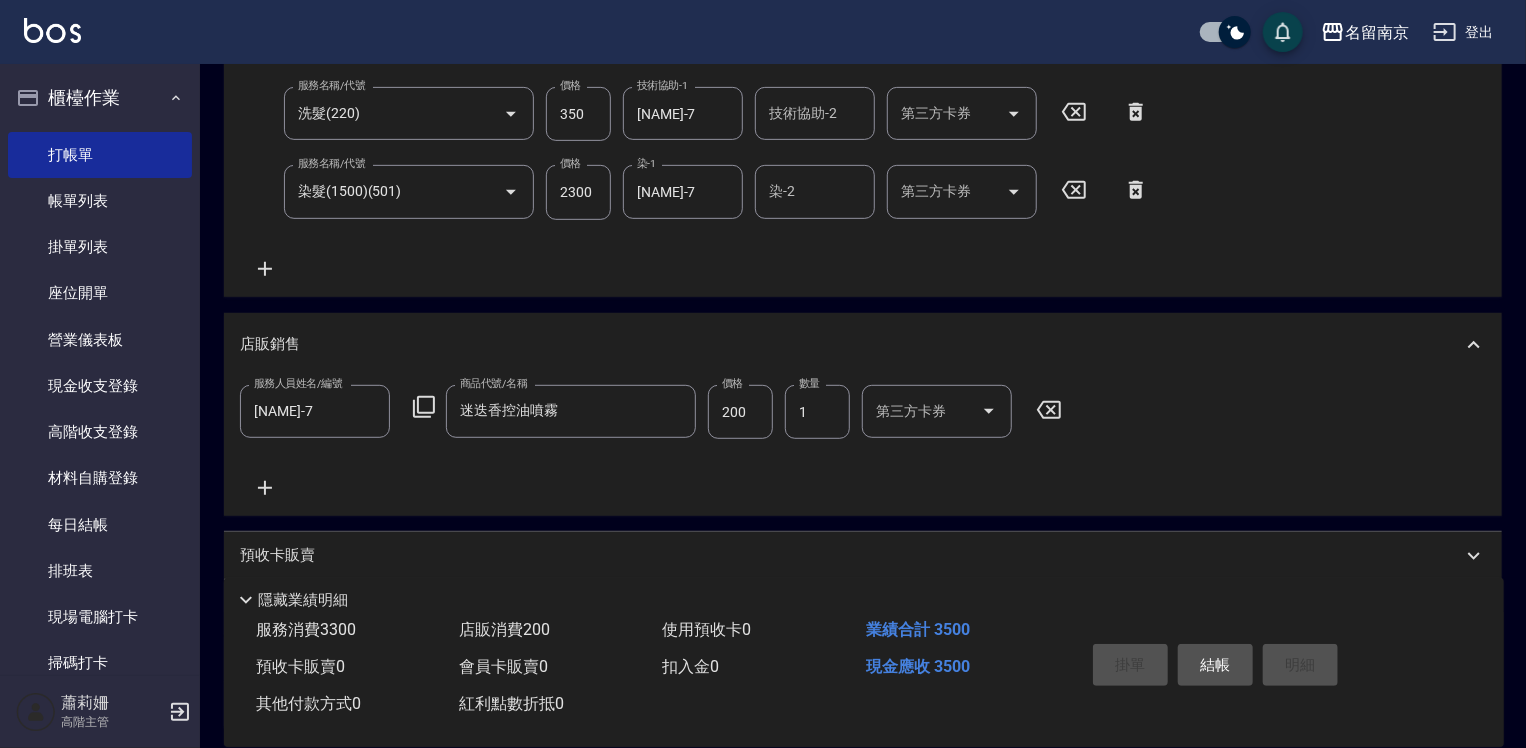 type on "2025/08/06 19:04" 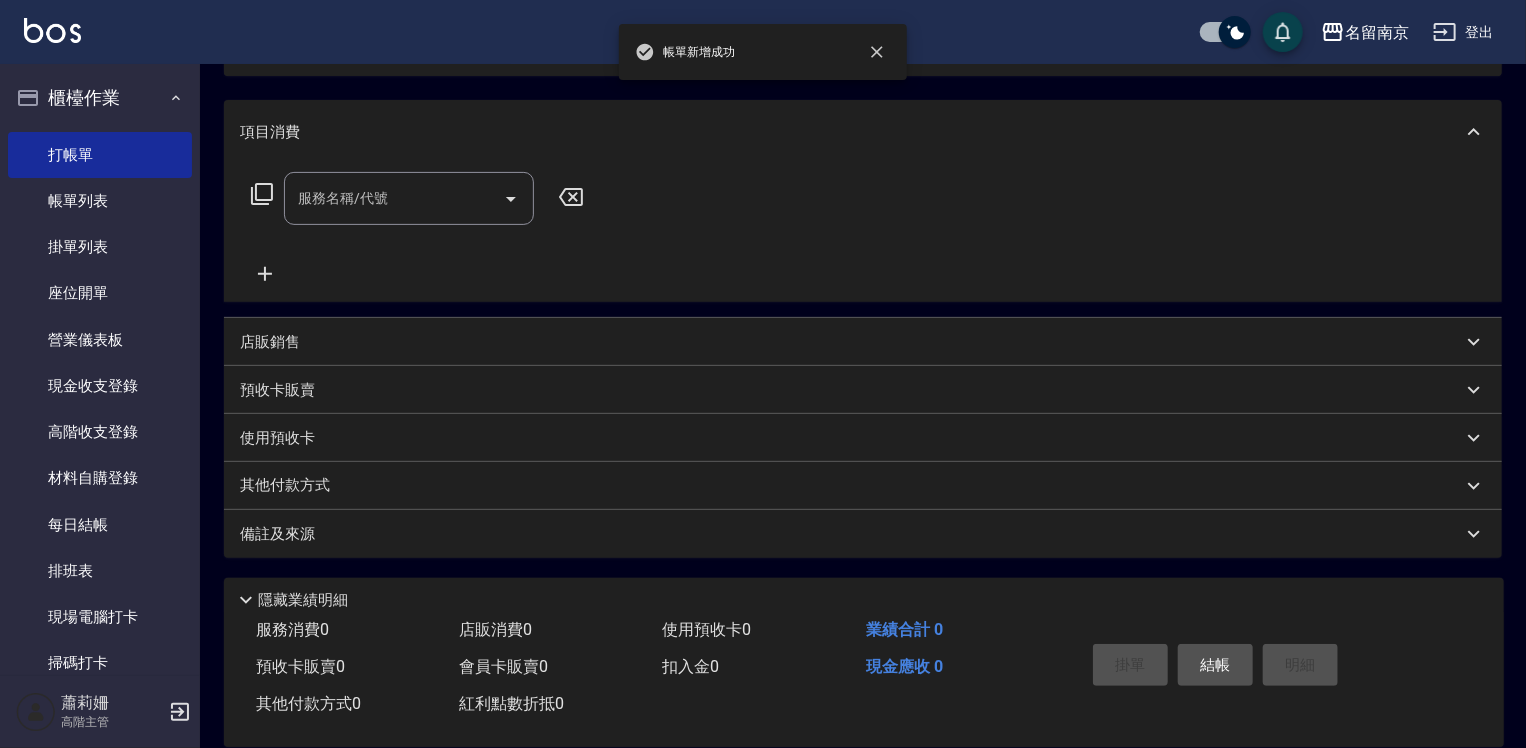 scroll, scrollTop: 0, scrollLeft: 0, axis: both 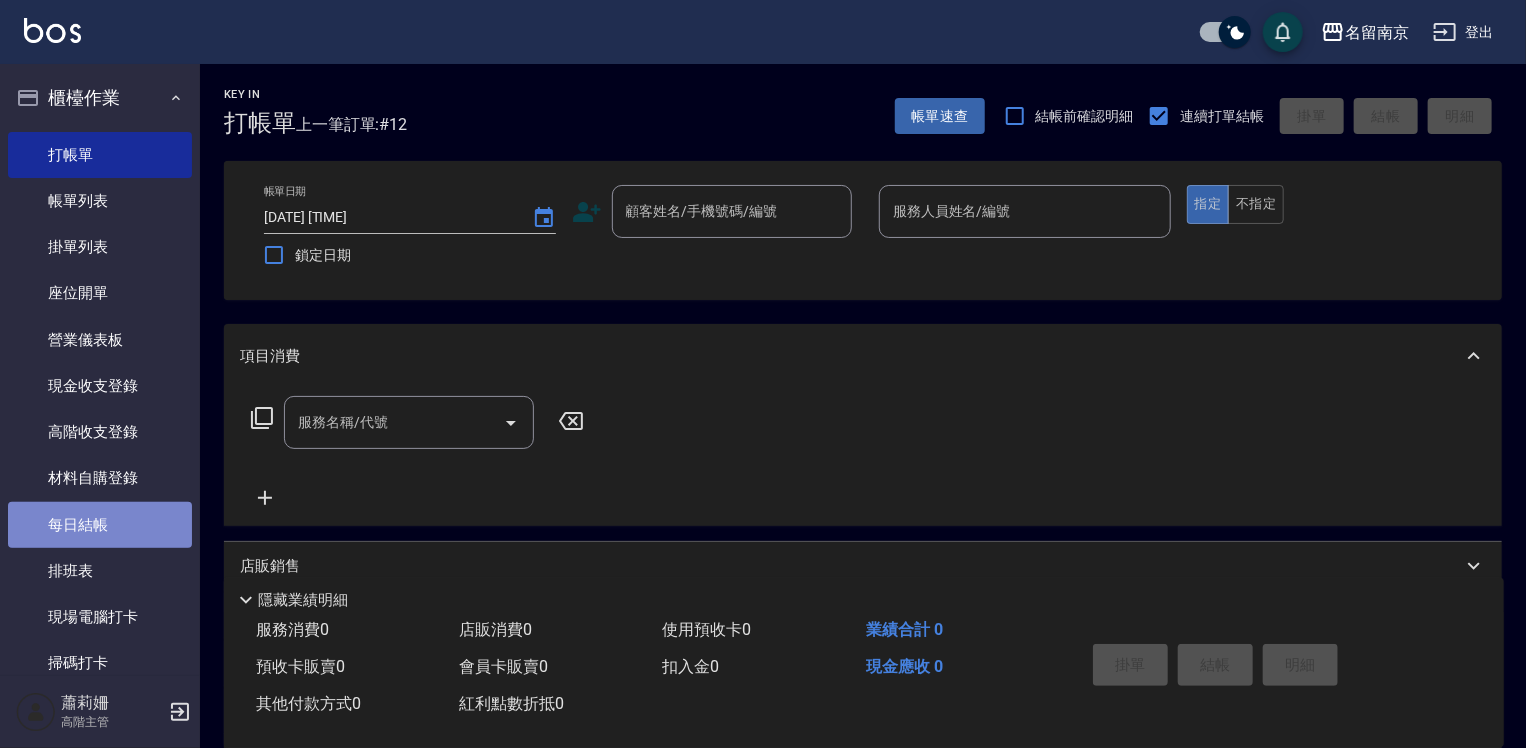 click on "每日結帳" at bounding box center [100, 525] 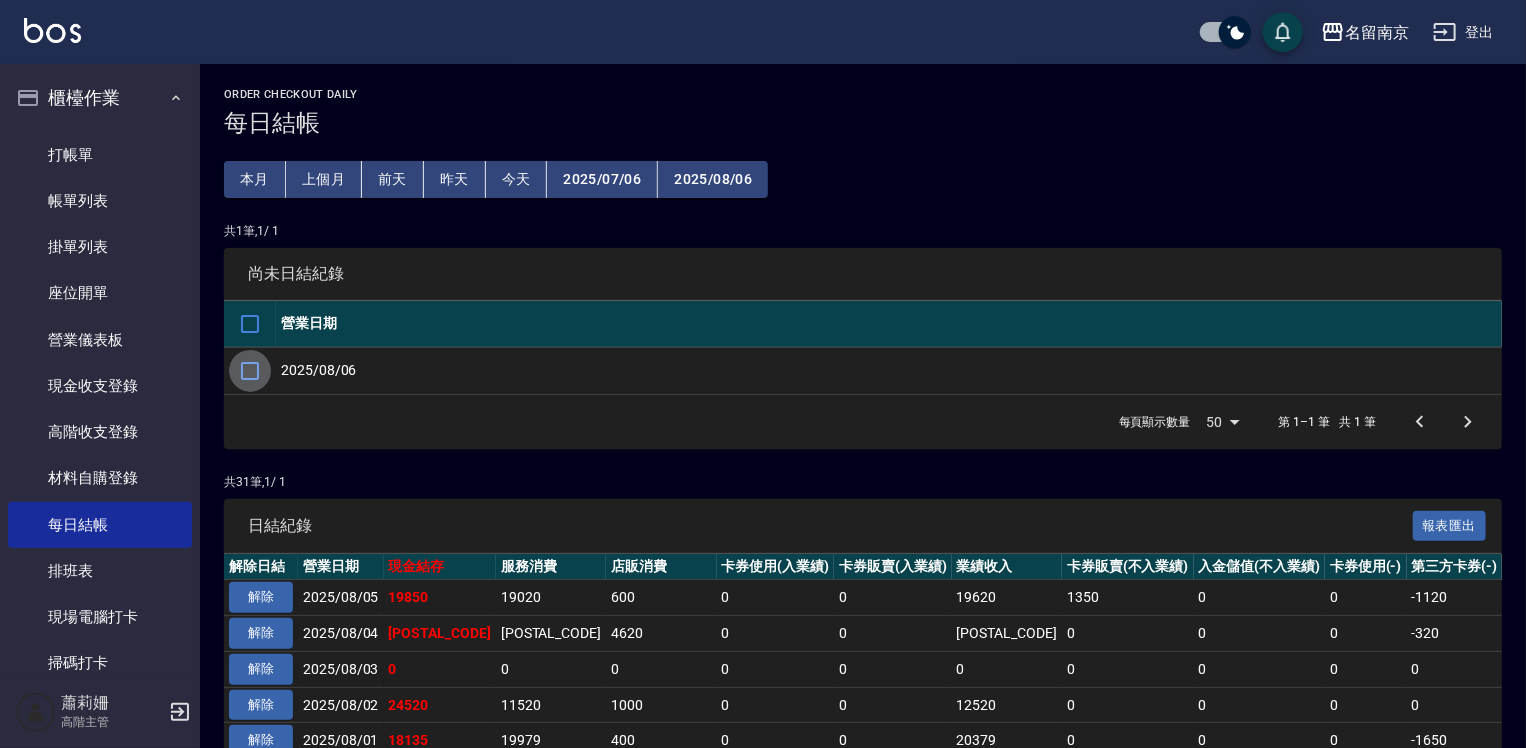 click at bounding box center (250, 371) 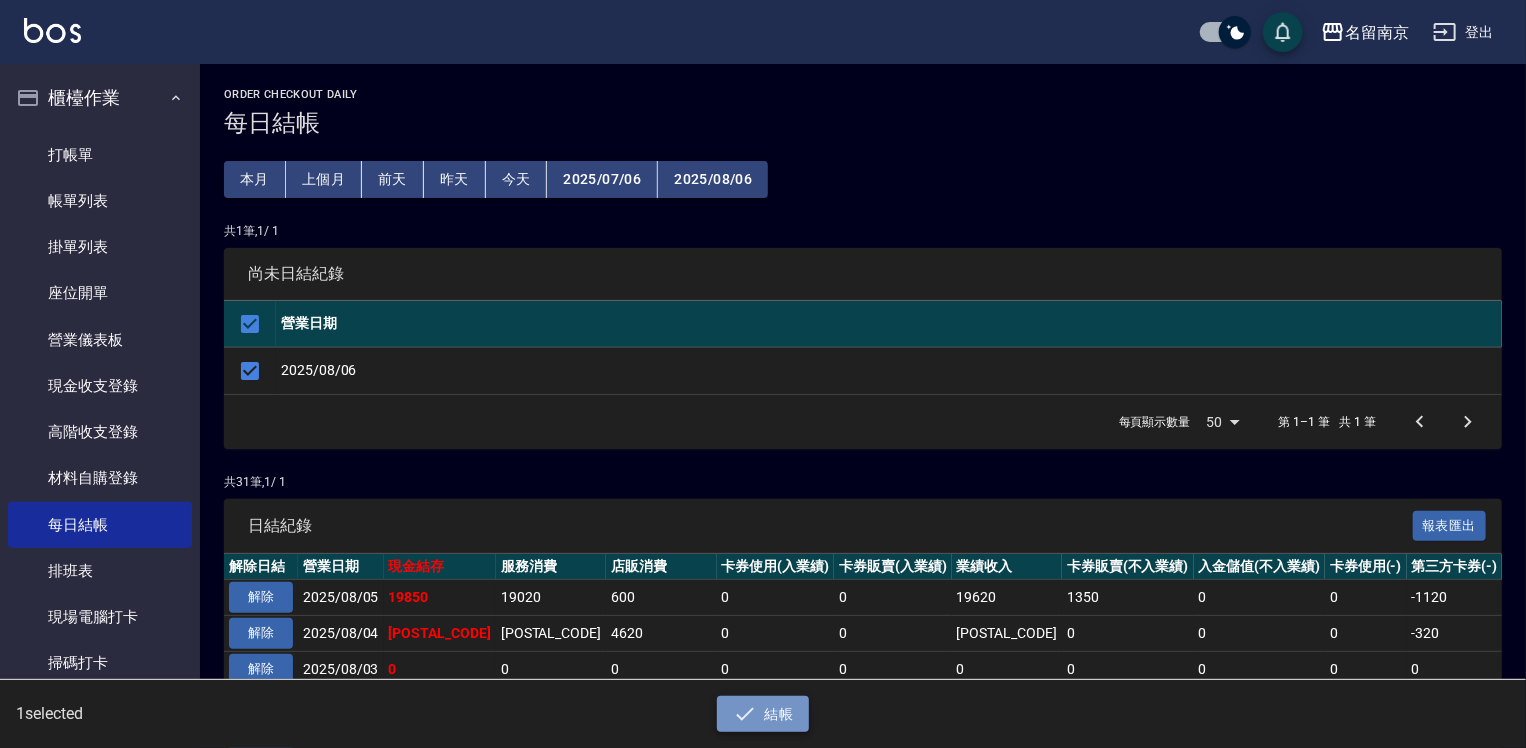 click on "結帳" at bounding box center [763, 714] 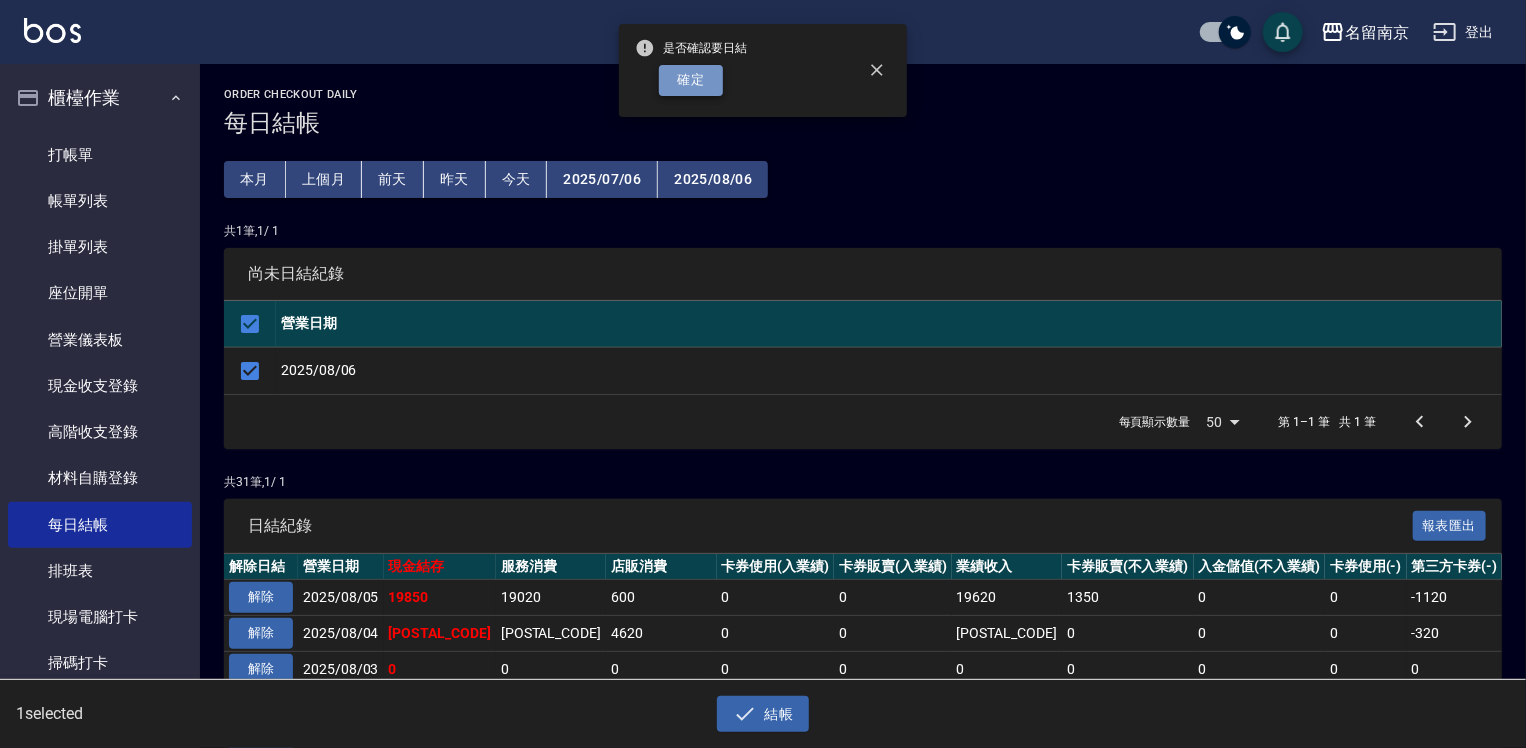 click on "確定" at bounding box center (691, 80) 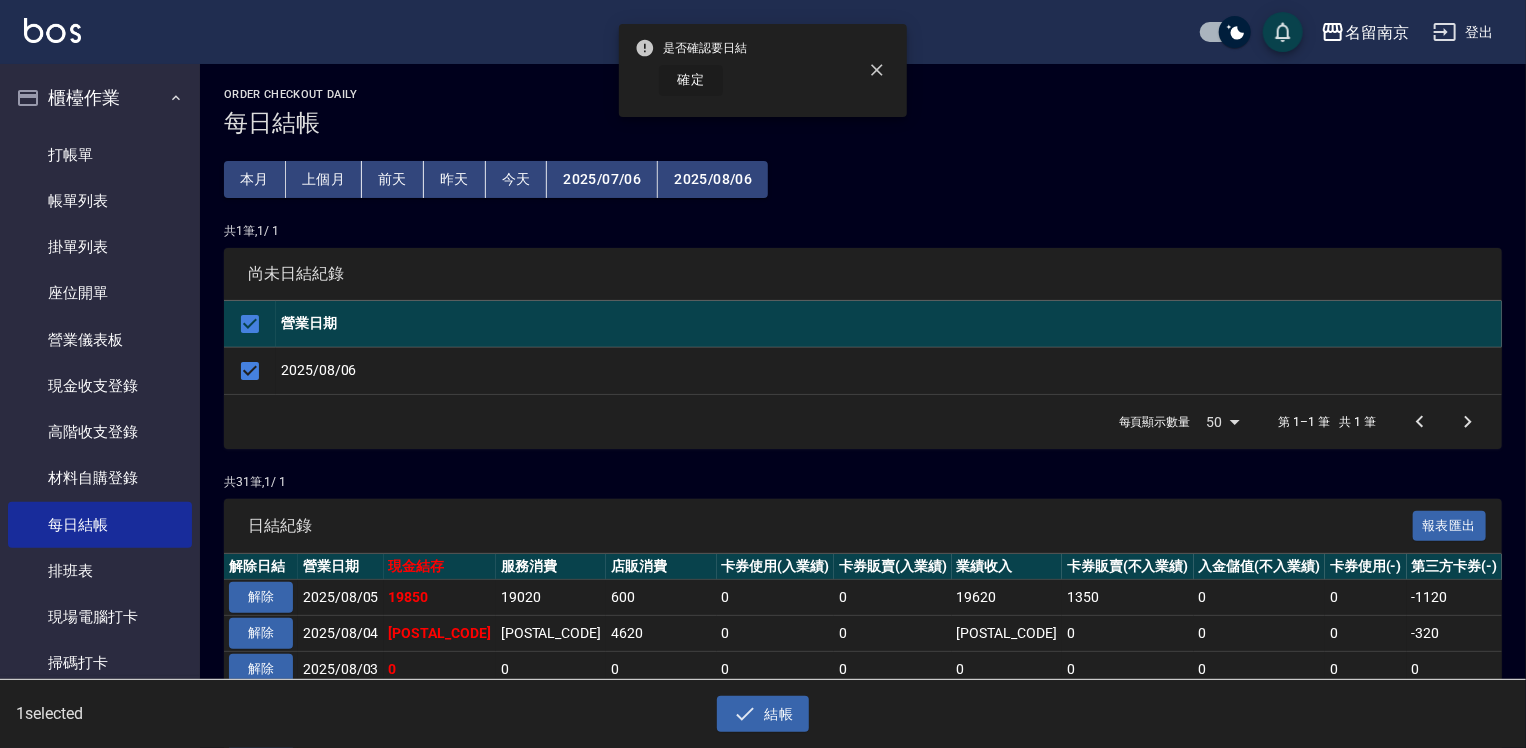 checkbox on "false" 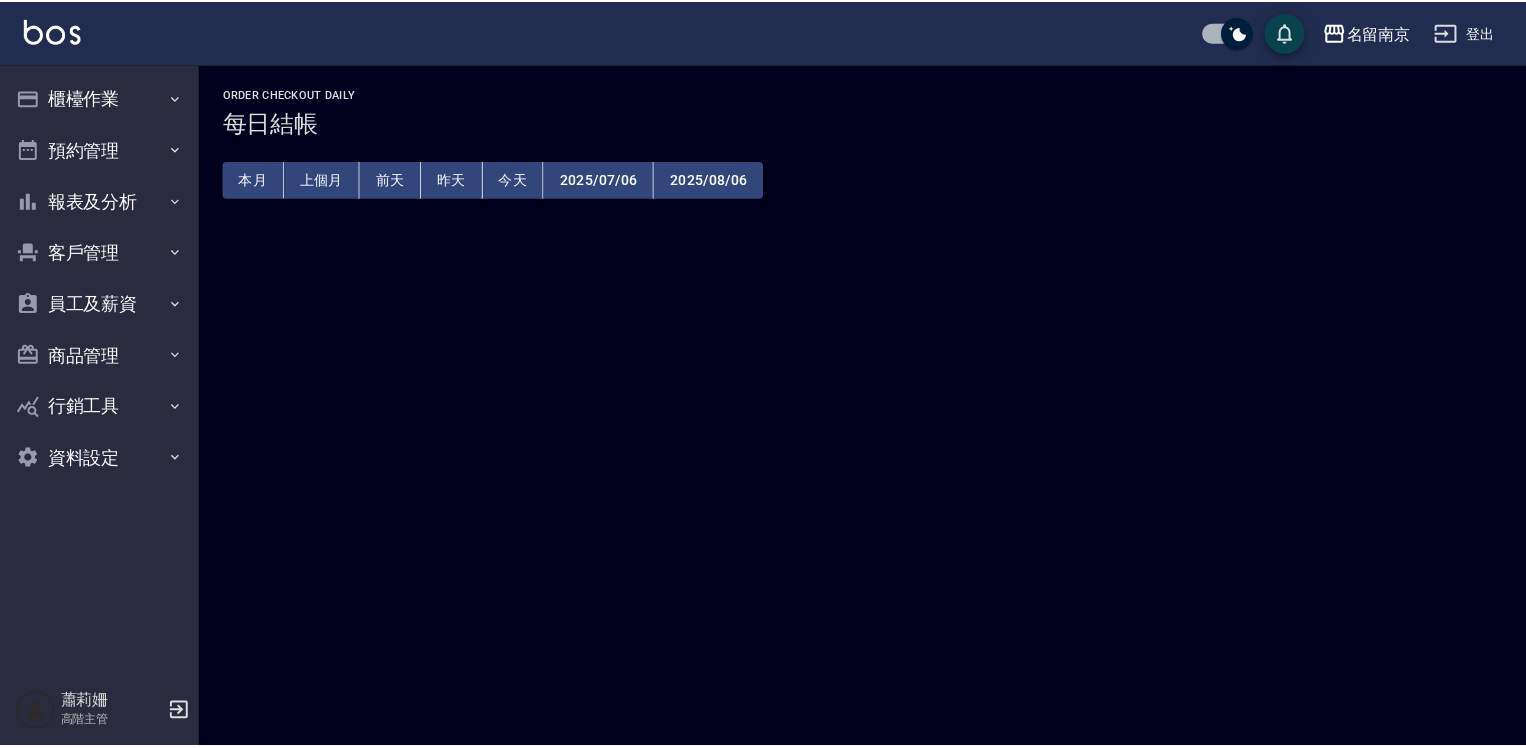 scroll, scrollTop: 0, scrollLeft: 0, axis: both 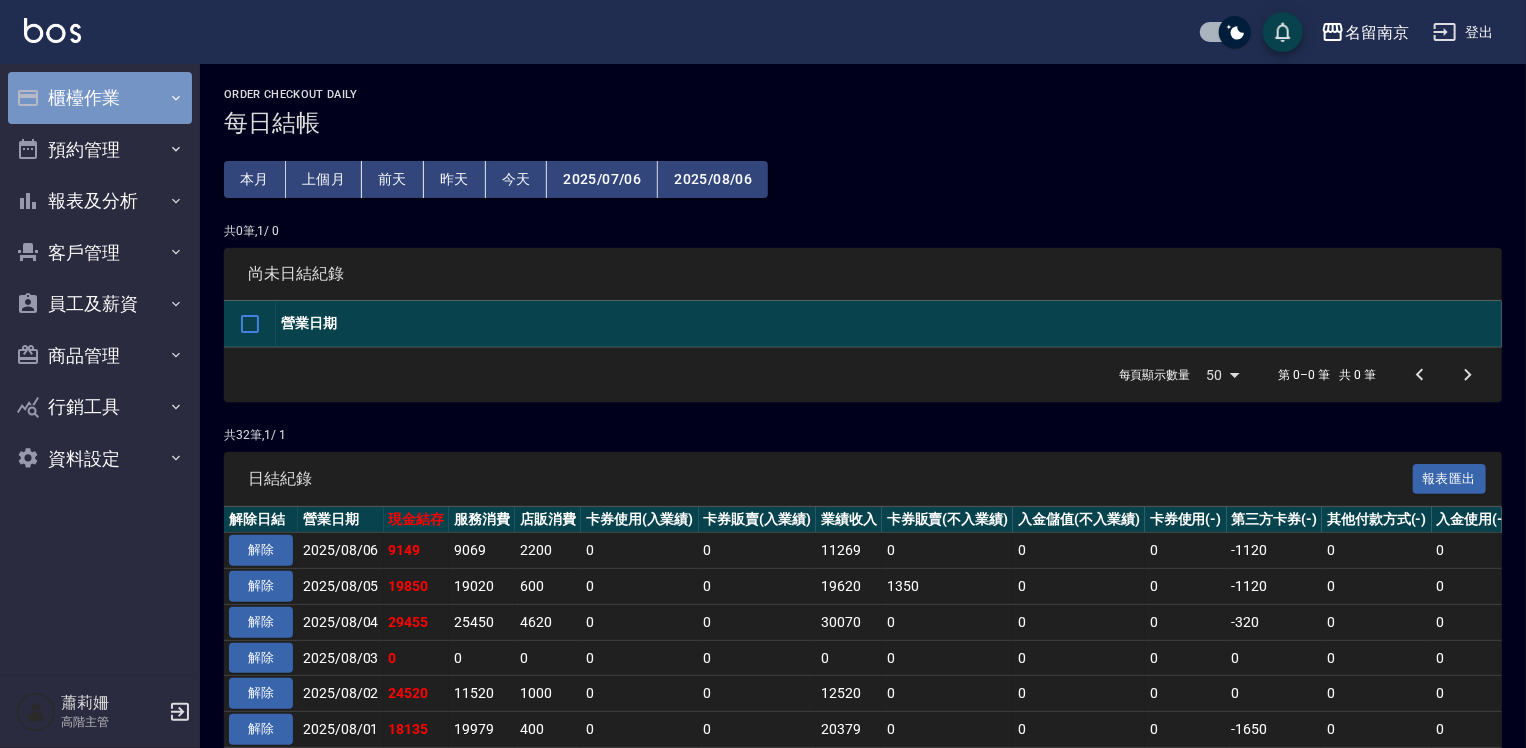 click on "櫃檯作業" at bounding box center (100, 98) 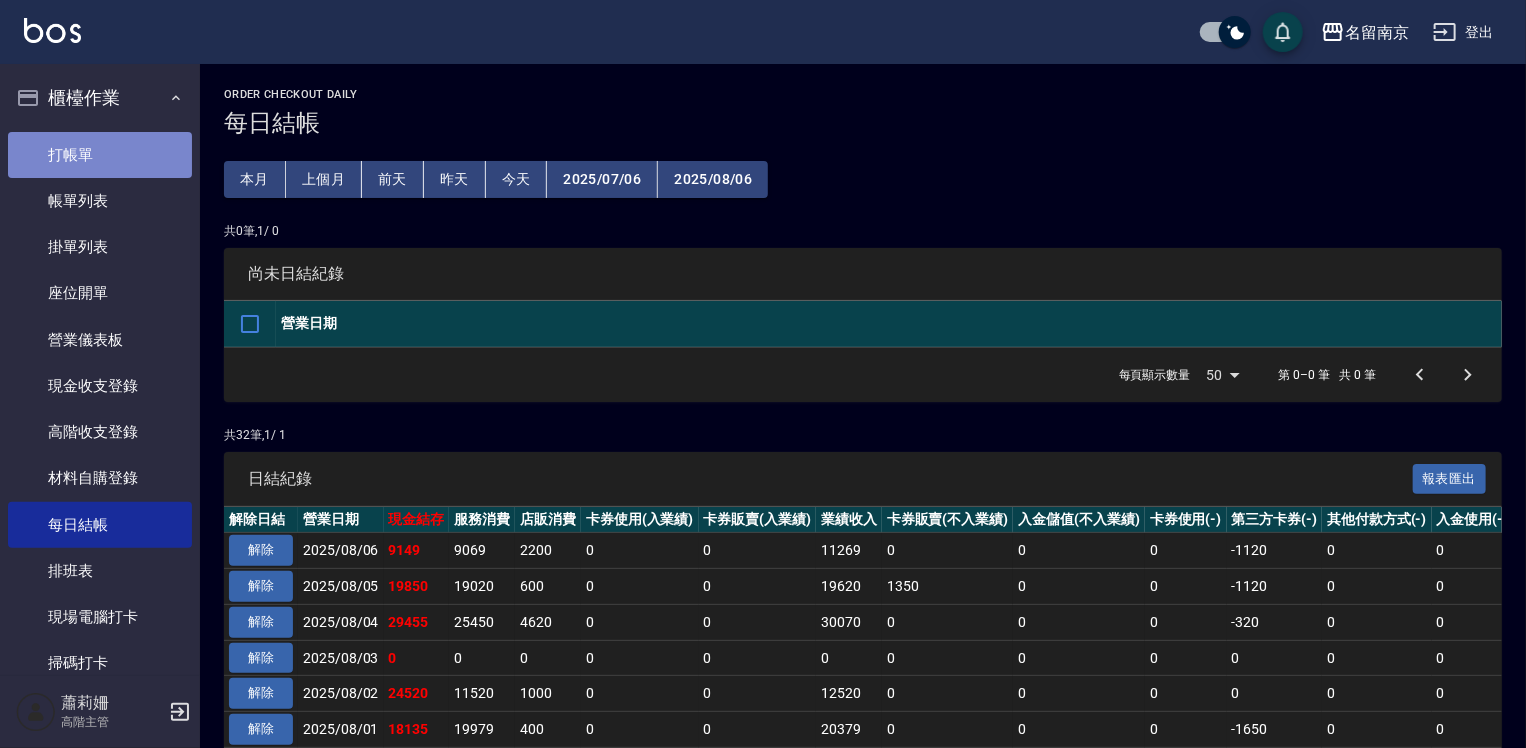 click on "打帳單" at bounding box center (100, 155) 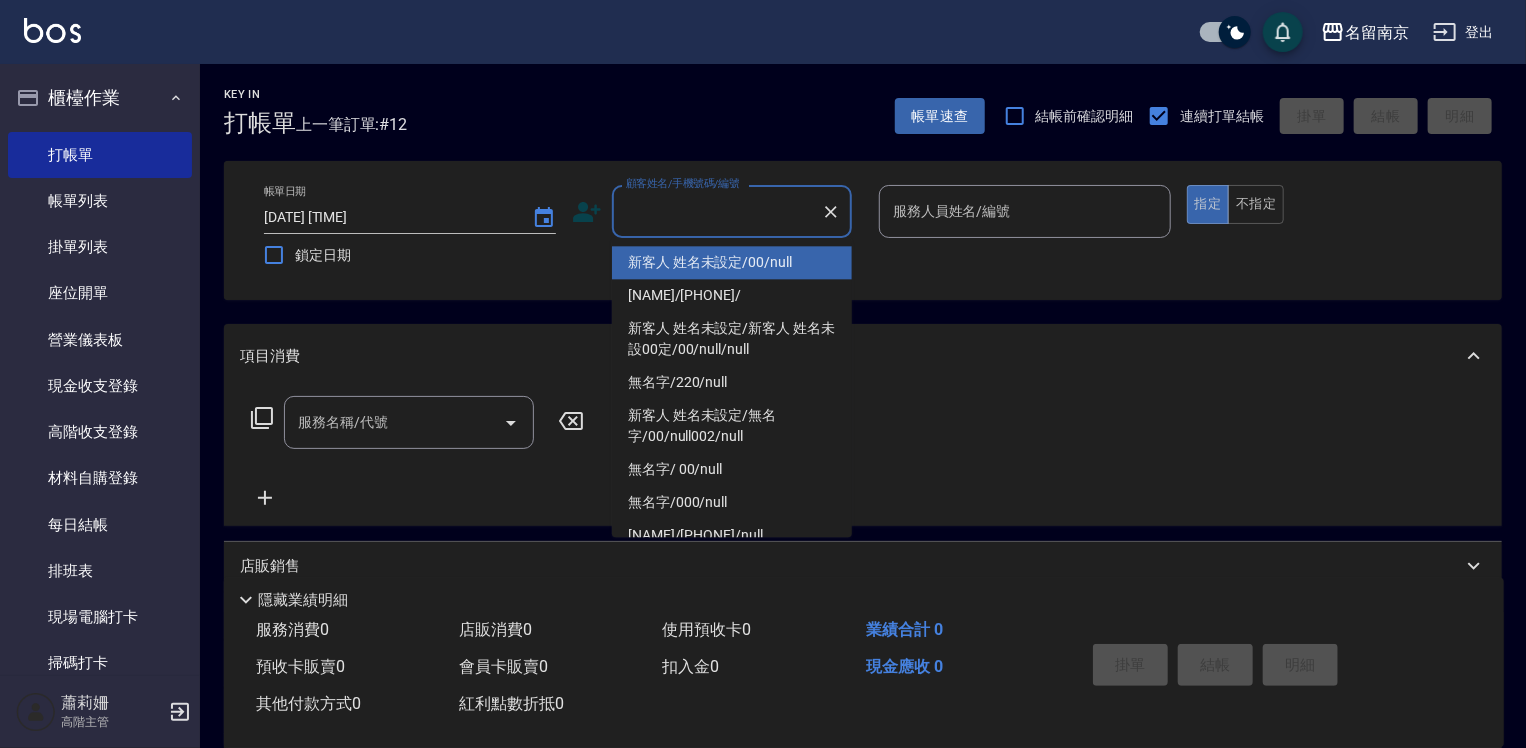 click on "顧客姓名/手機號碼/編號" at bounding box center [717, 211] 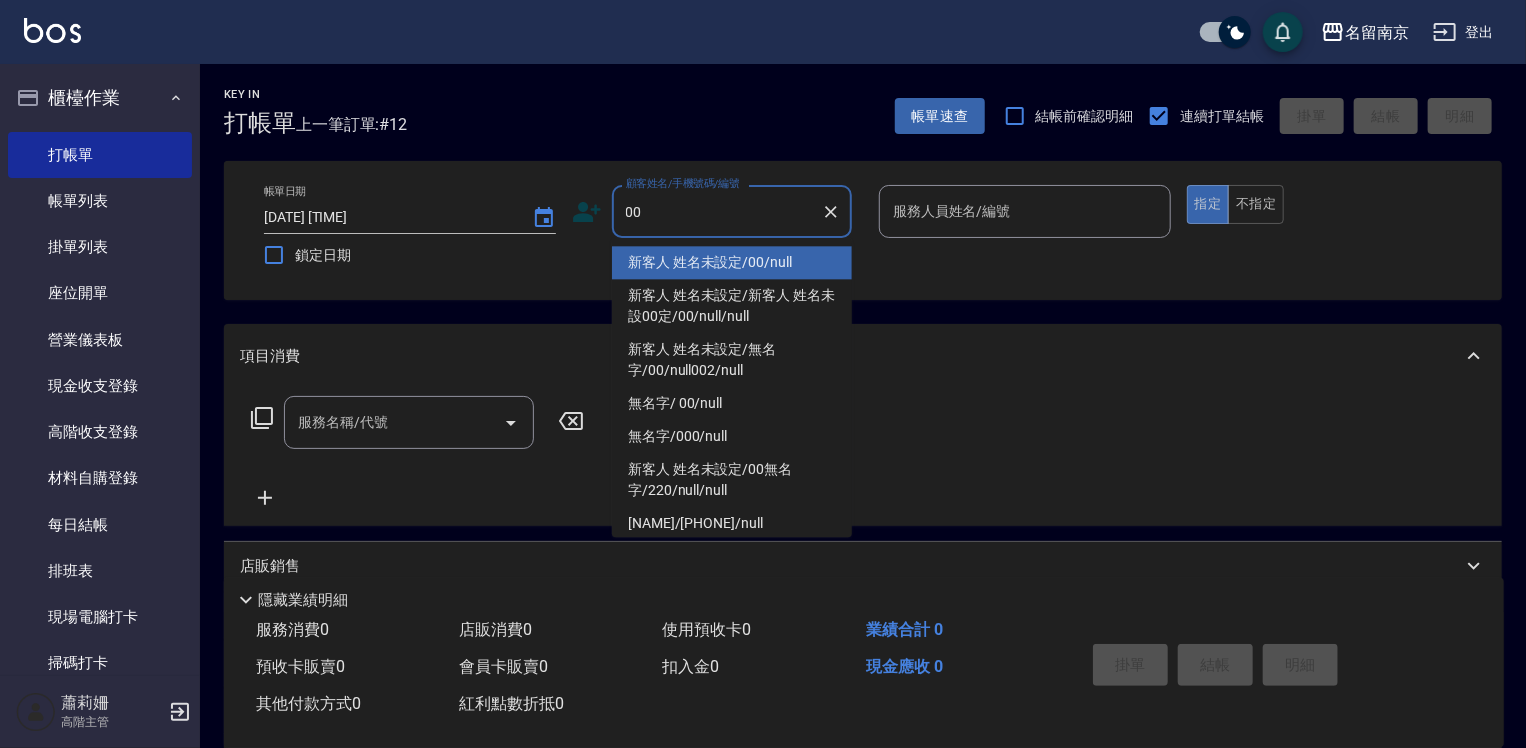 type on "新客人 姓名未設定/00/null" 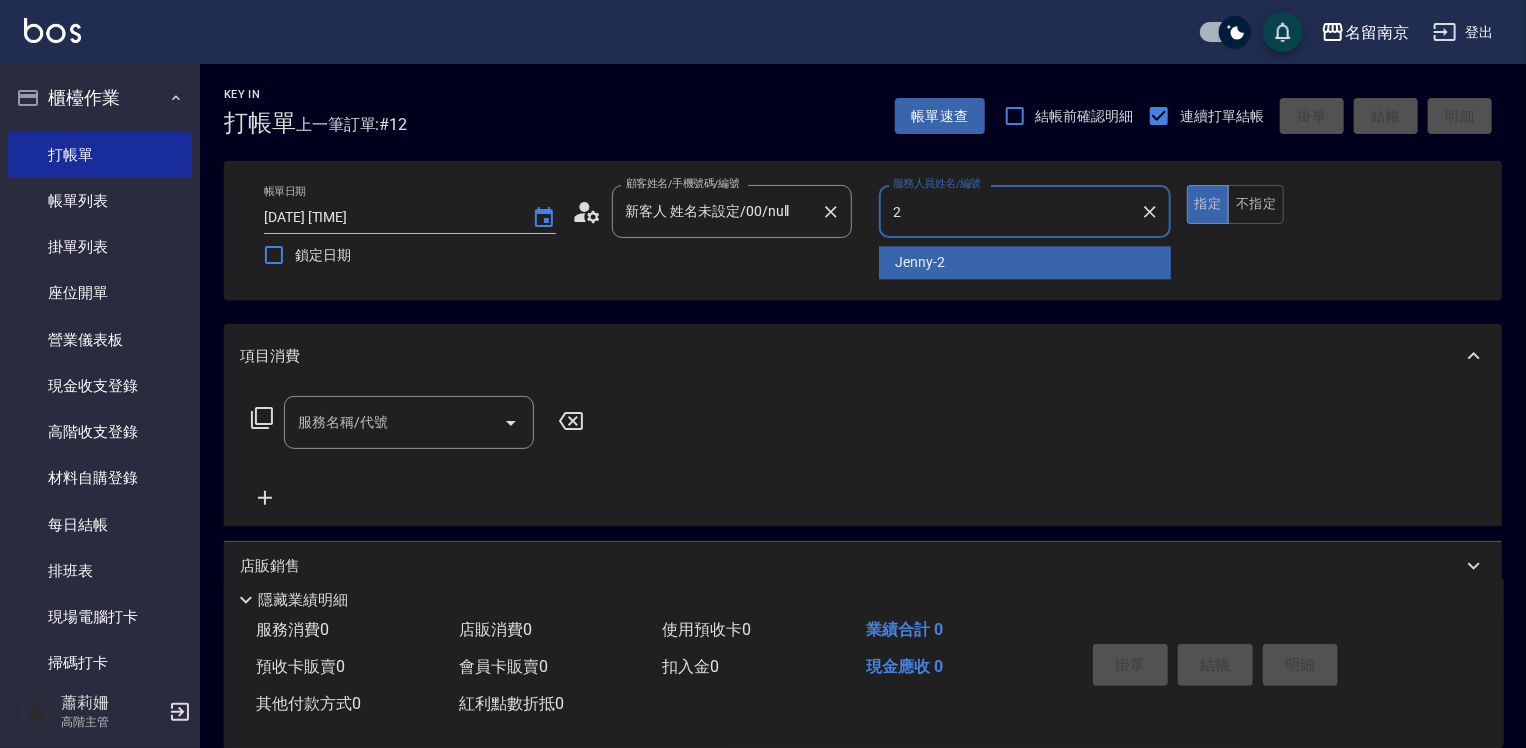 type on "Jenny-2" 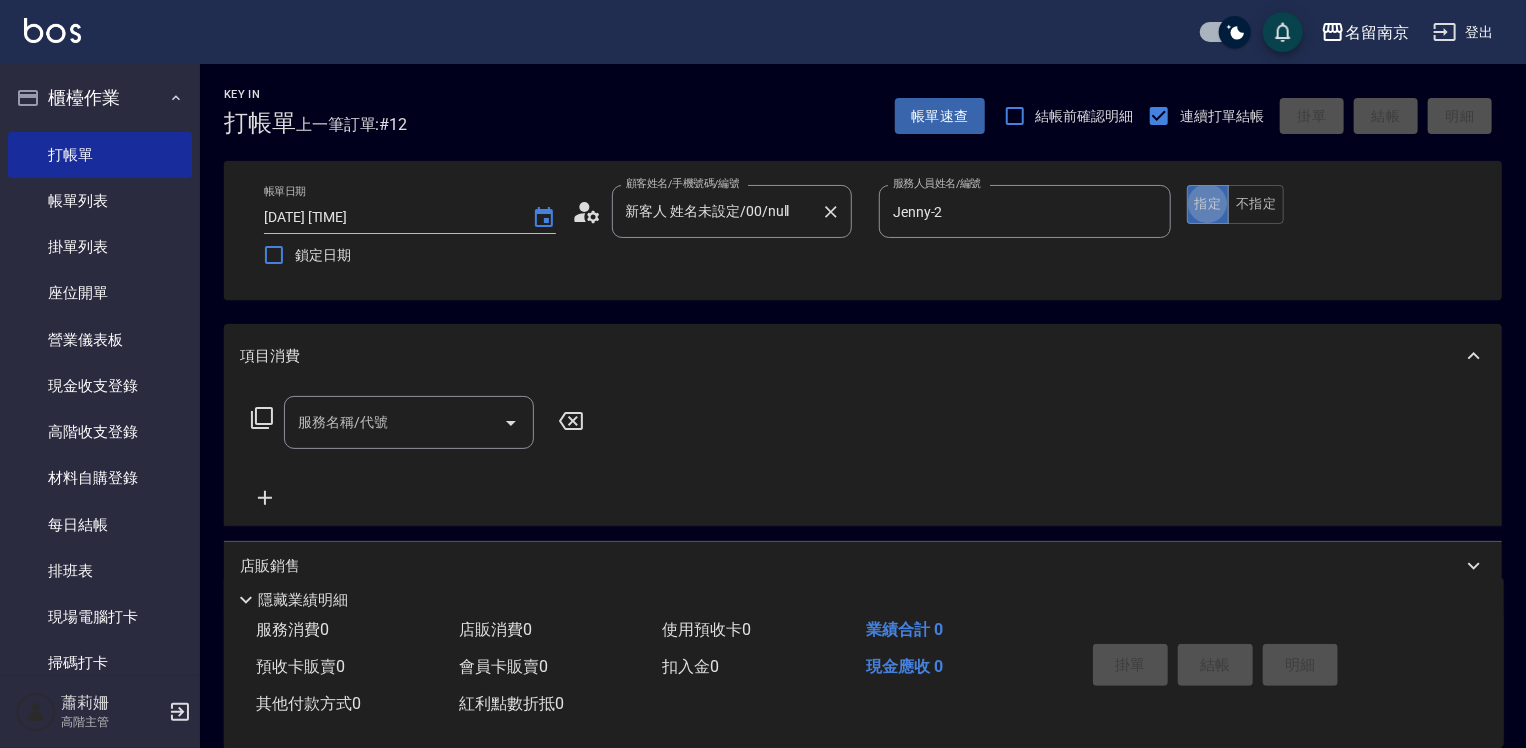 type on "true" 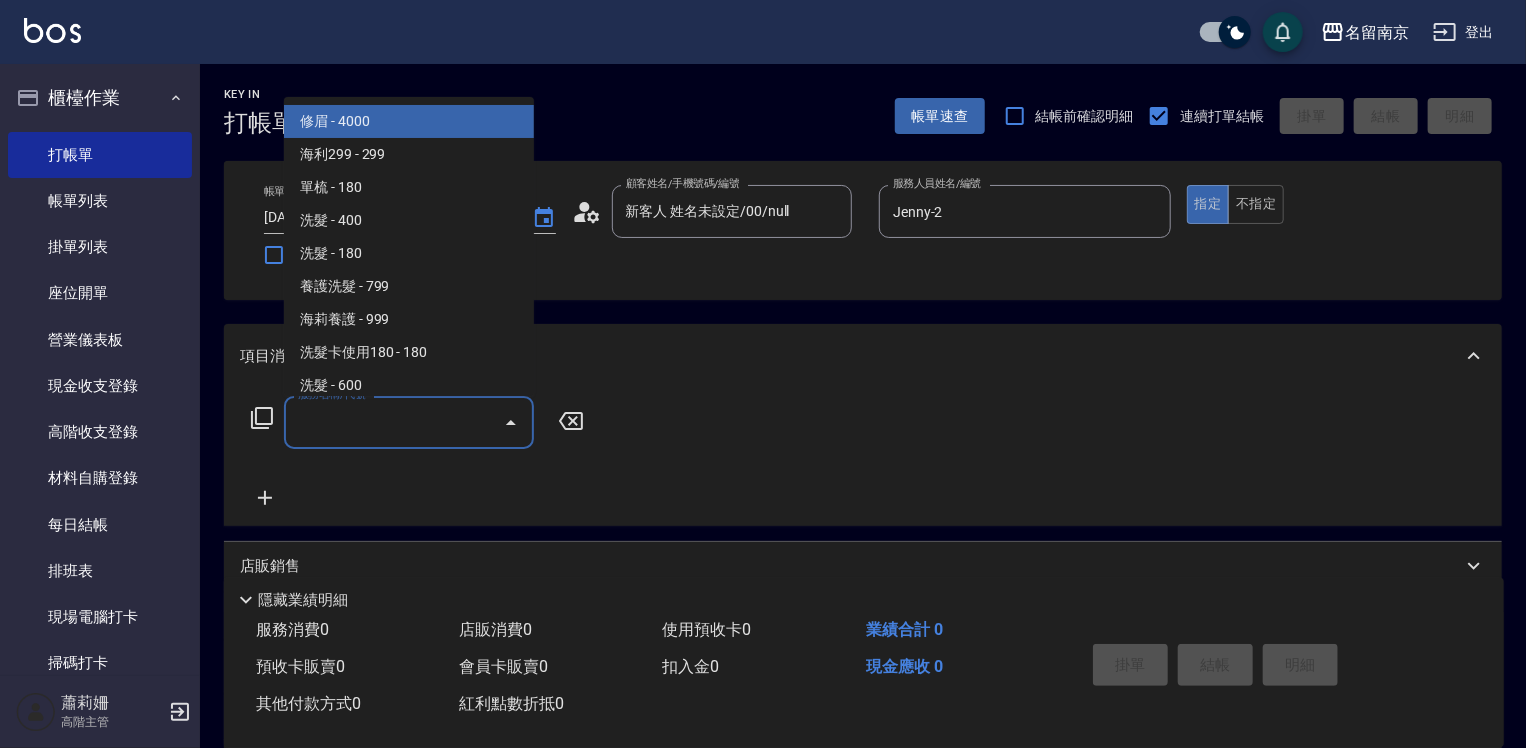 drag, startPoint x: 376, startPoint y: 430, endPoint x: 466, endPoint y: 435, distance: 90.13878 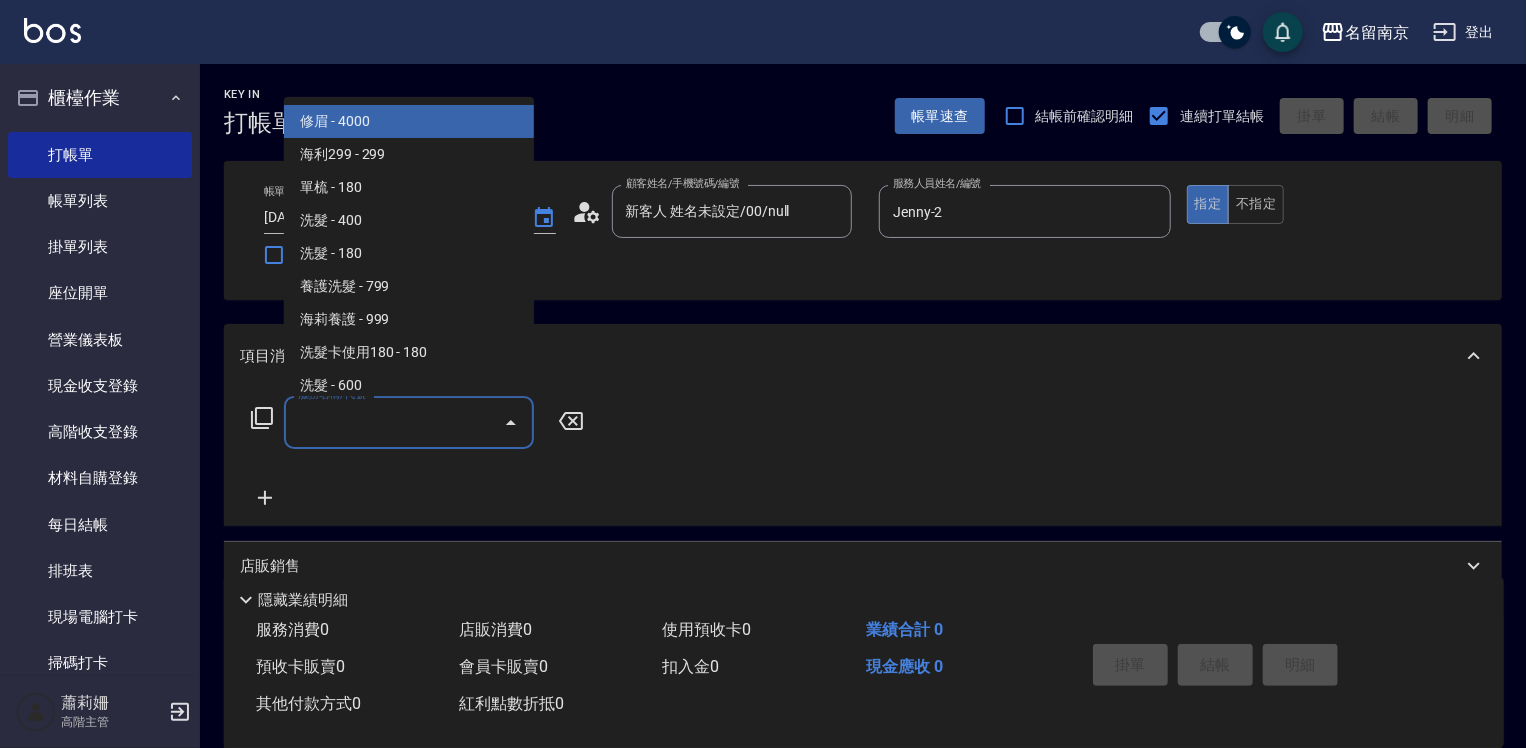 click on "服務名稱/代號" at bounding box center (409, 422) 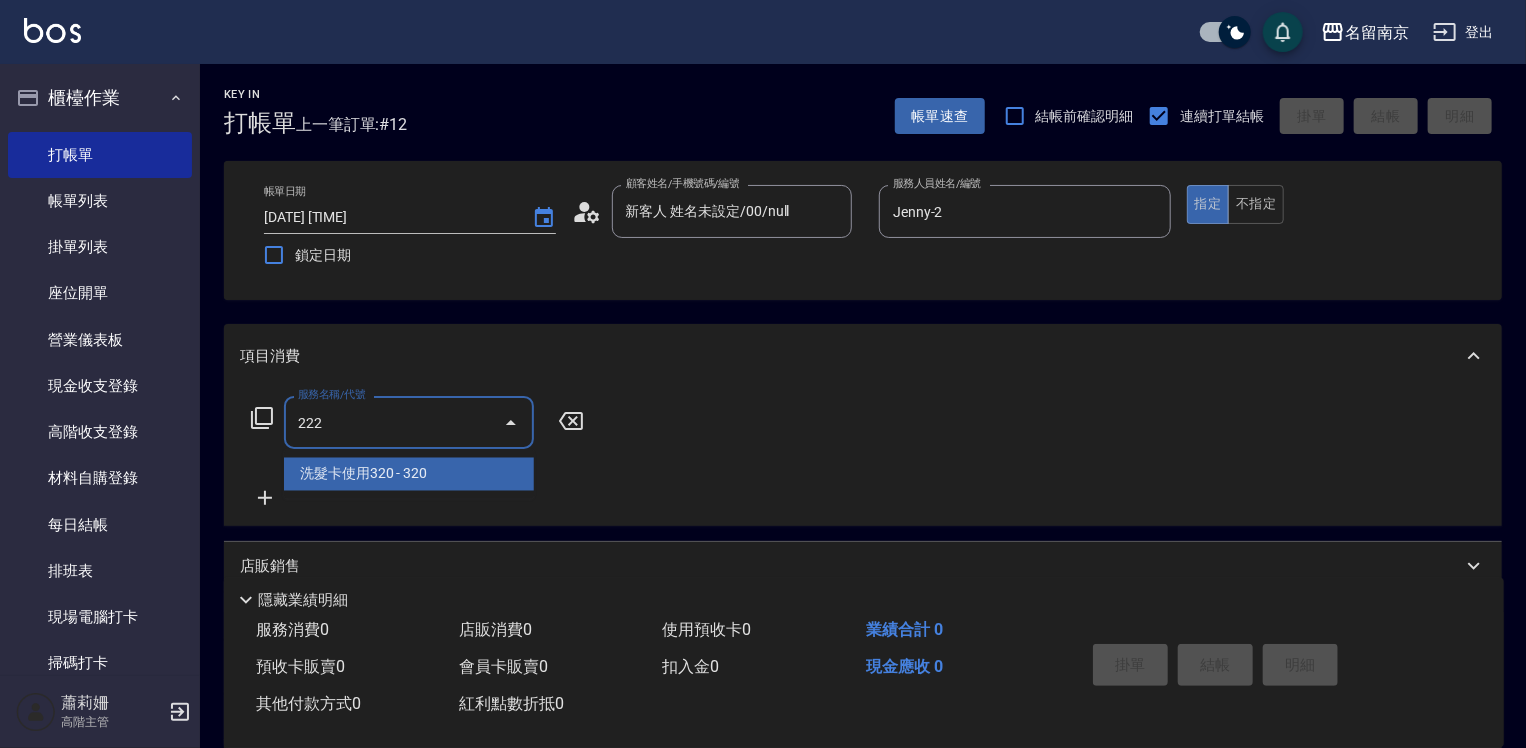 type on "洗髮卡使用320(222)" 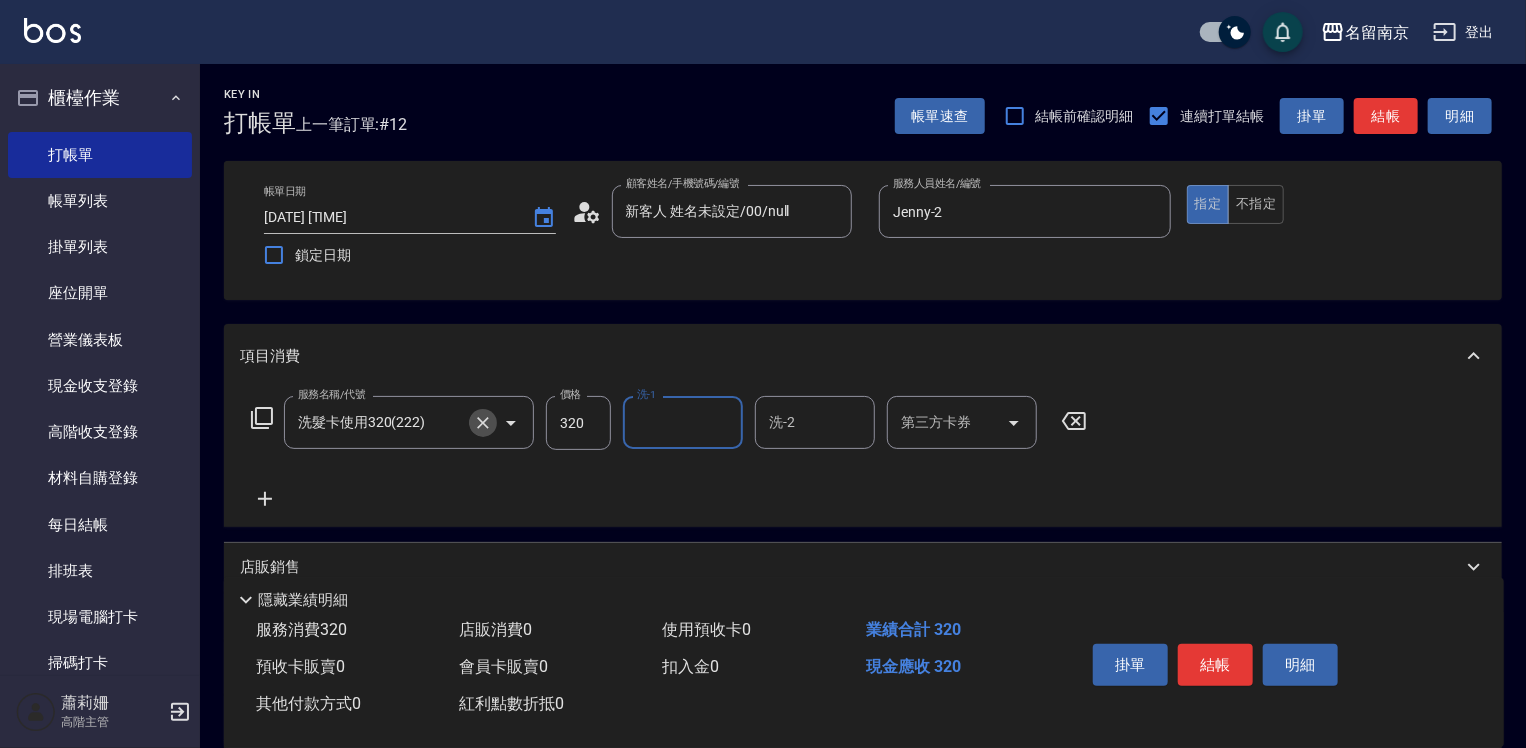 click 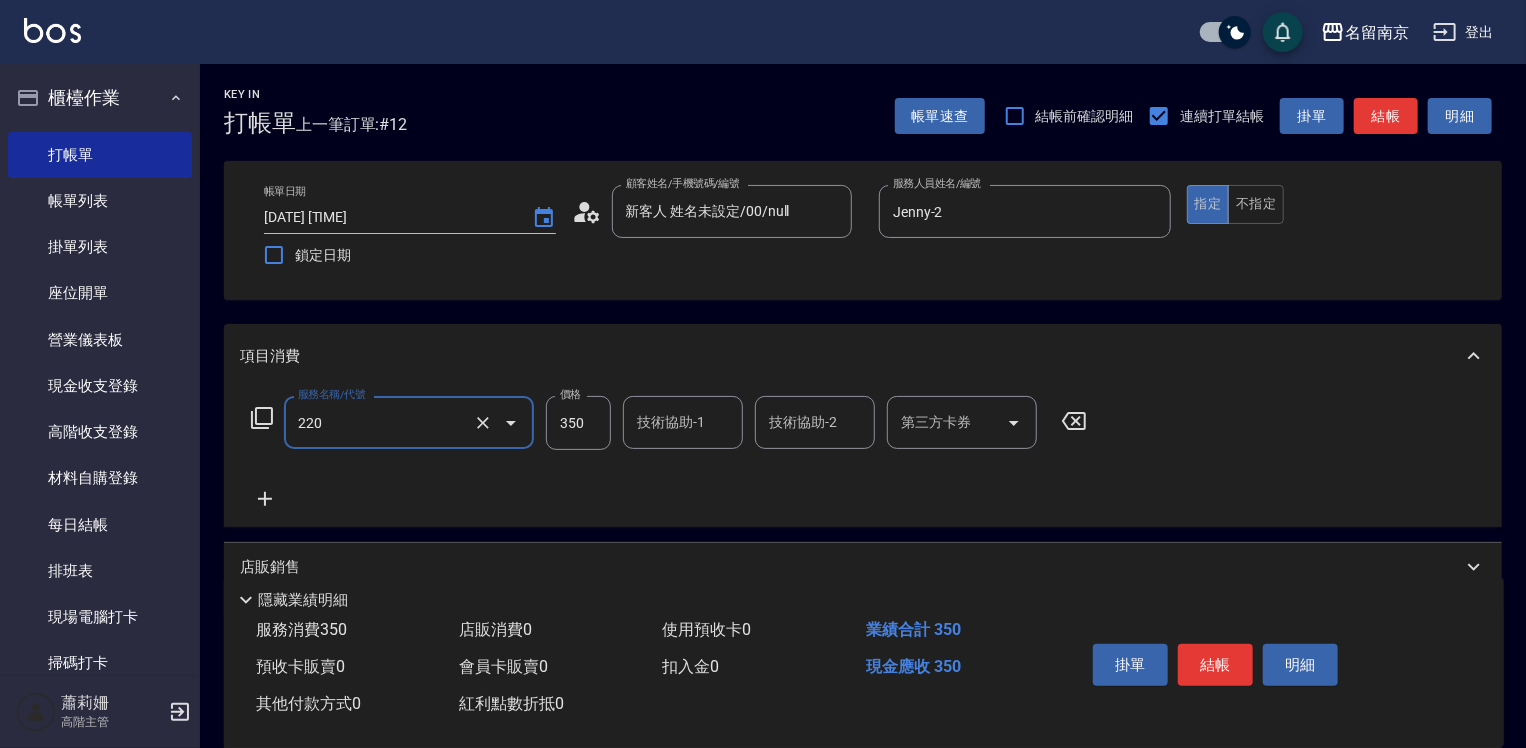 type on "洗髮(220)" 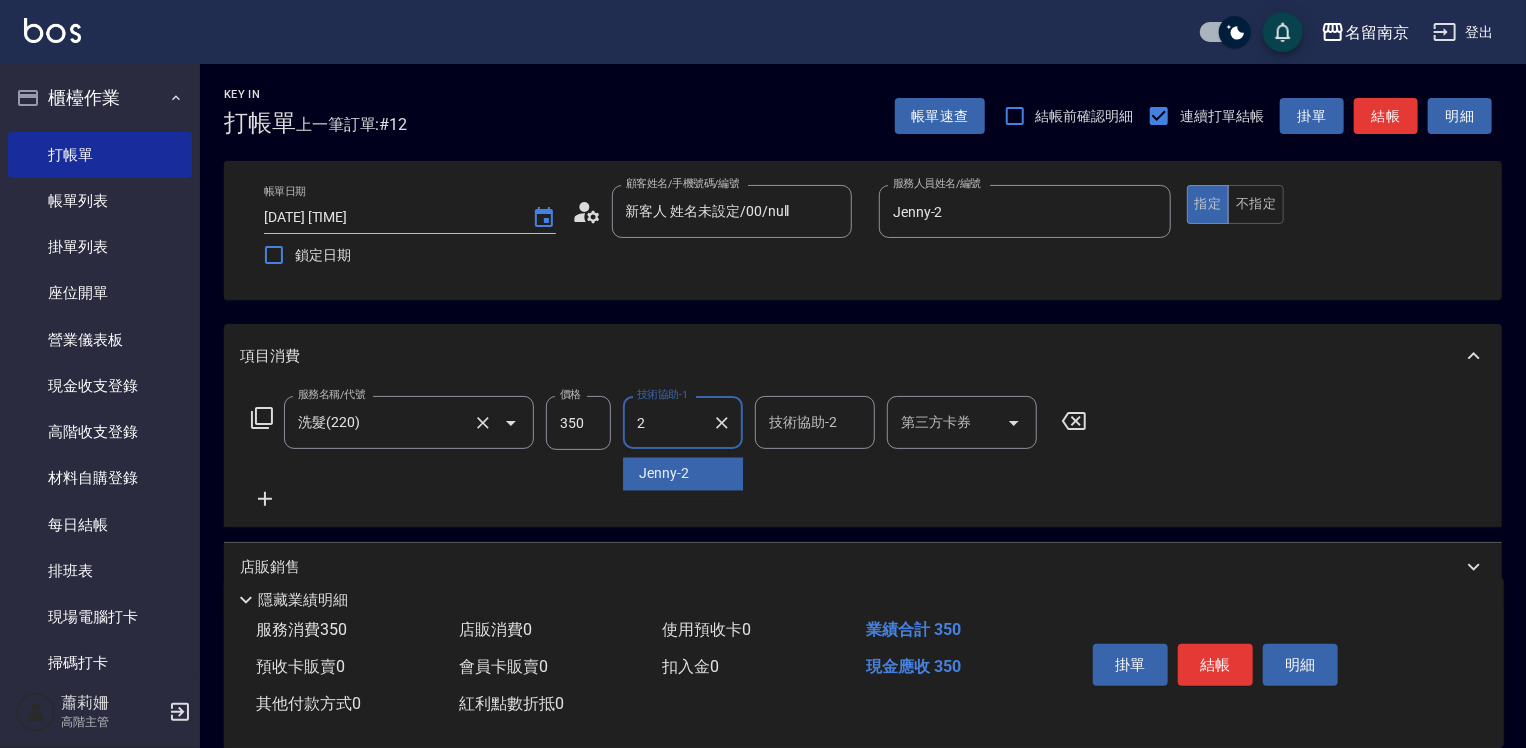 type on "Jenny-2" 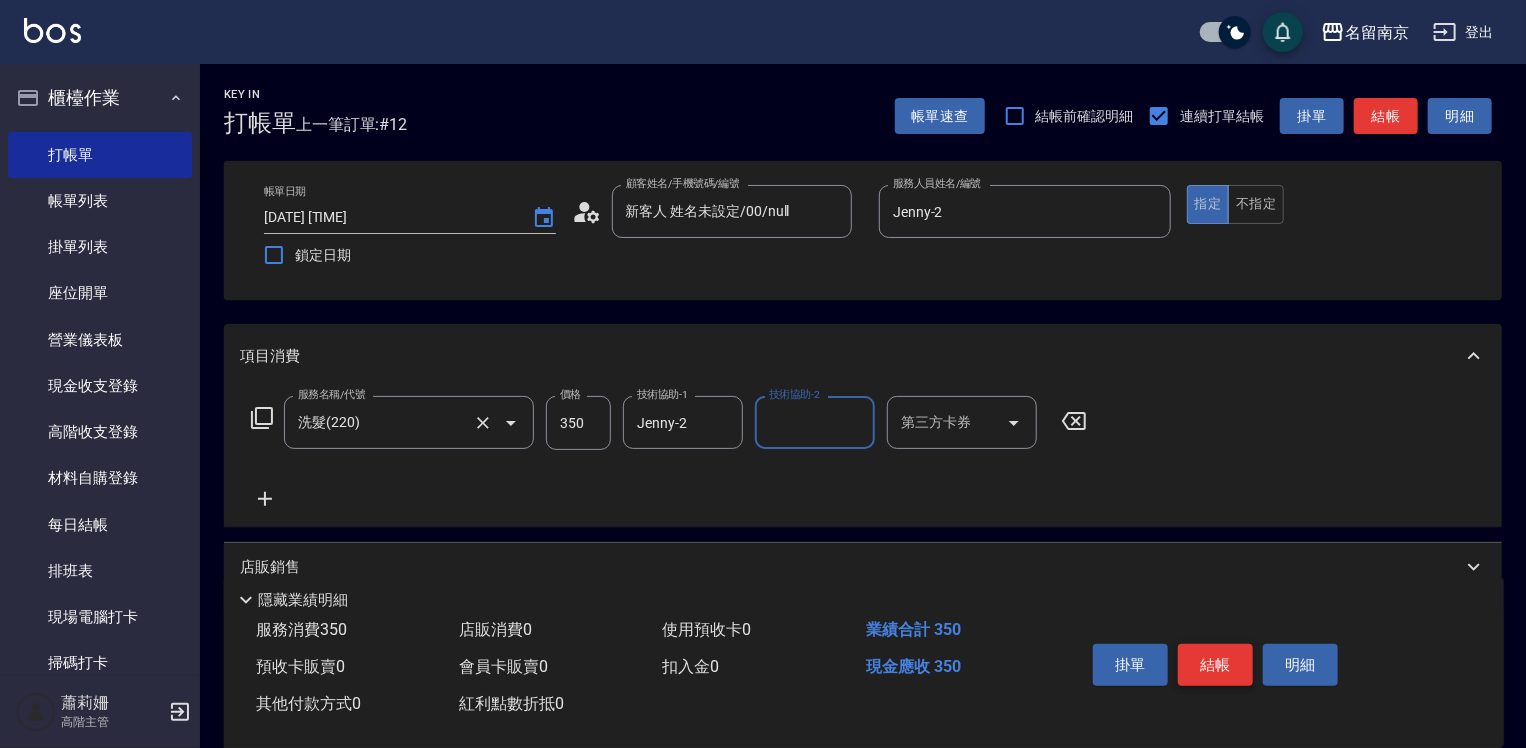 click on "結帳" at bounding box center (1215, 665) 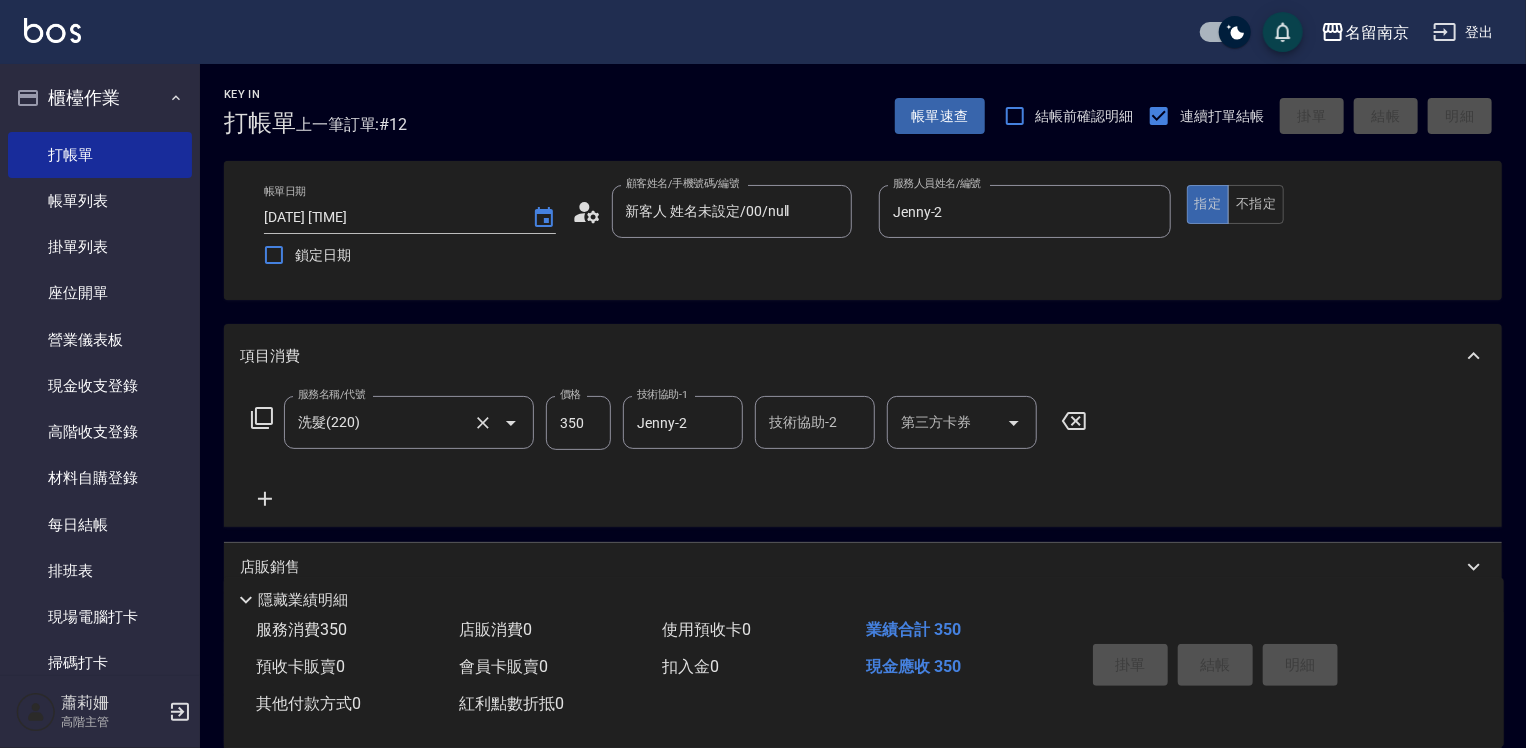 type 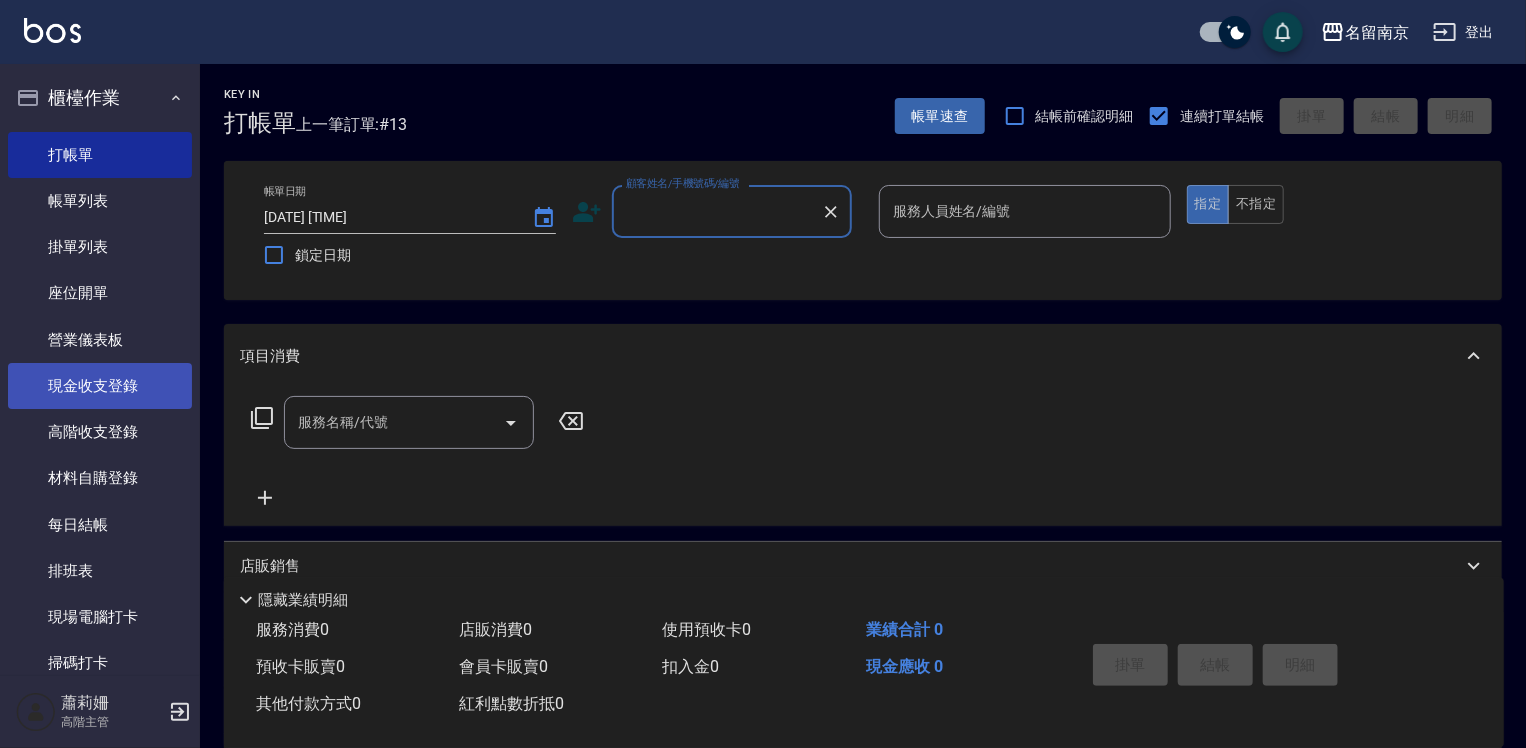 click on "現金收支登錄" at bounding box center (100, 386) 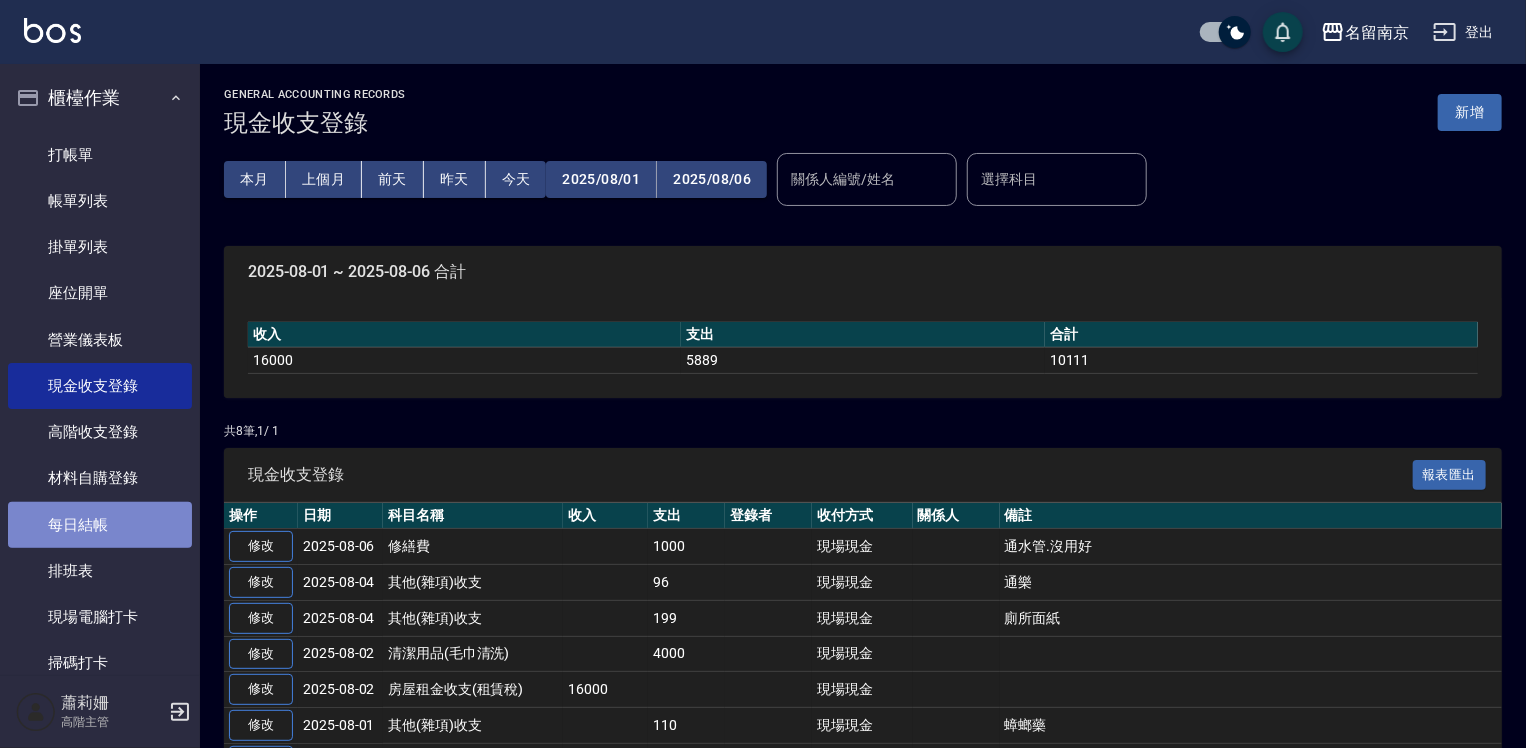click on "每日結帳" at bounding box center (100, 525) 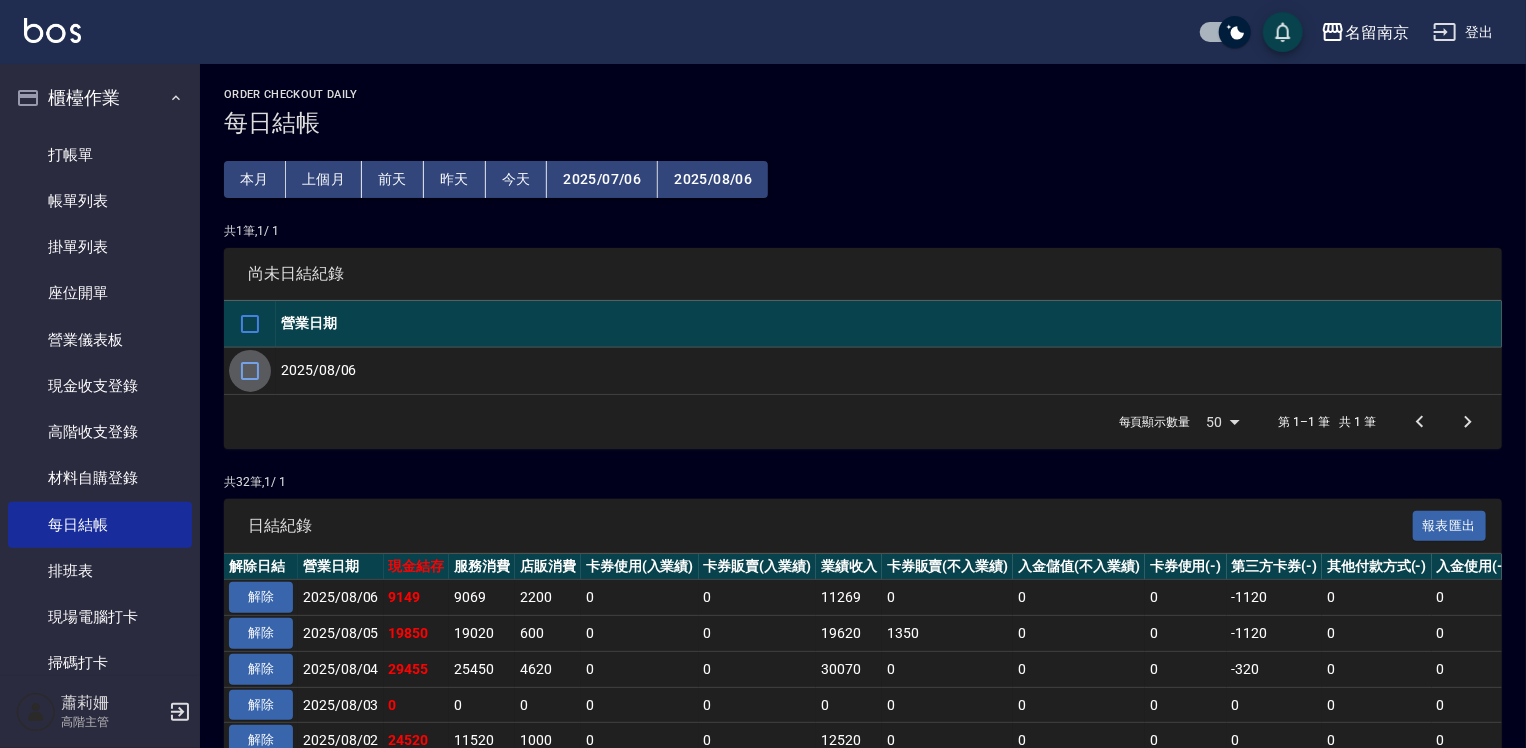 click at bounding box center (250, 371) 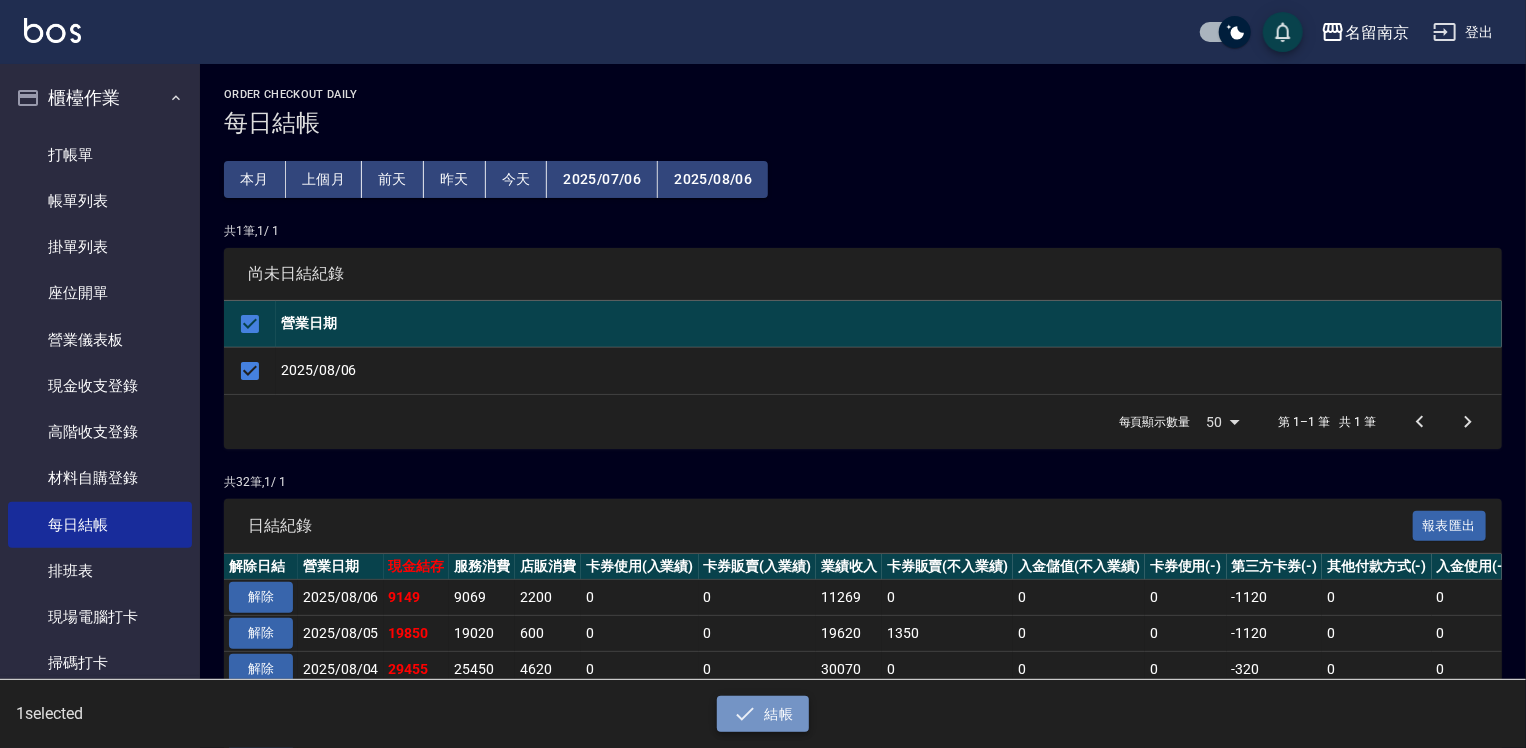 click on "結帳" at bounding box center (763, 714) 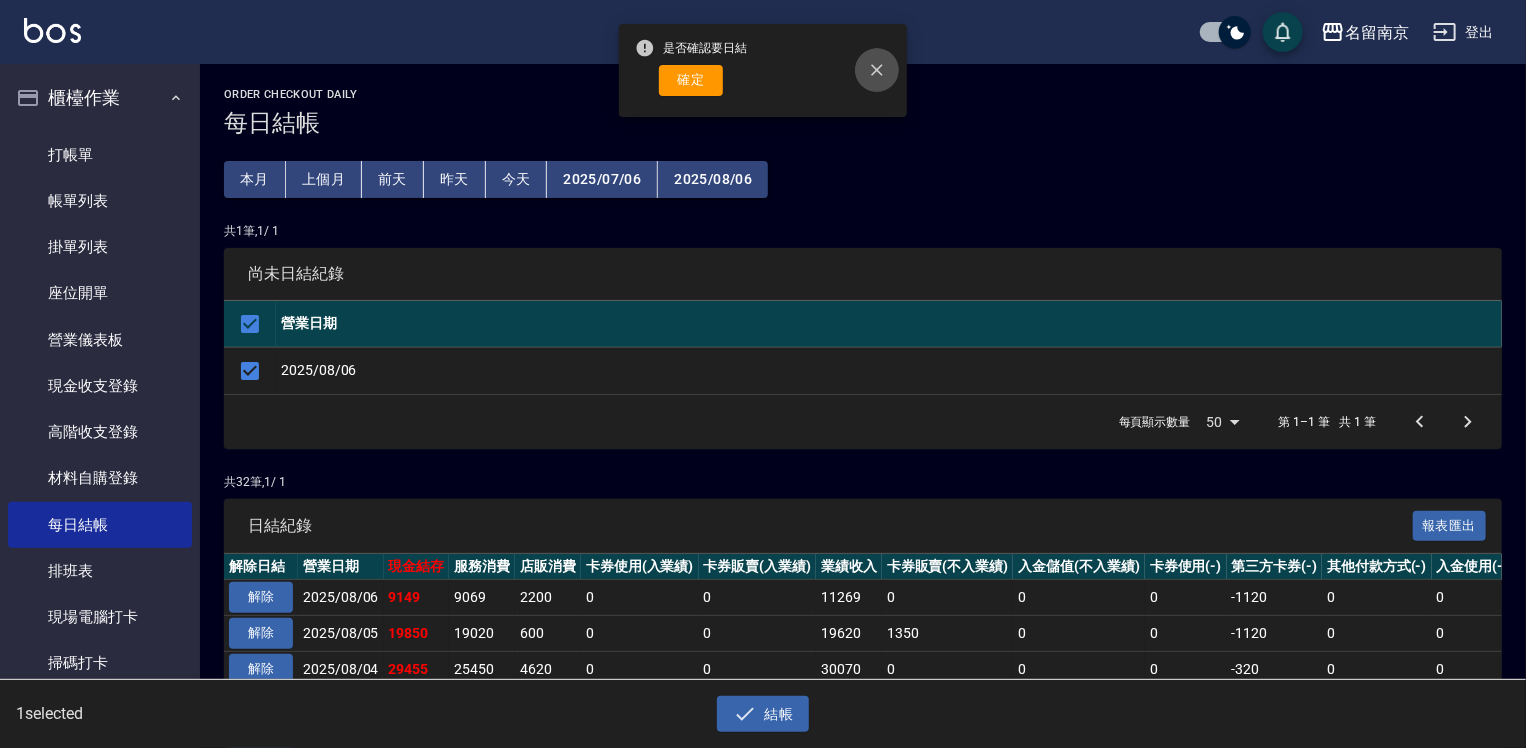 click 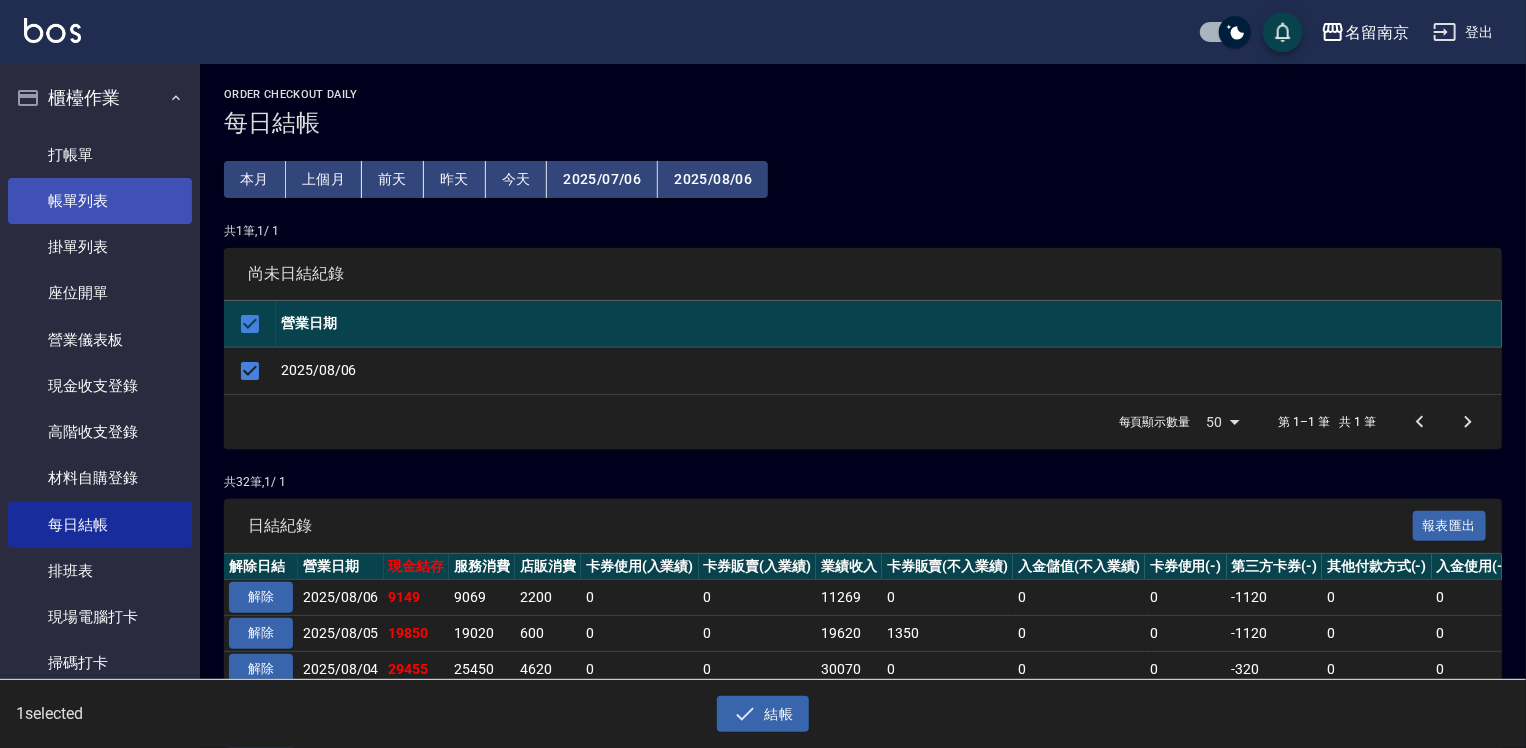 click on "帳單列表" at bounding box center [100, 201] 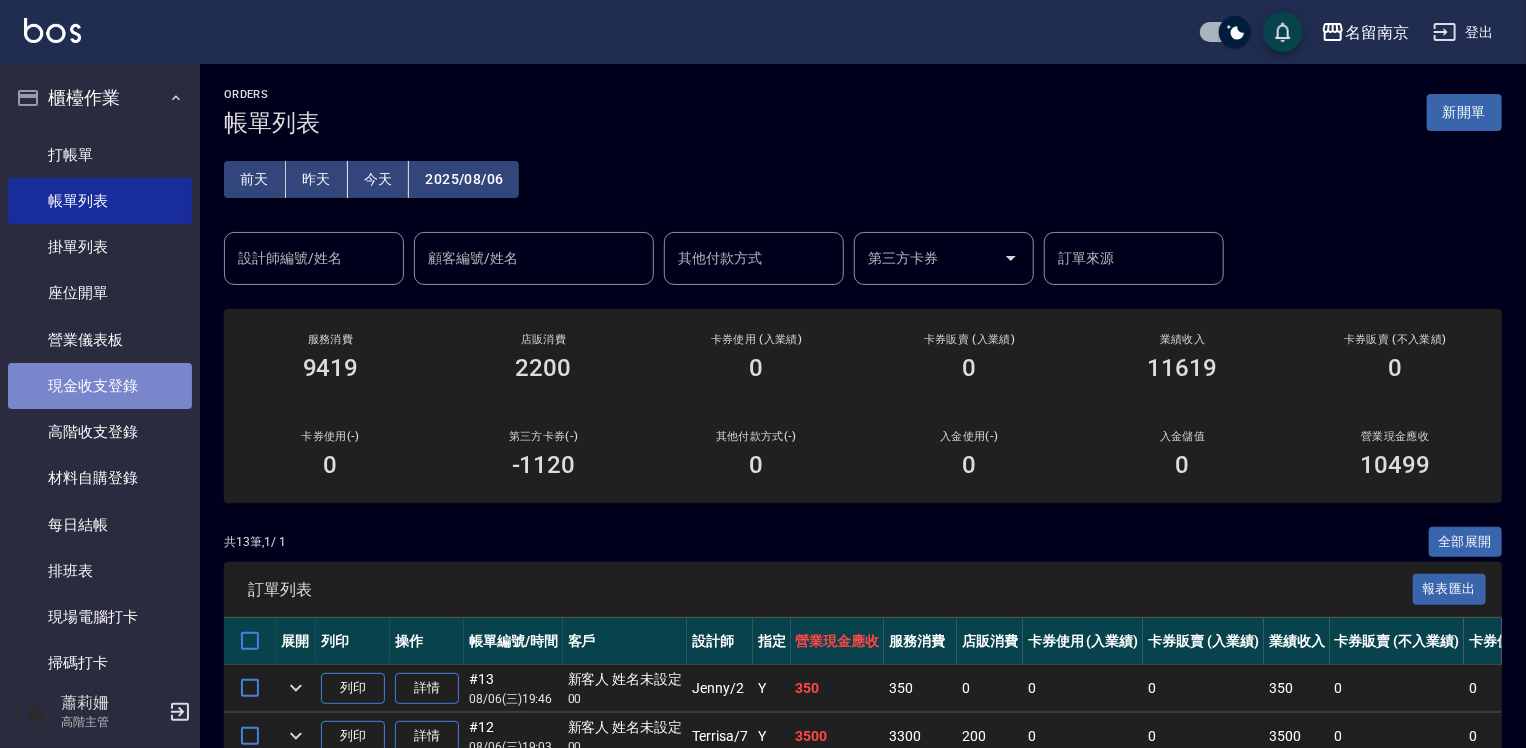 click on "現金收支登錄" at bounding box center [100, 386] 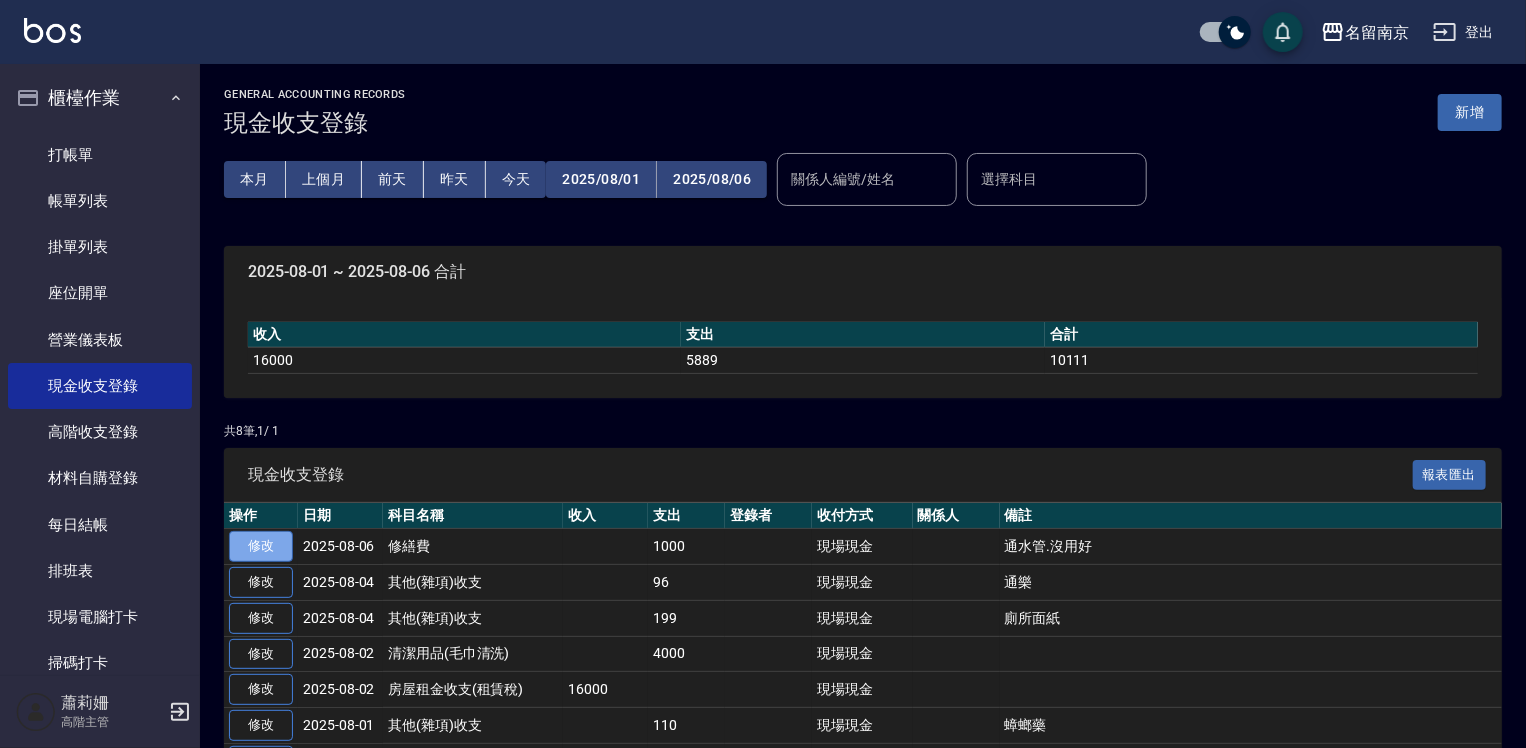 click on "修改" at bounding box center [261, 546] 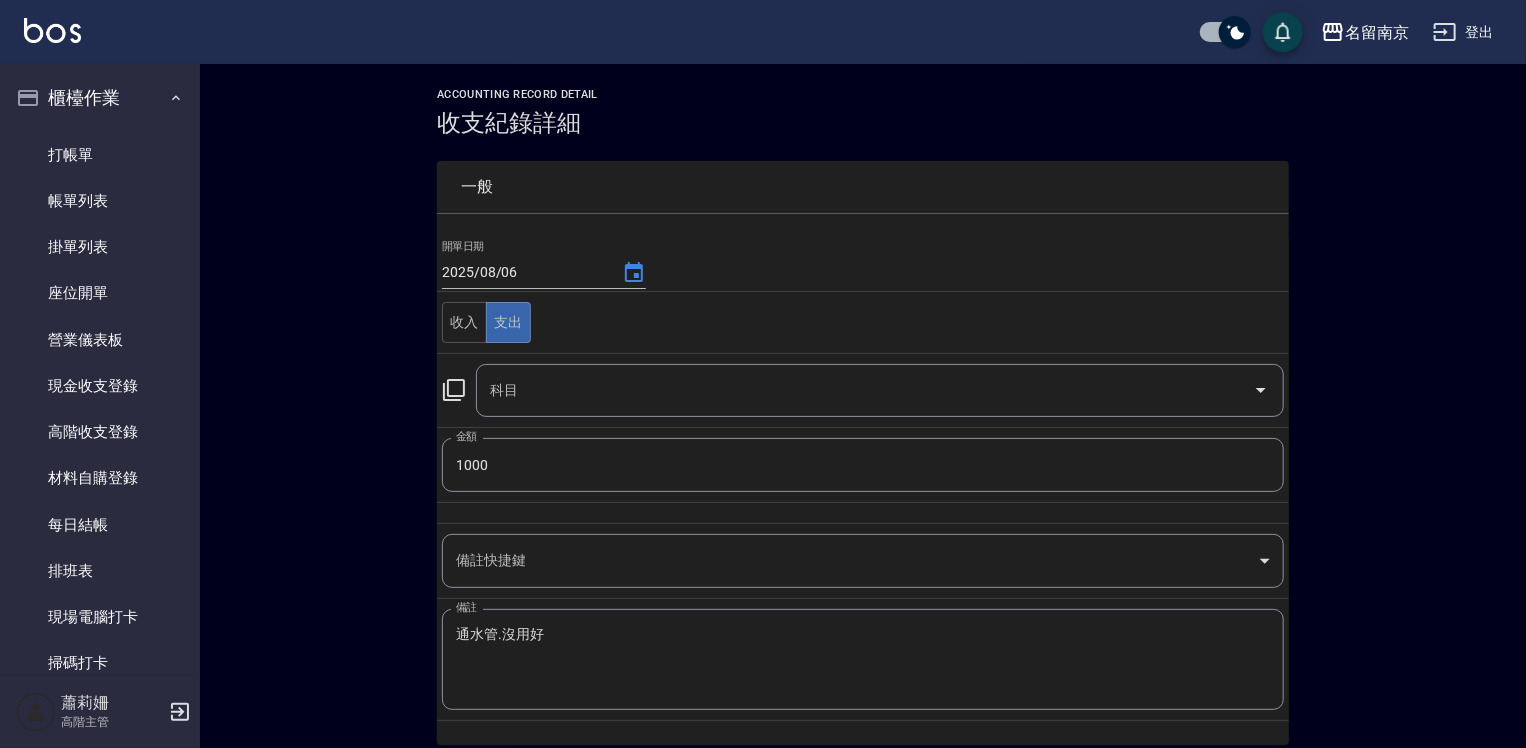 type on "15 修繕費" 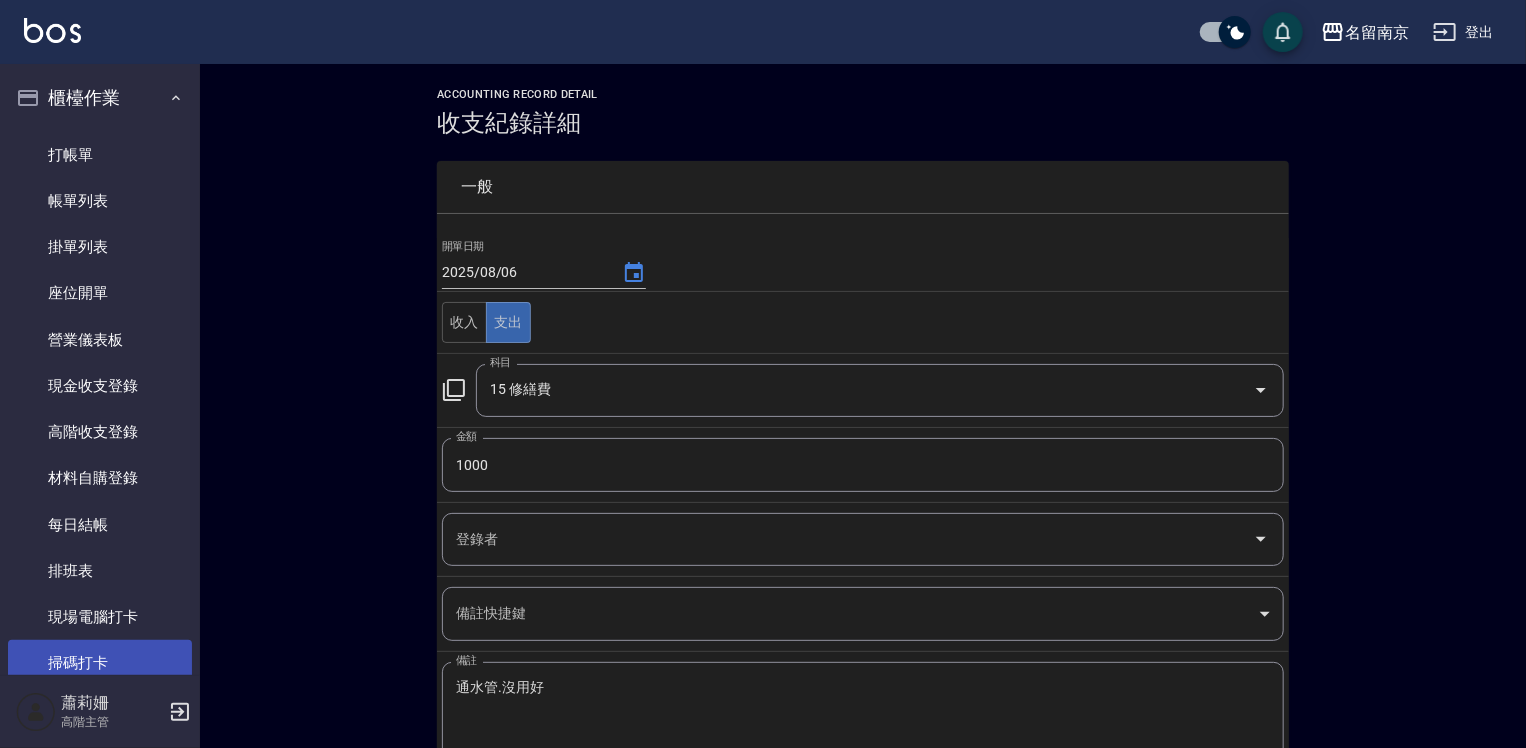 scroll, scrollTop: 300, scrollLeft: 0, axis: vertical 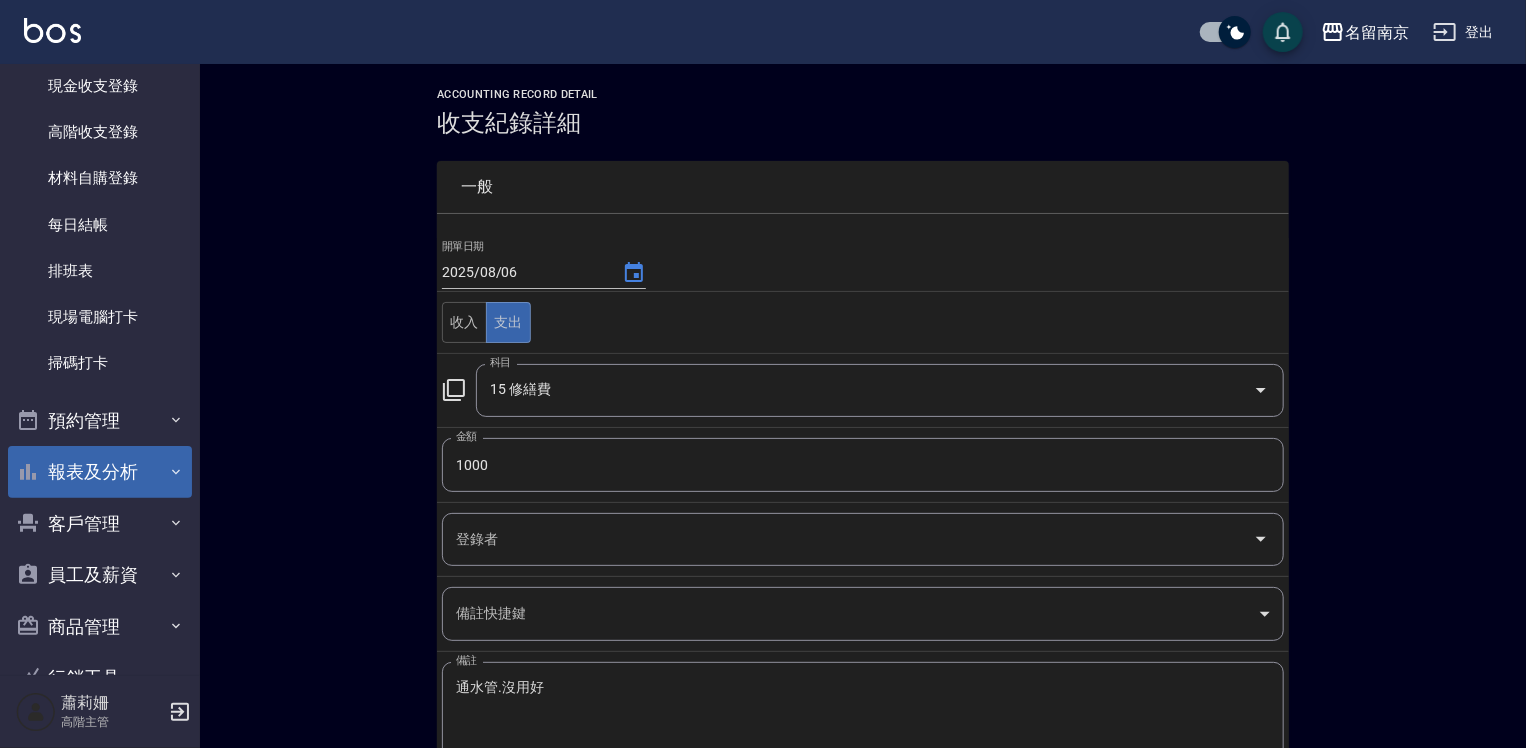 click on "報表及分析" at bounding box center [100, 472] 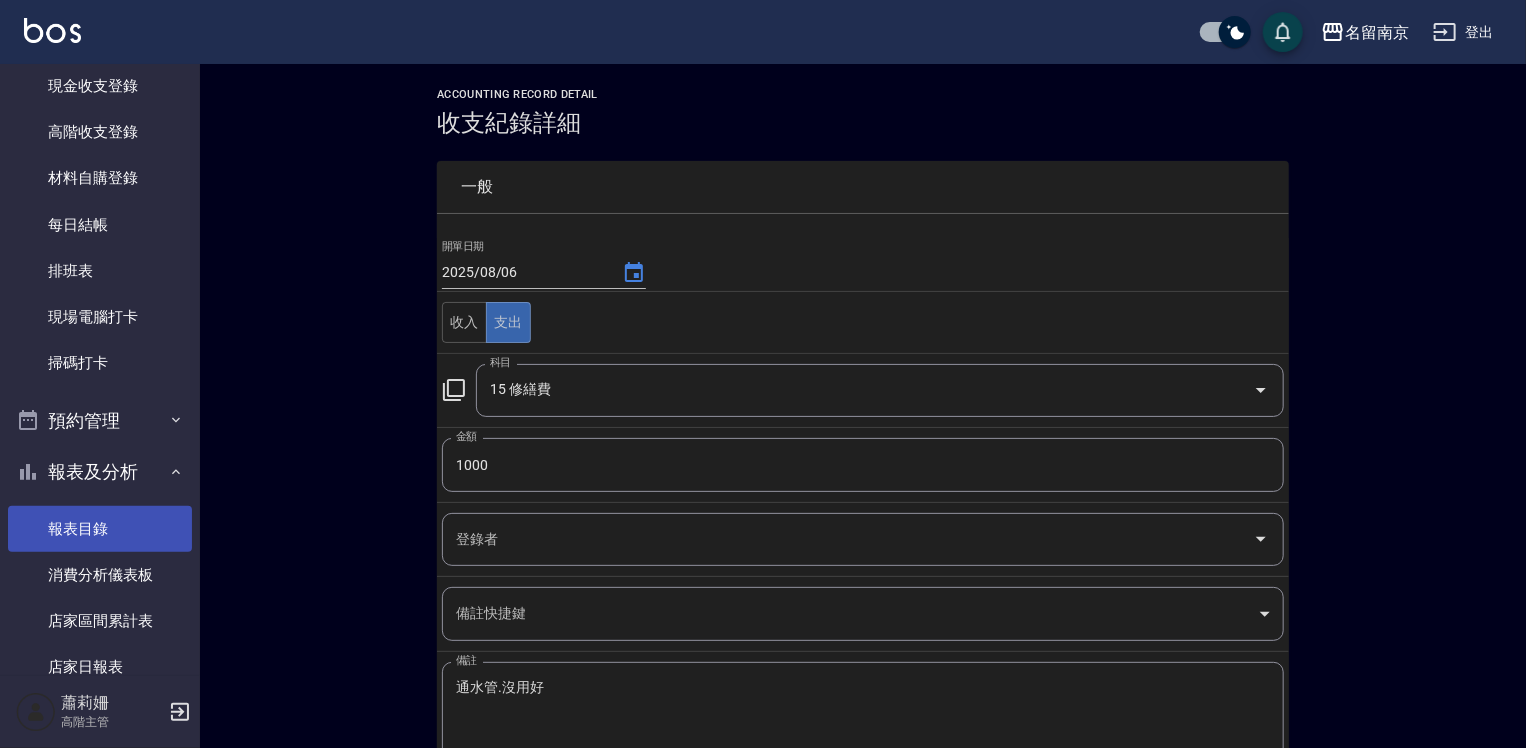drag, startPoint x: 83, startPoint y: 527, endPoint x: 101, endPoint y: 520, distance: 19.313208 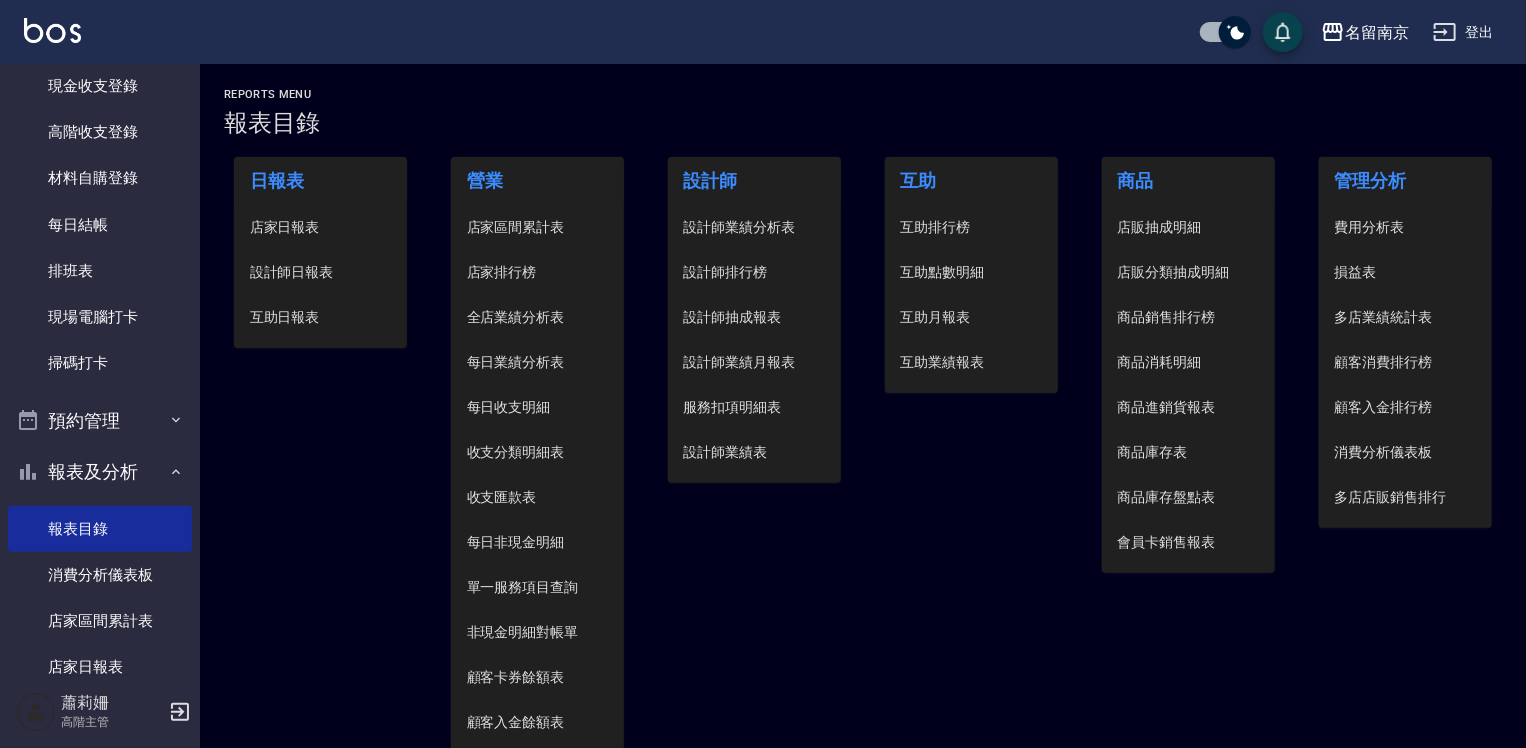 click on "設計師日報表" at bounding box center [321, 272] 